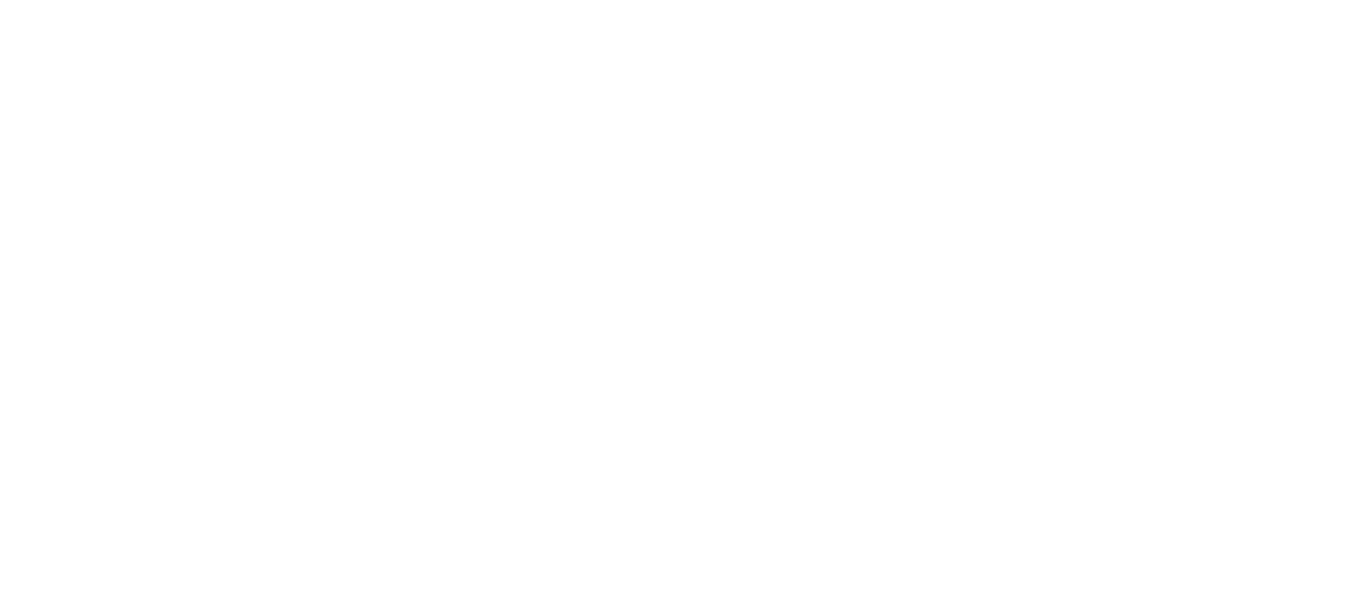 scroll, scrollTop: 0, scrollLeft: 0, axis: both 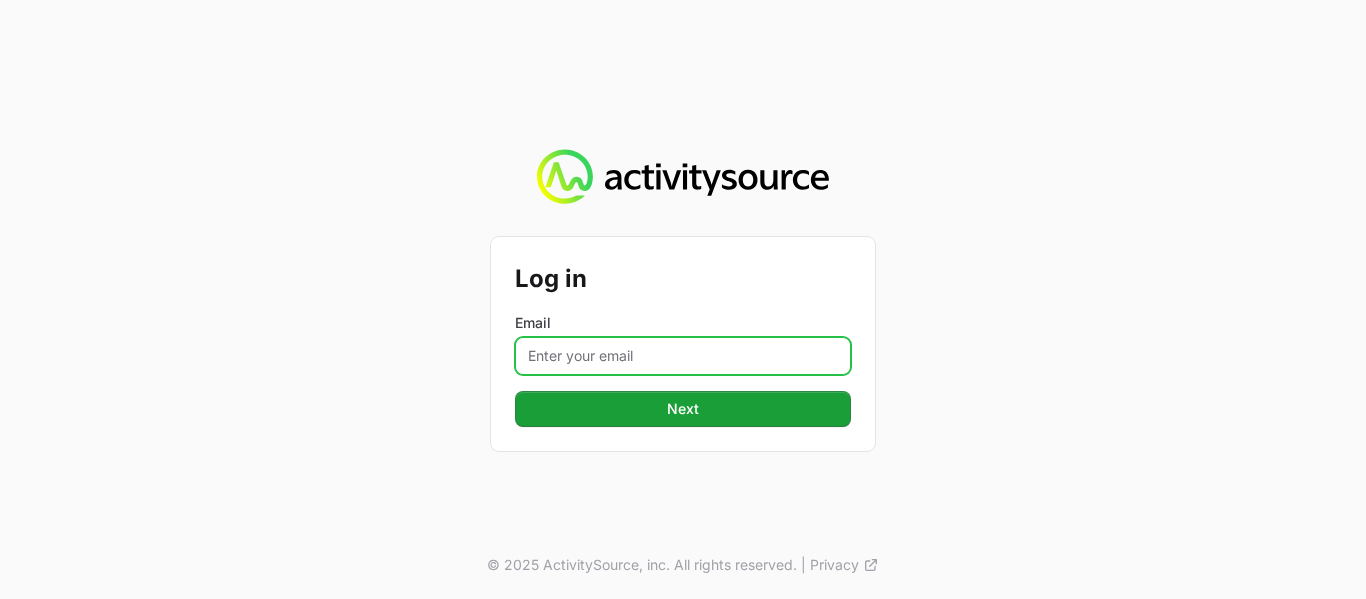 click on "Email" 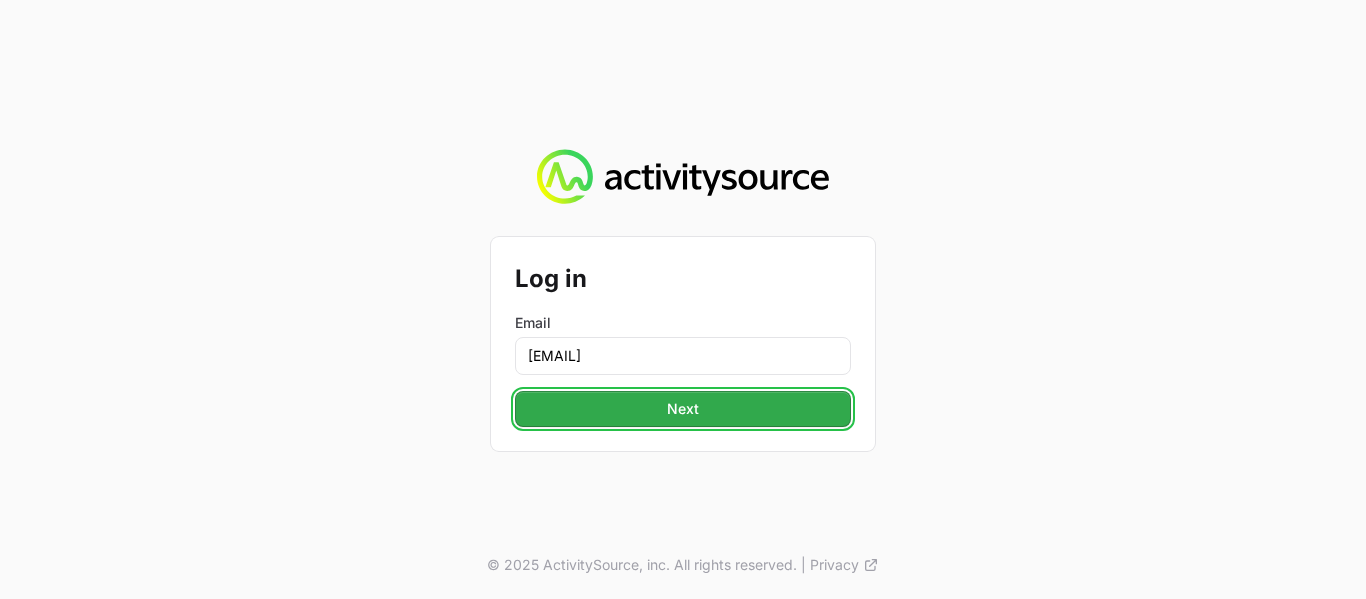 click on "Next" 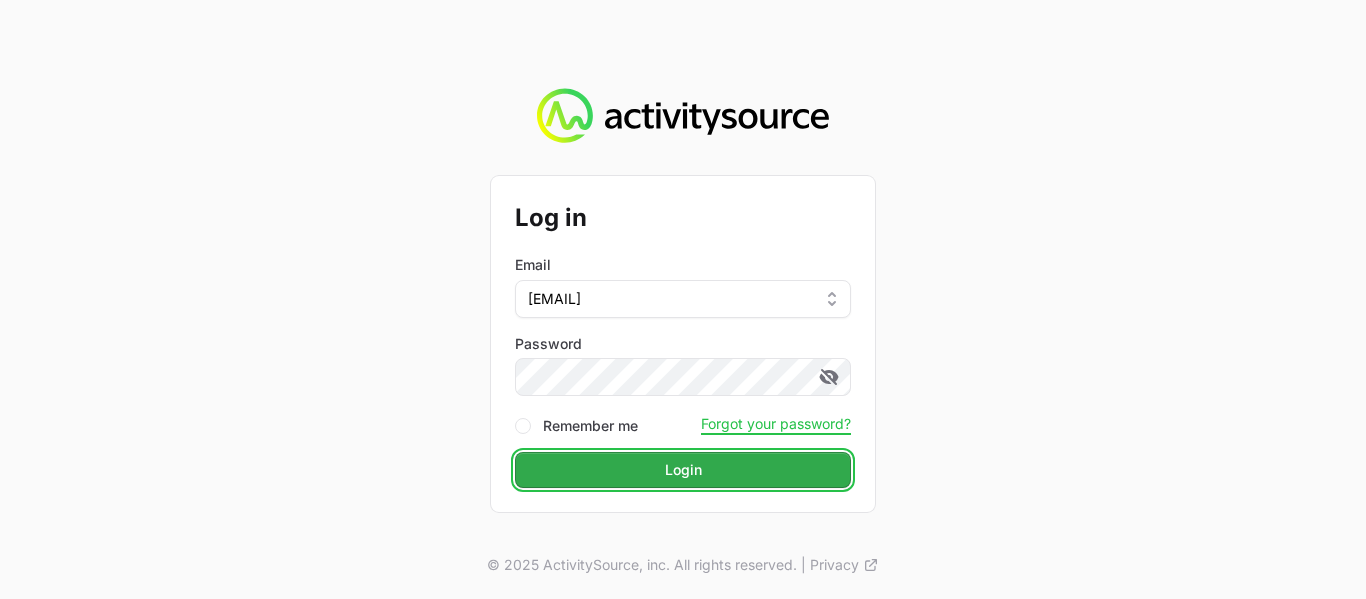 click on "Login" 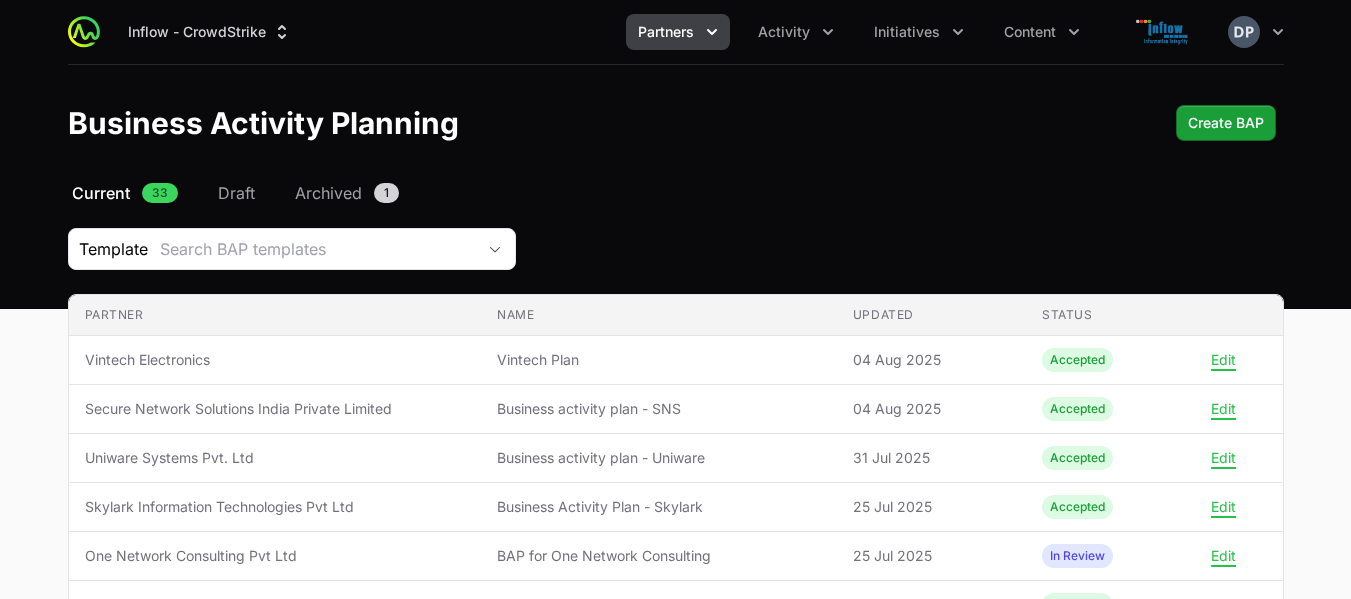 click 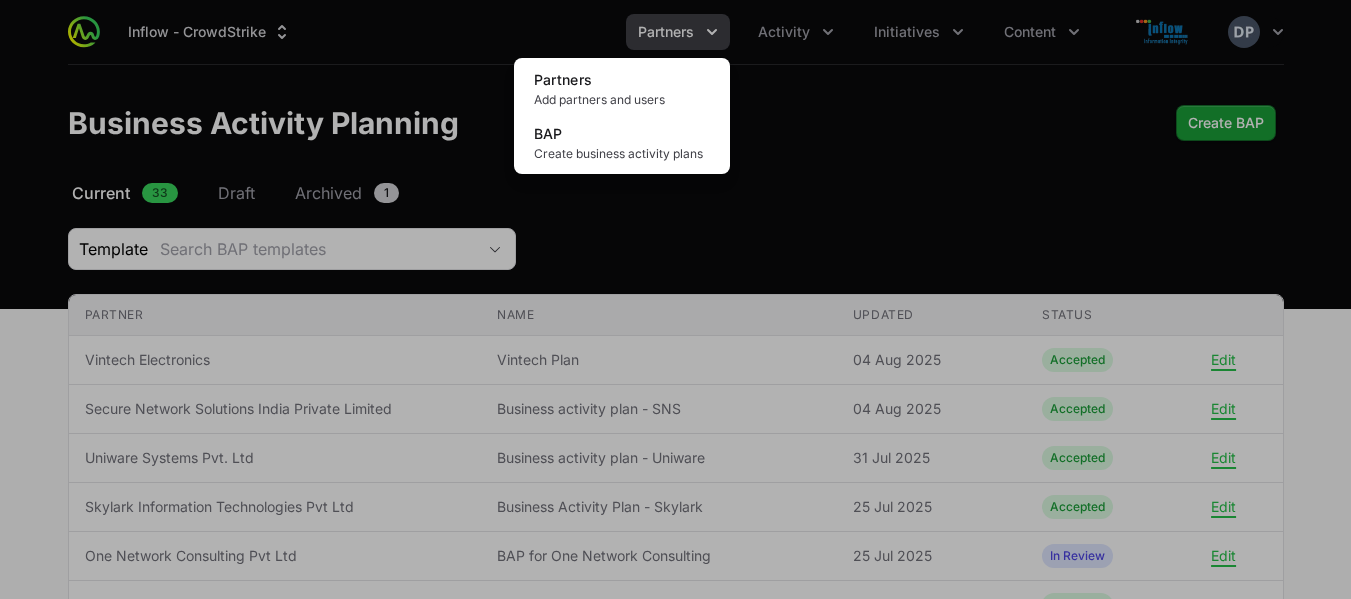 click 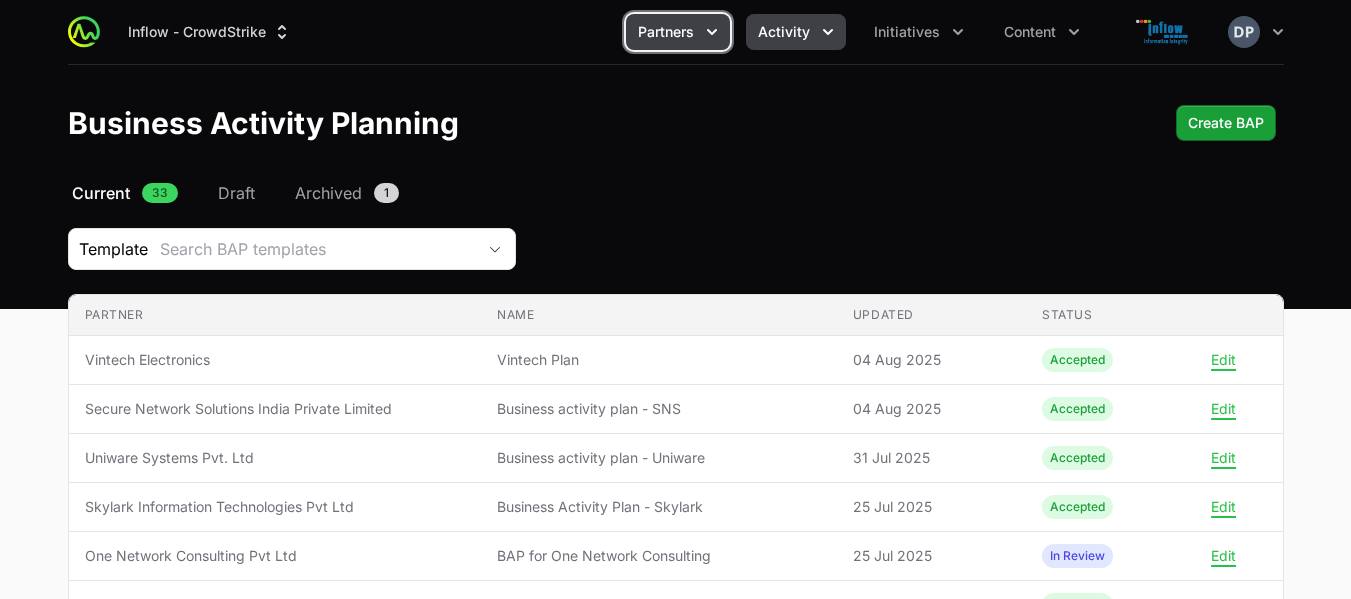 click 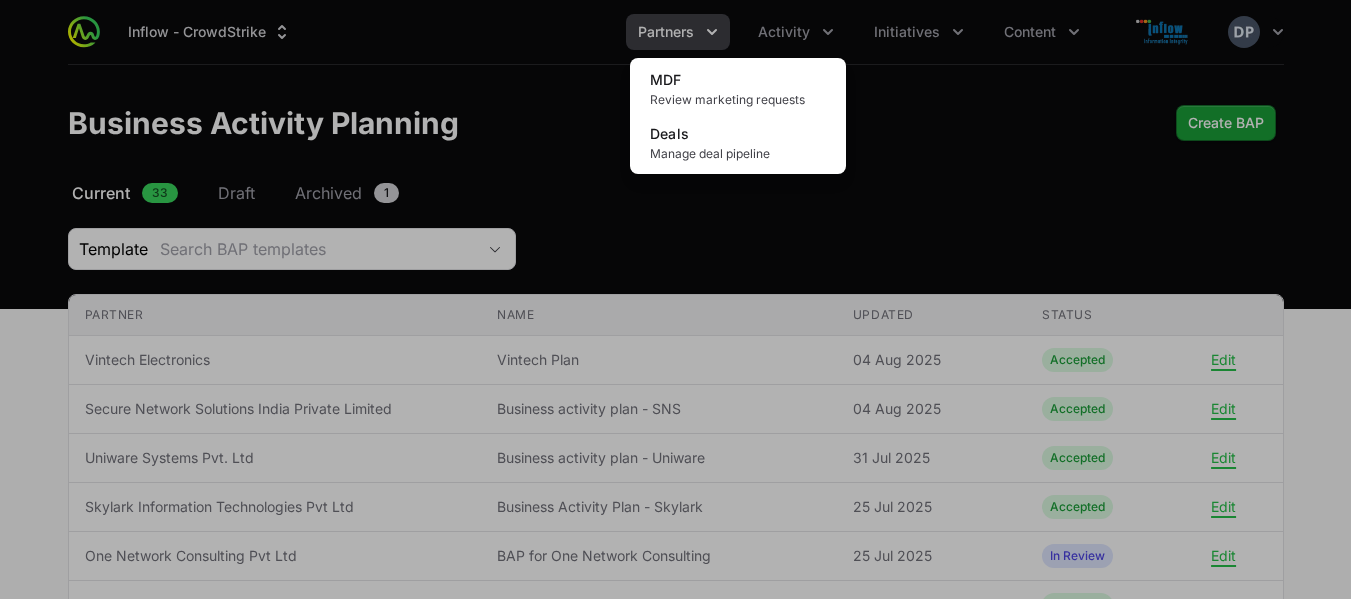 click 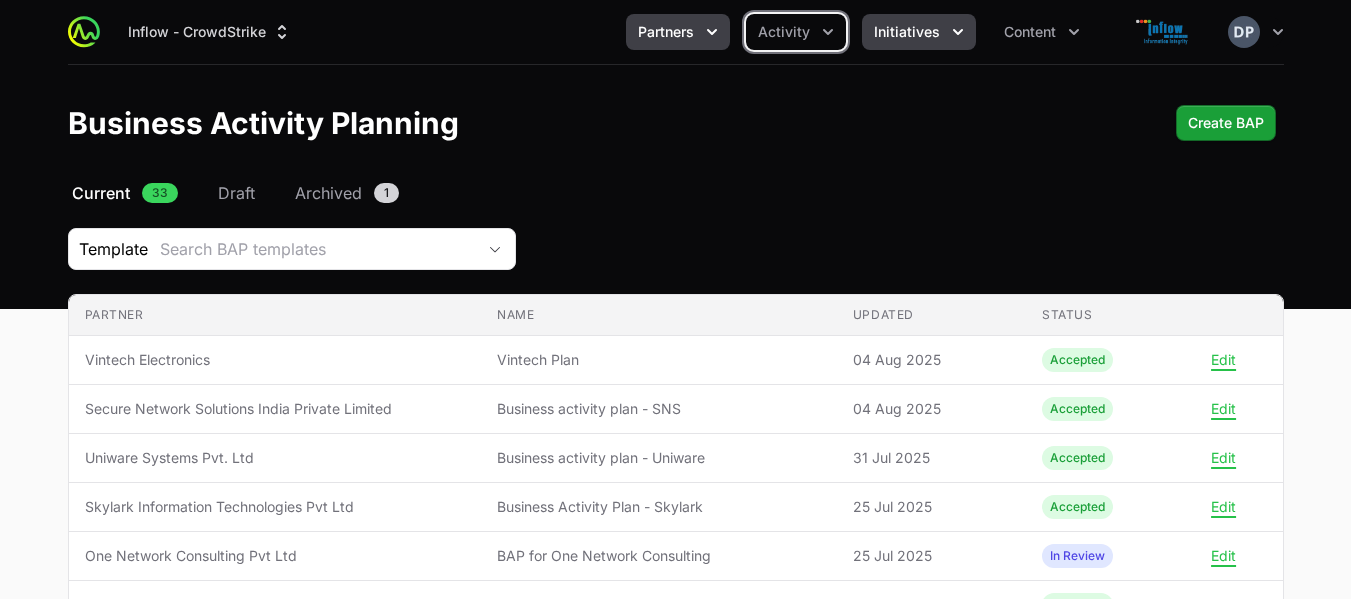 click 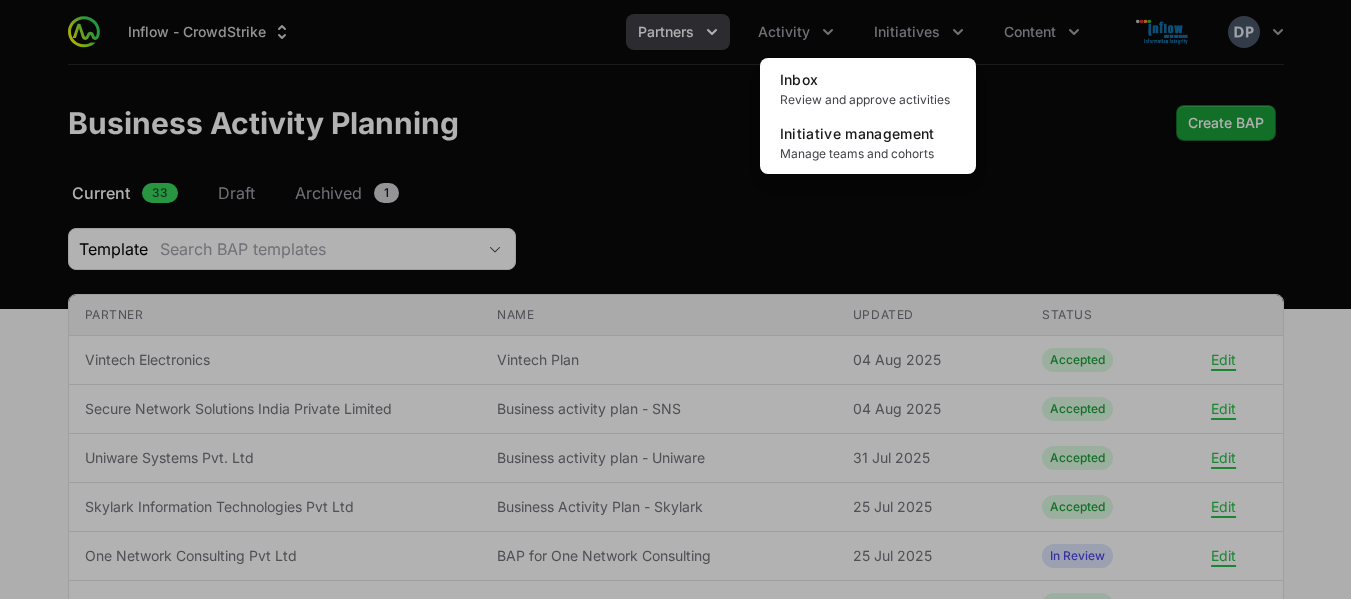 click 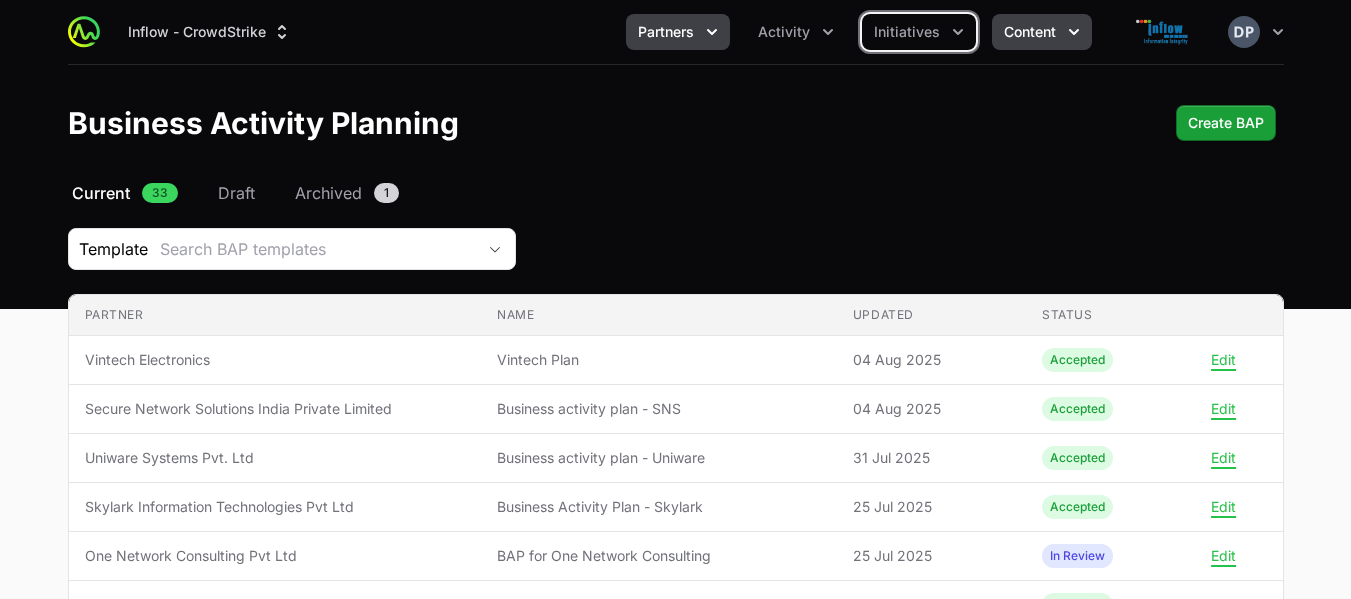 click 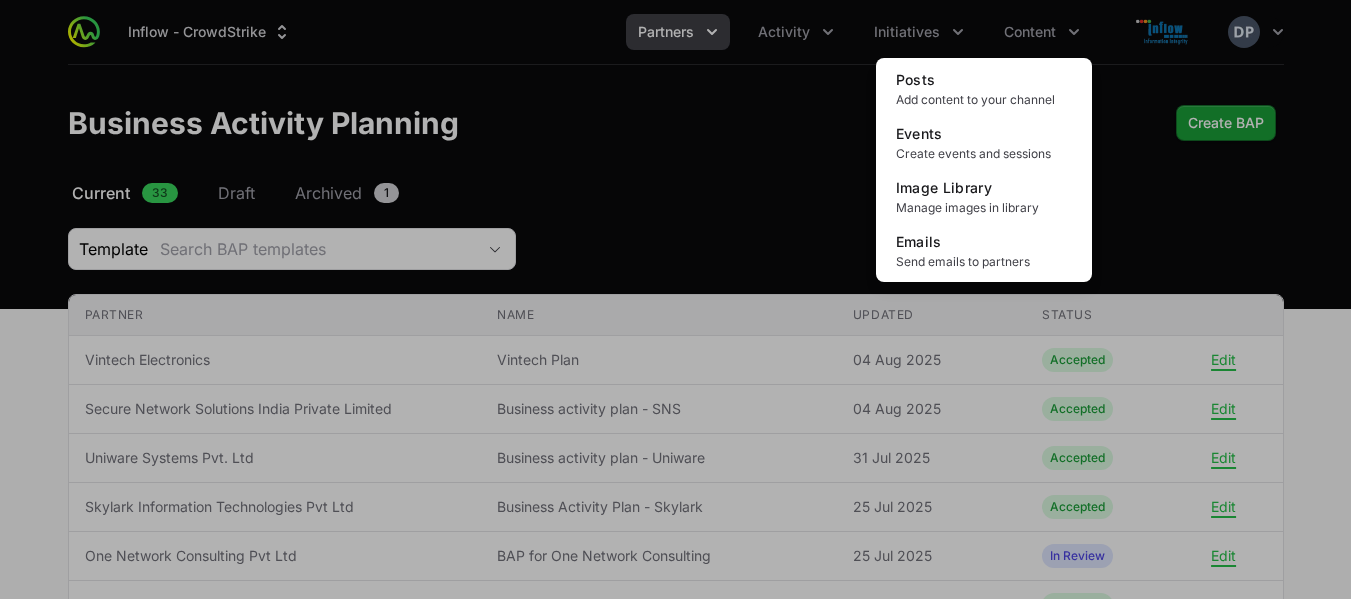 click 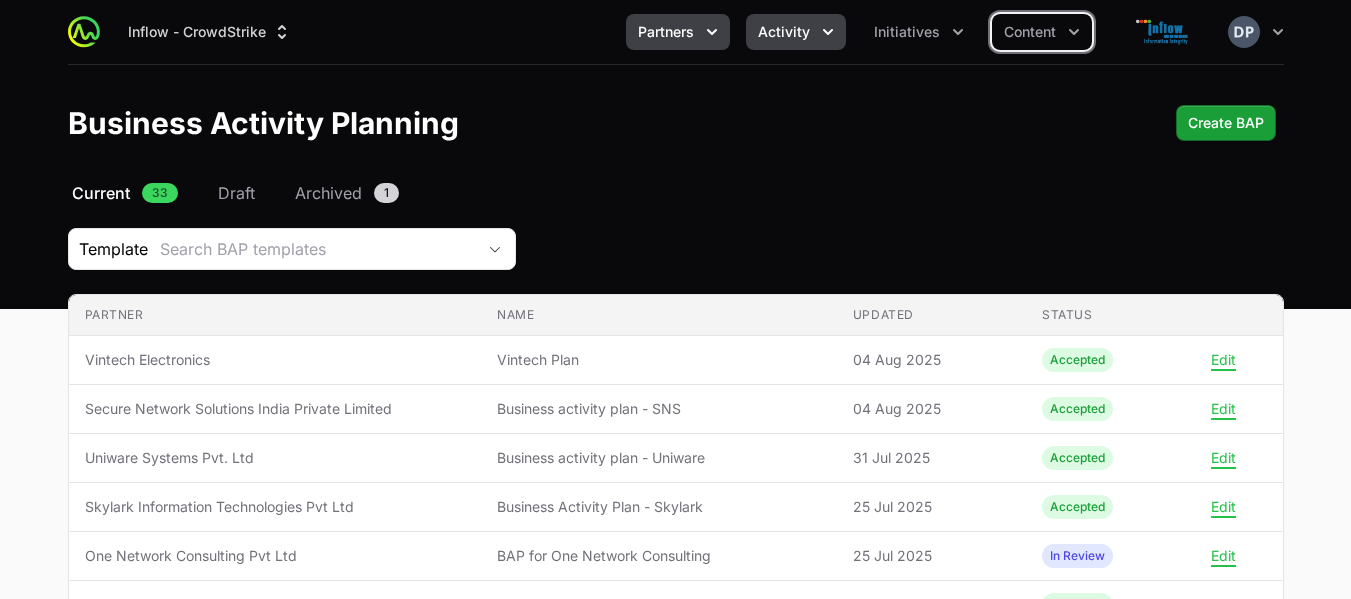 click 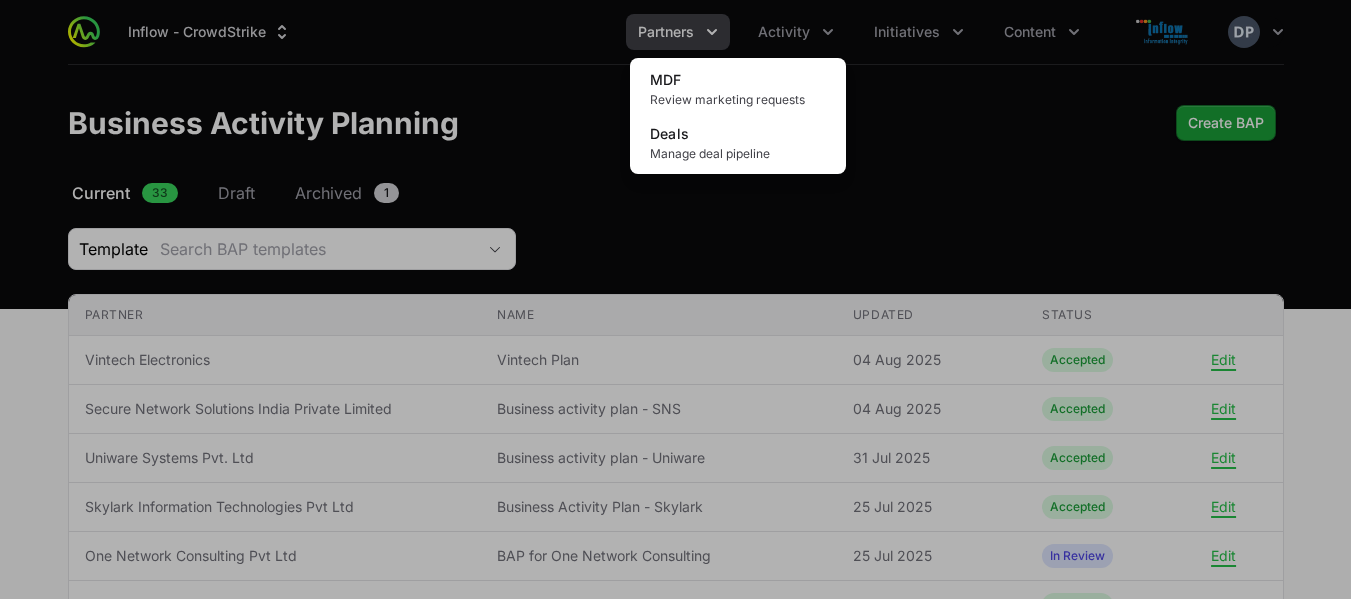 click 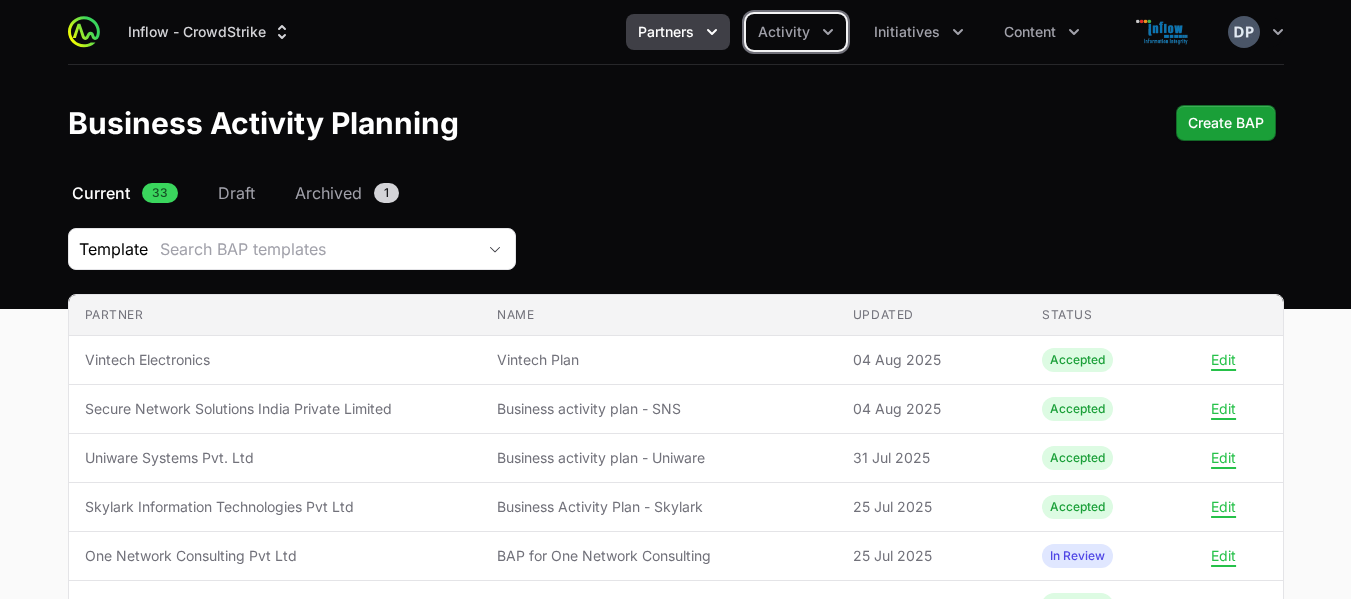 click 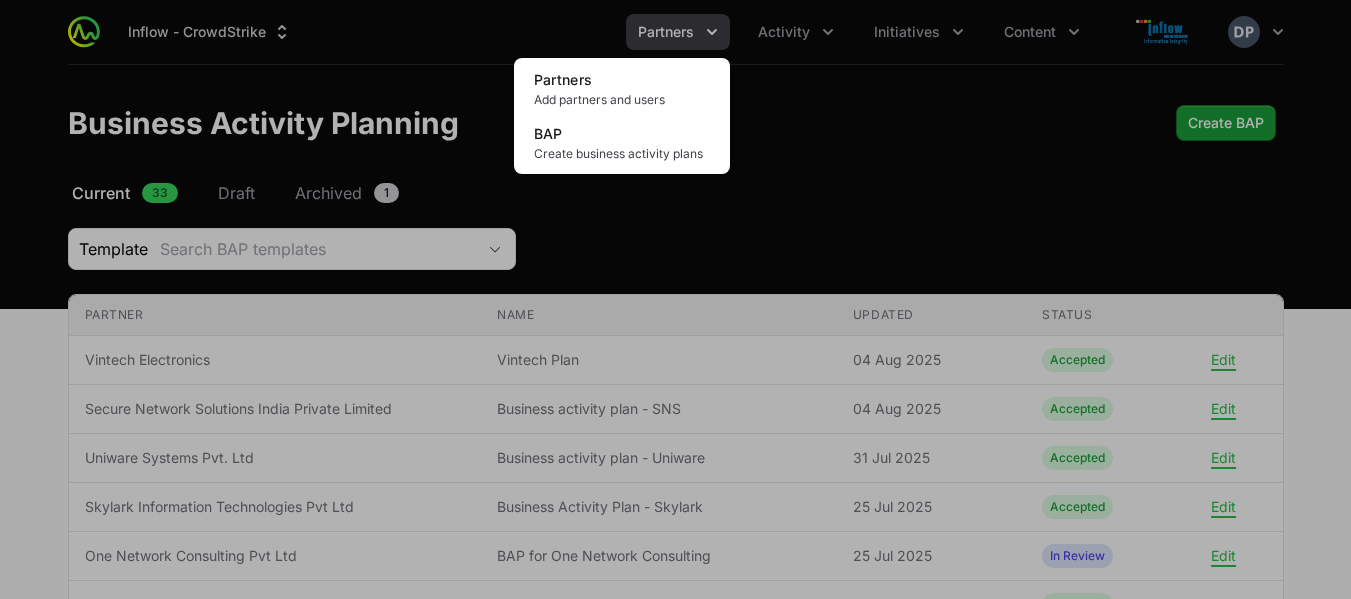 click 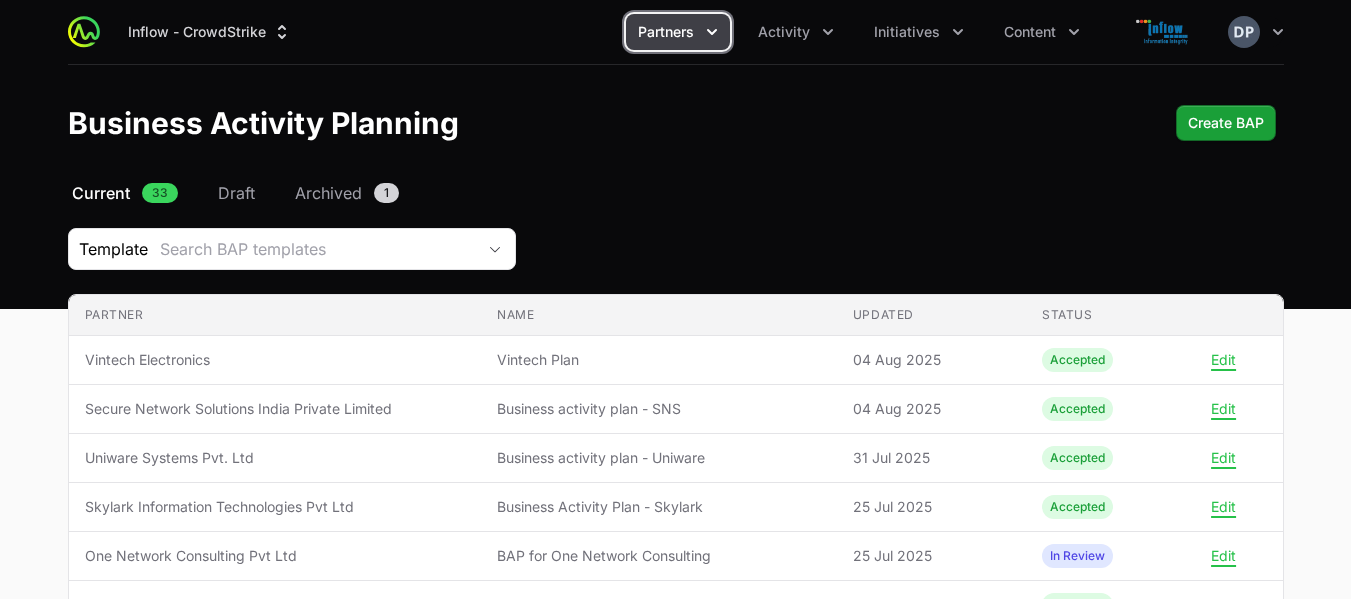 type 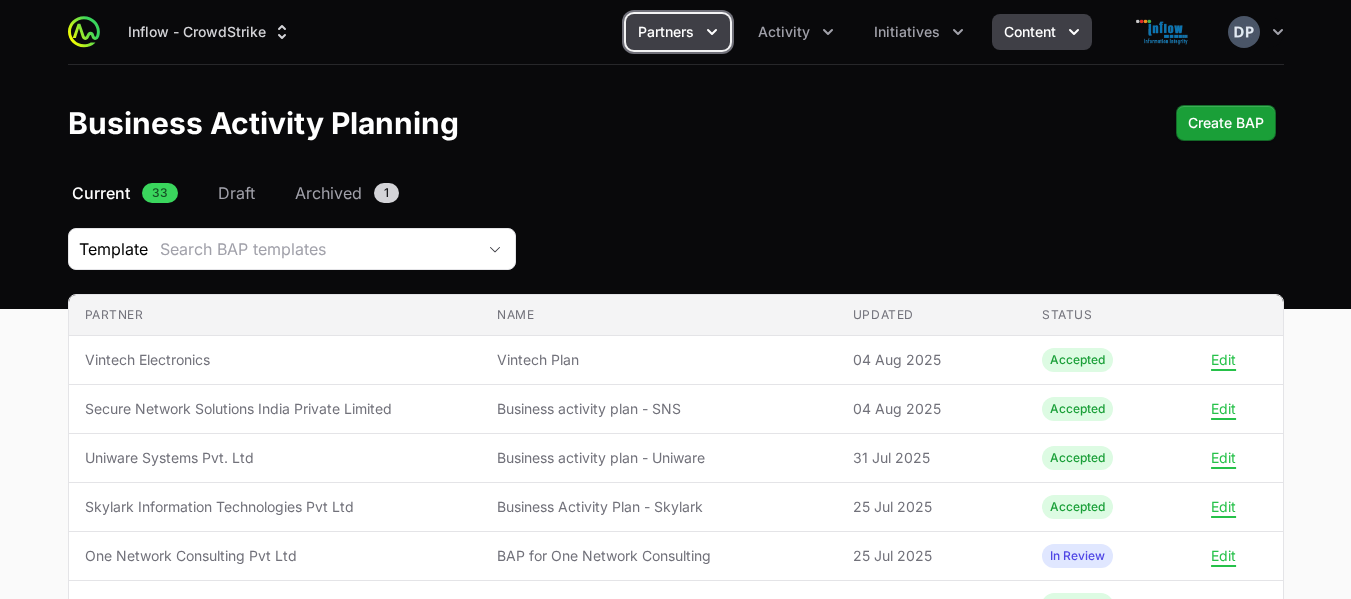 click 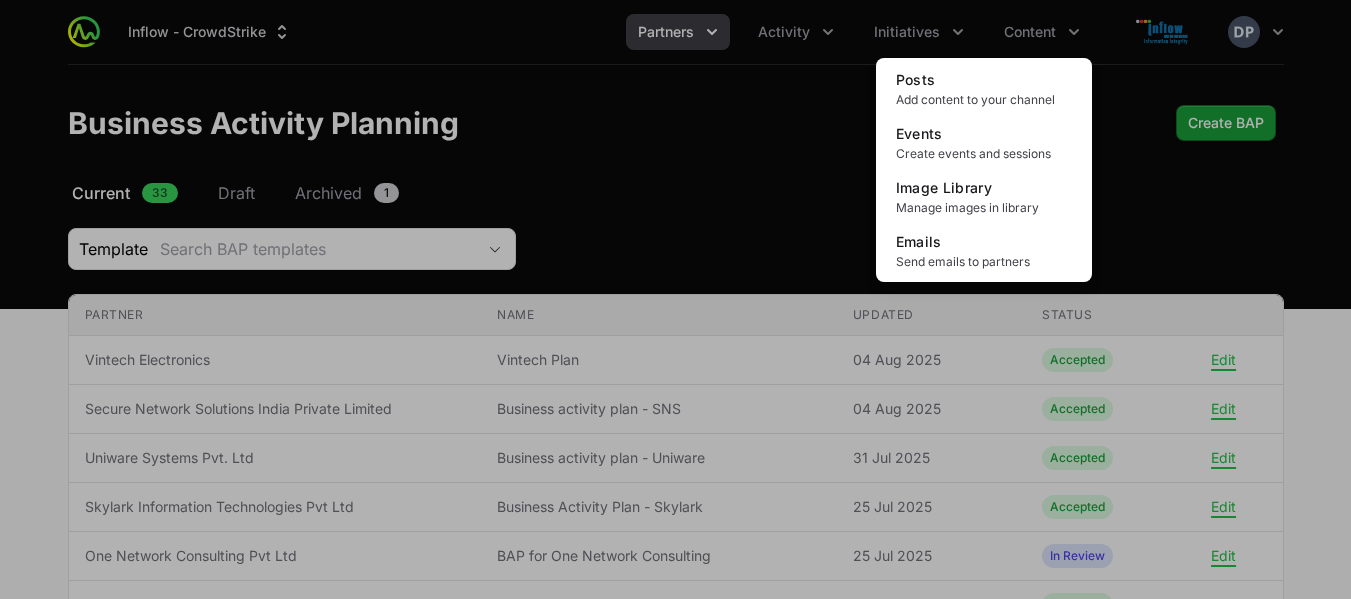 click 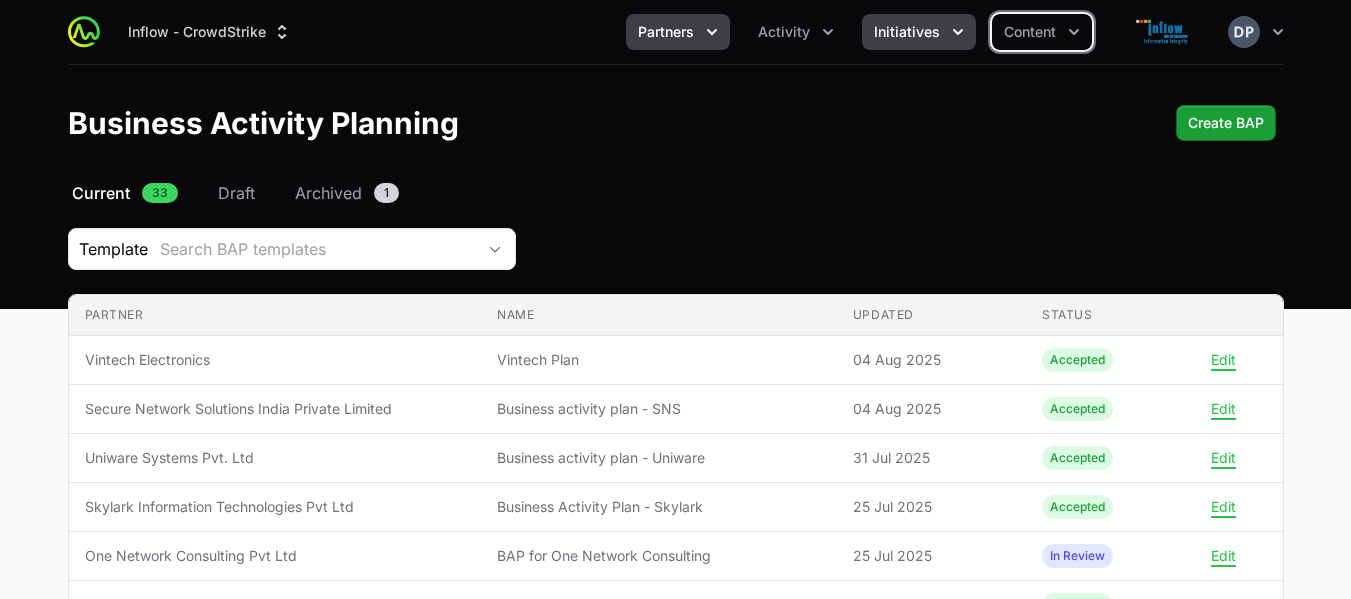 click 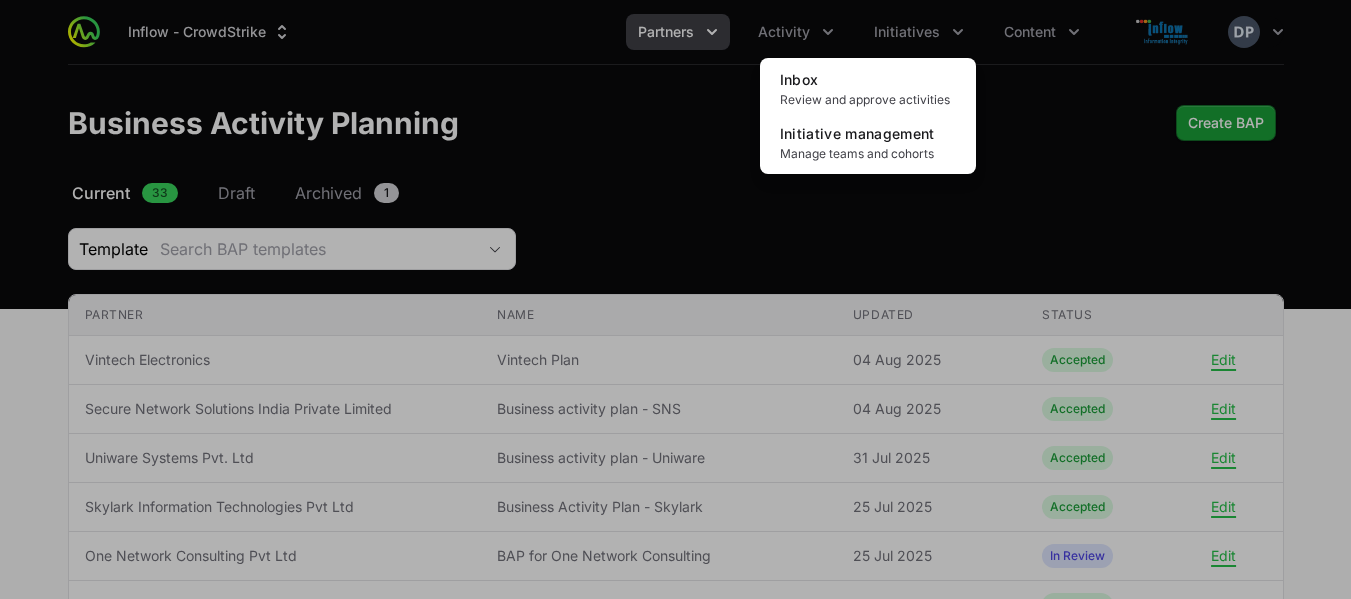 click 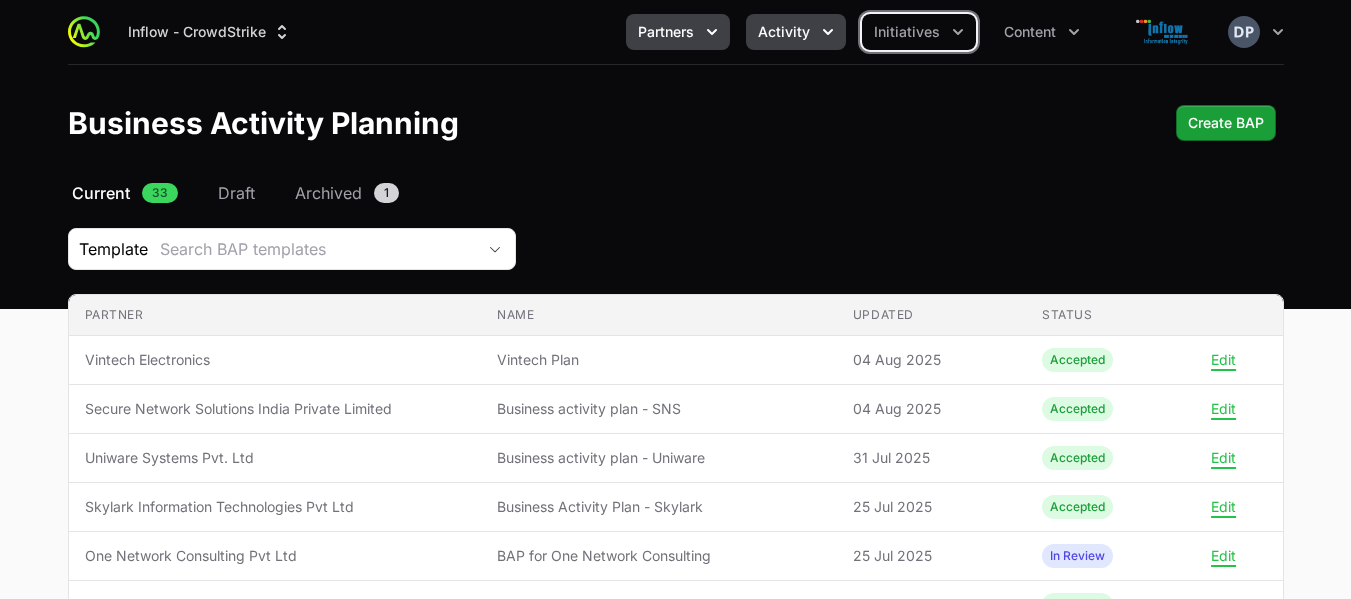 click 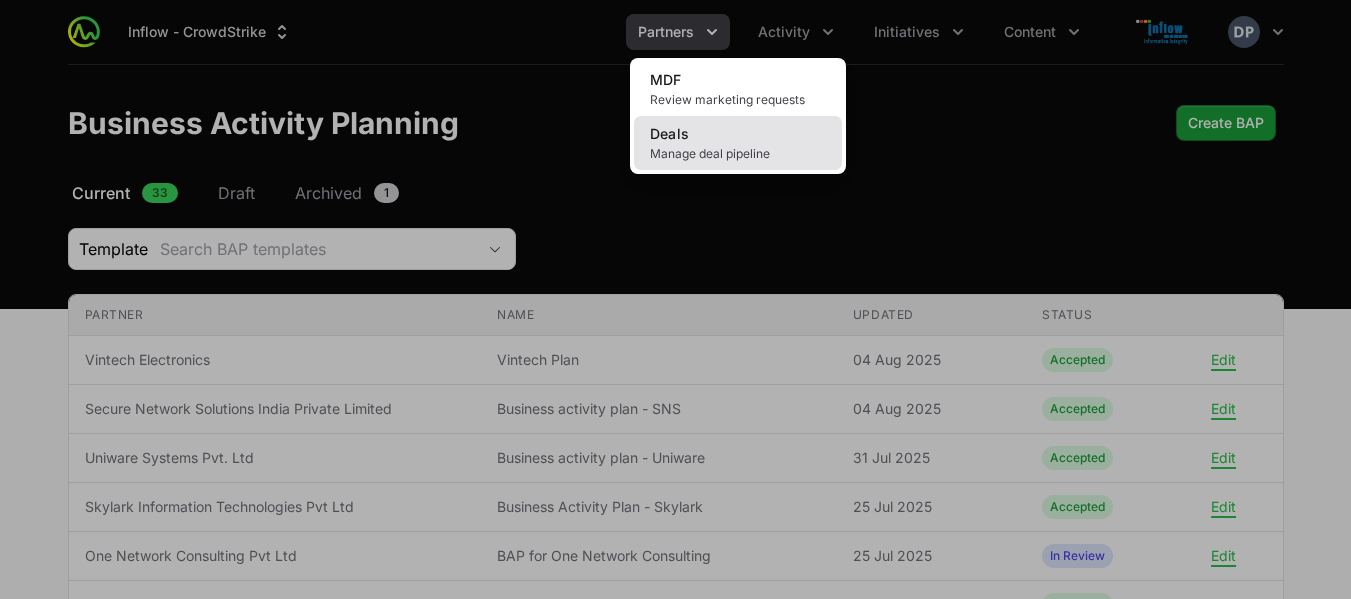 click on "Manage deal pipeline" 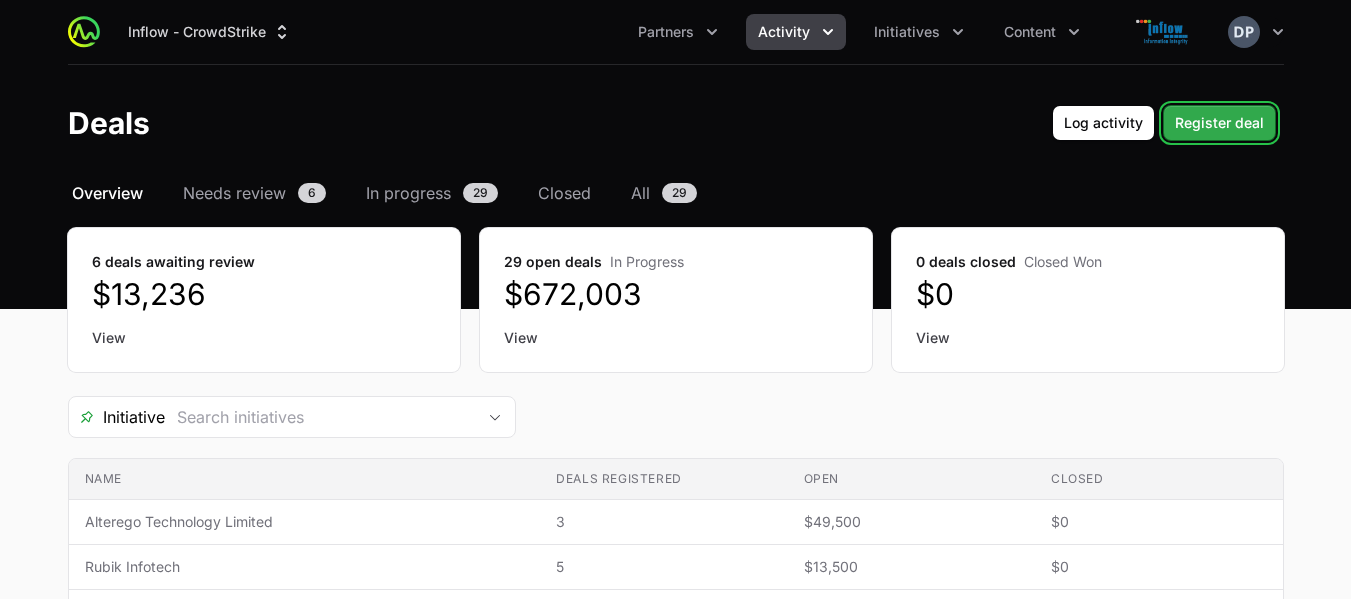 click on "Register deal" 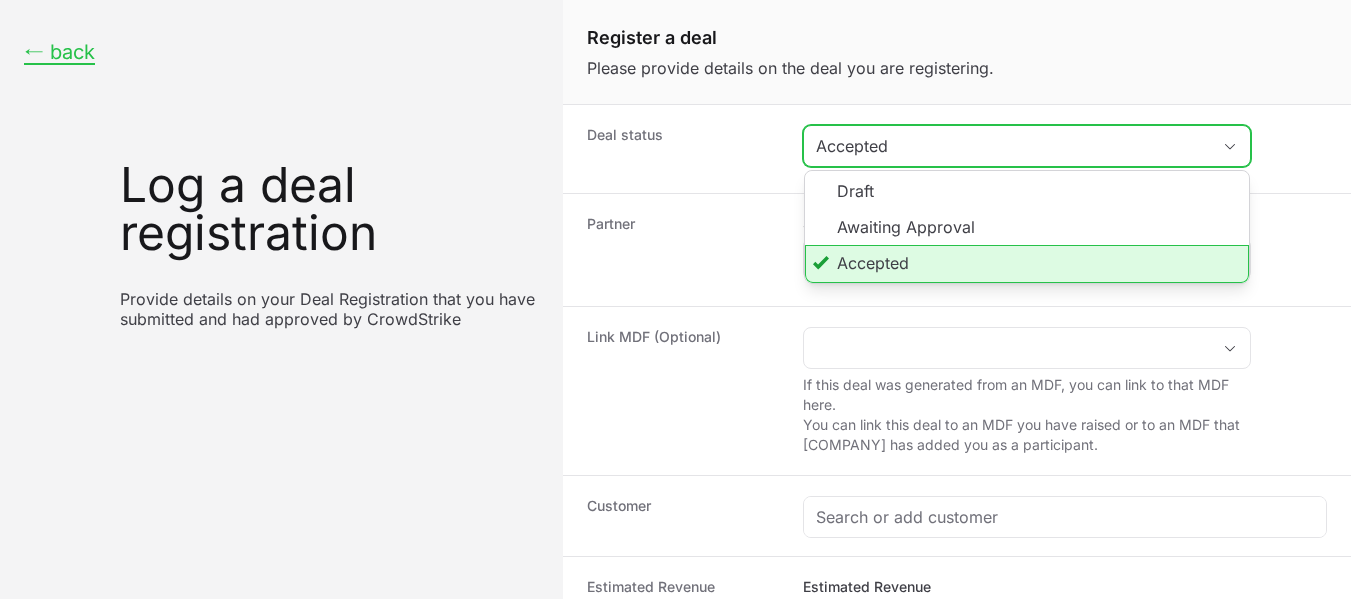click on "Accepted" 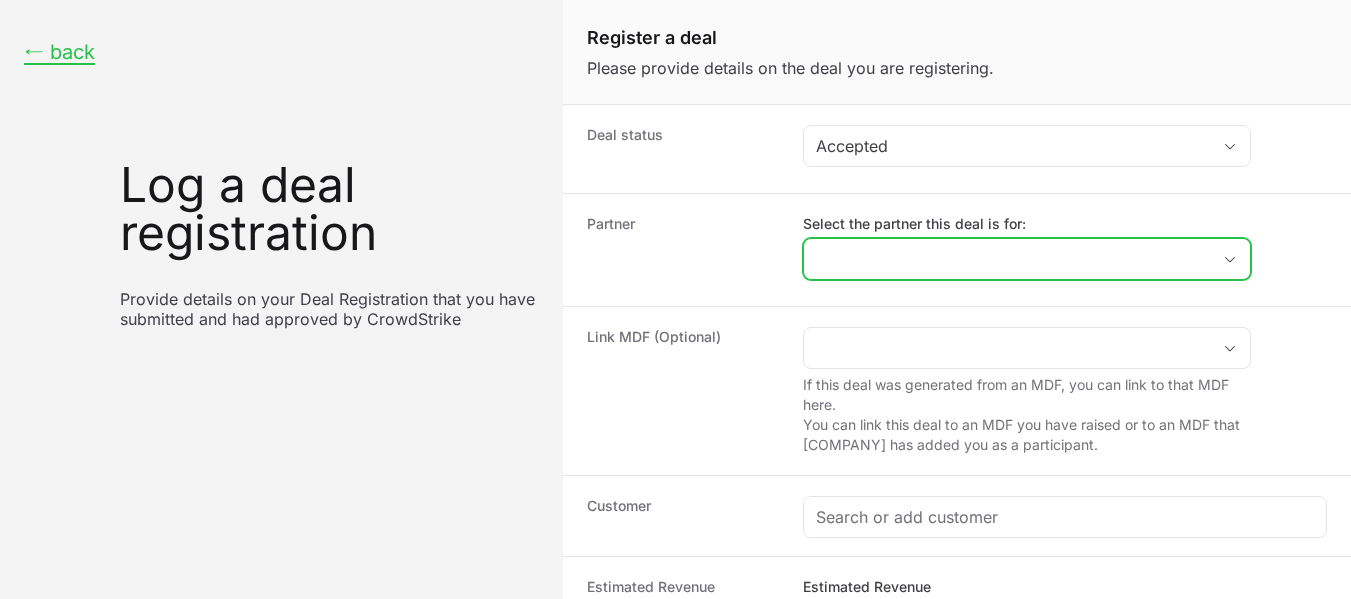 click 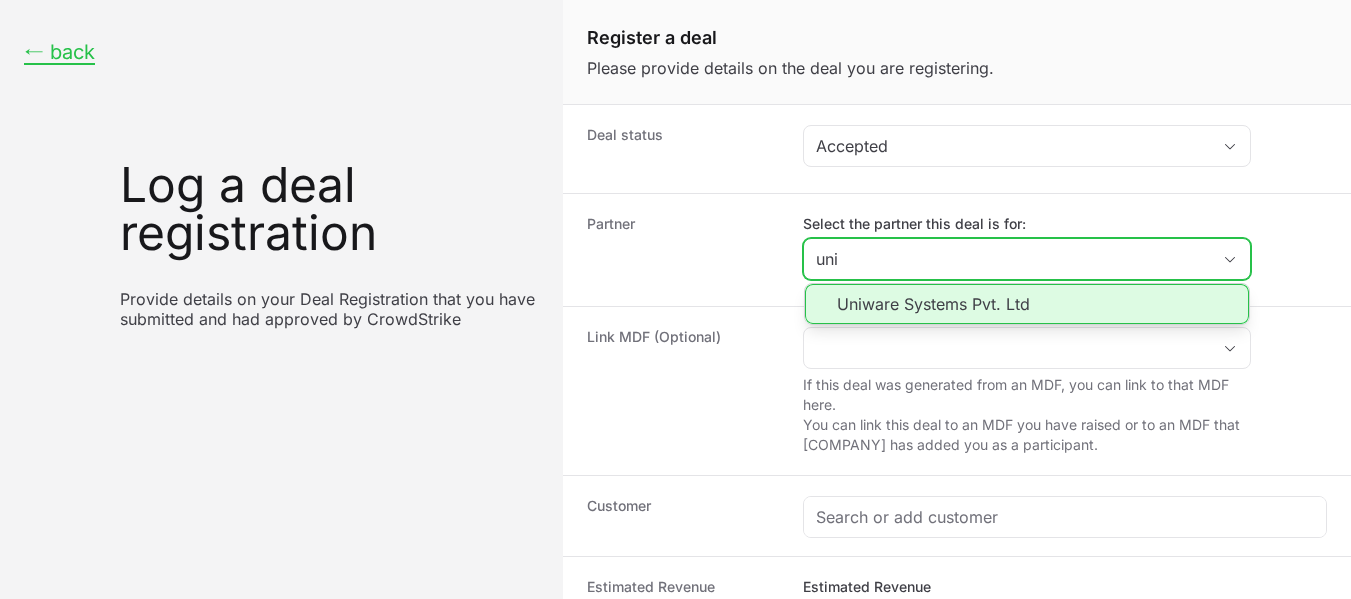 click on "Uniware Systems Pvt. Ltd" 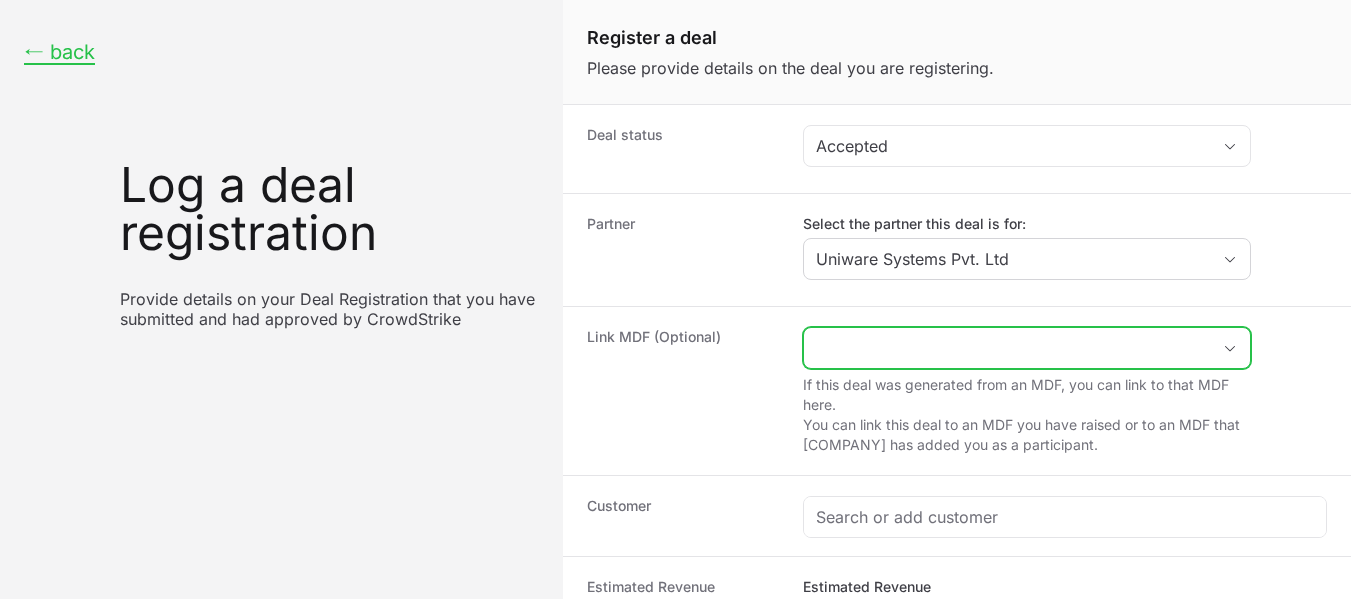 click 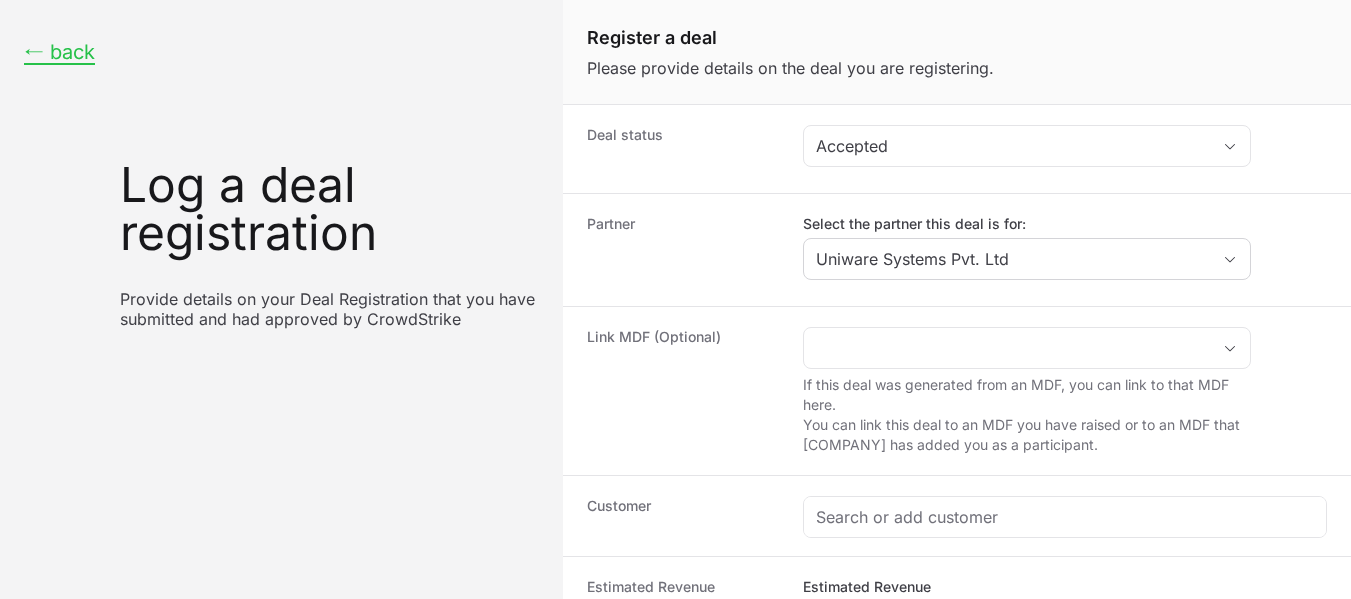 click on "Link MDF (Optional)" 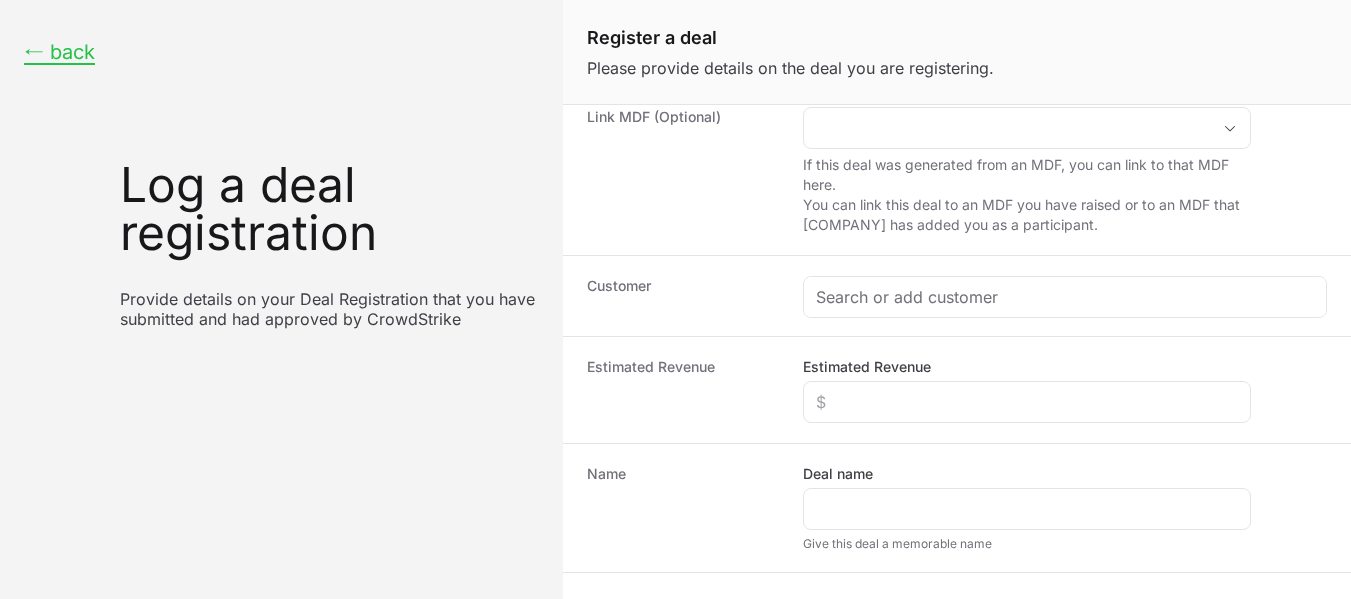 scroll, scrollTop: 224, scrollLeft: 0, axis: vertical 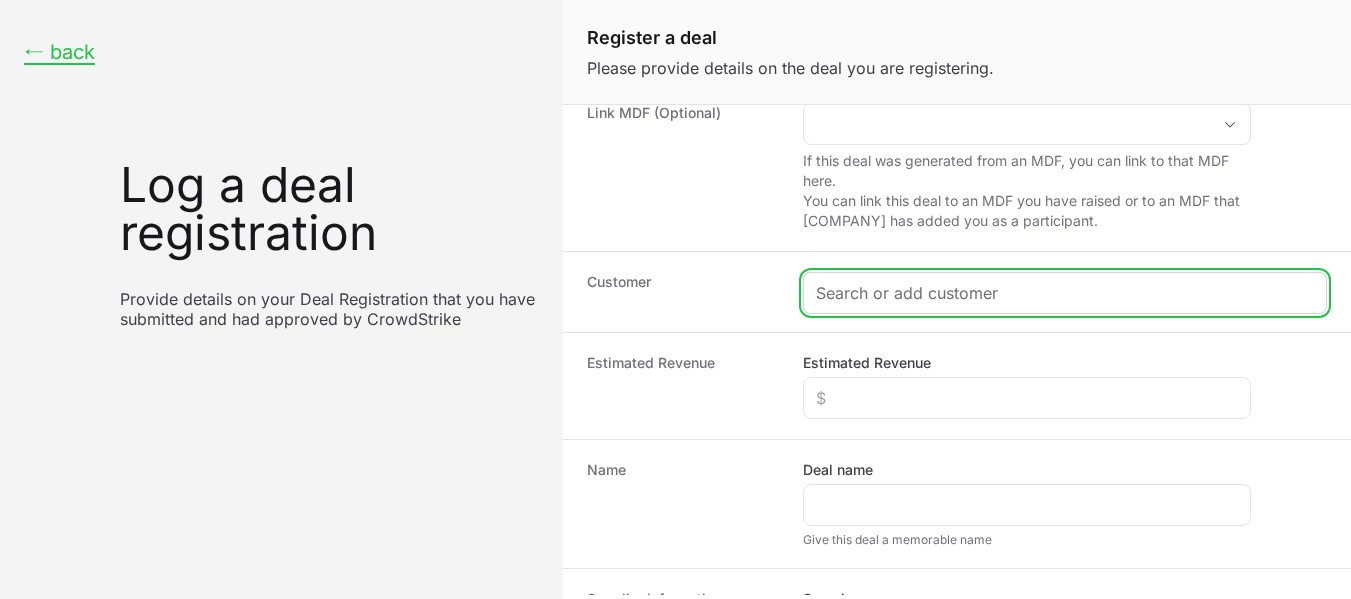 click 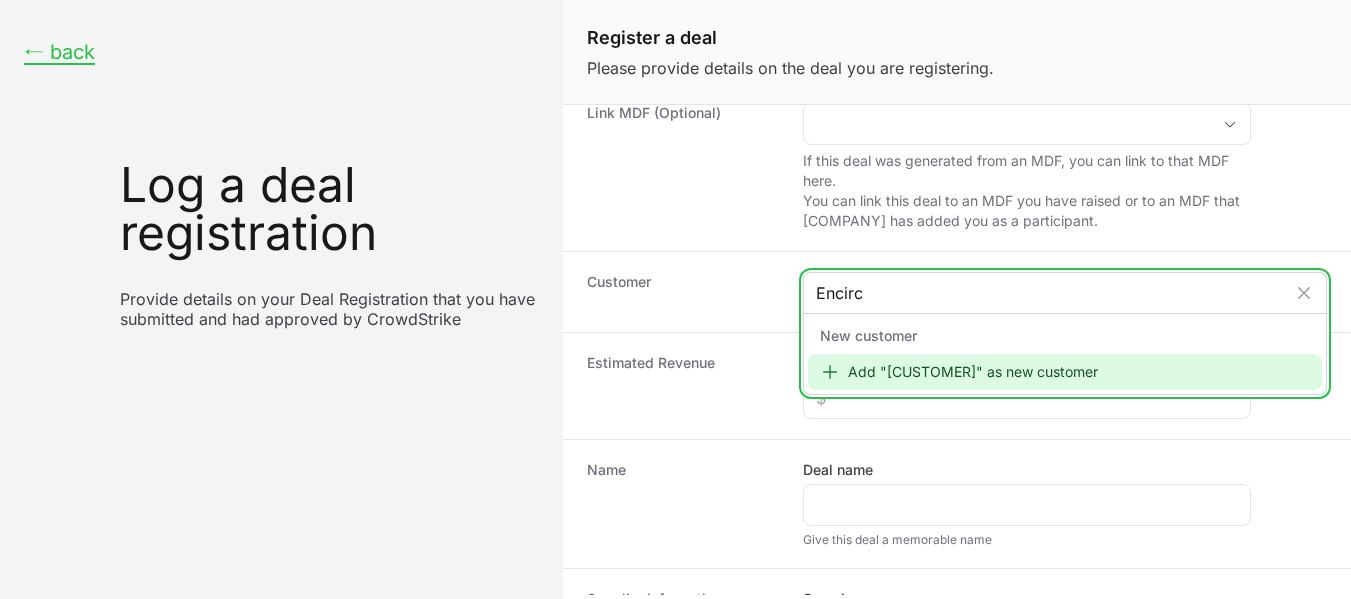type on "Encirc" 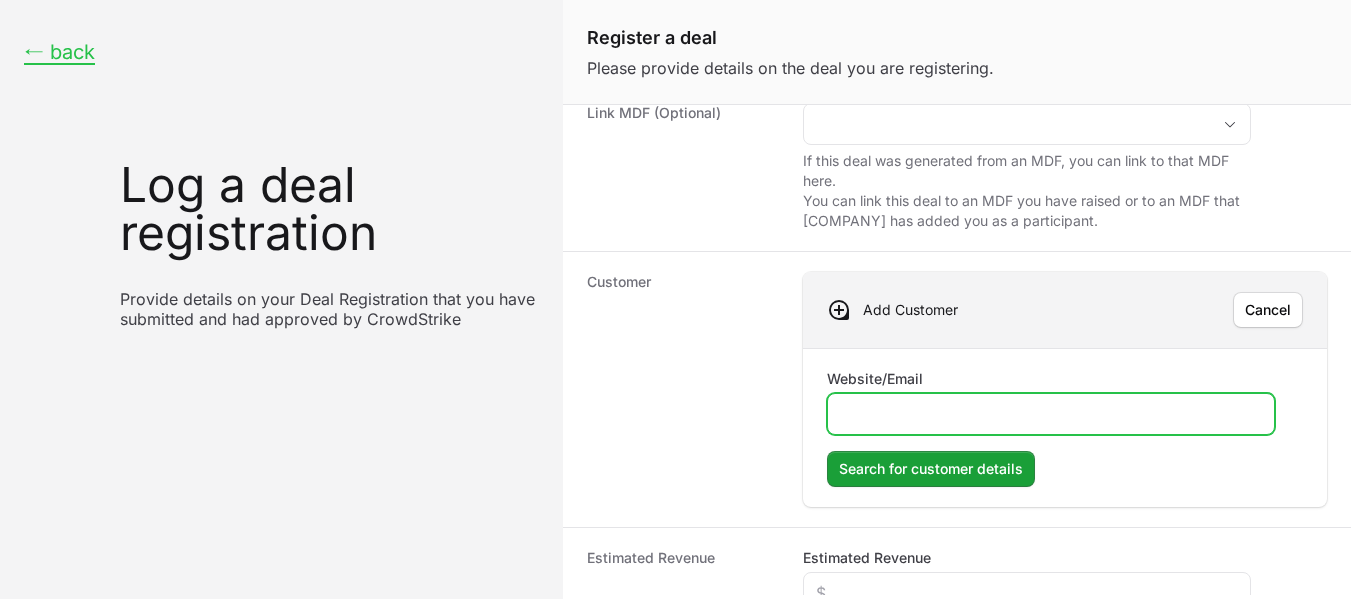paste on "https://[WEBSITE].com/careers.html" 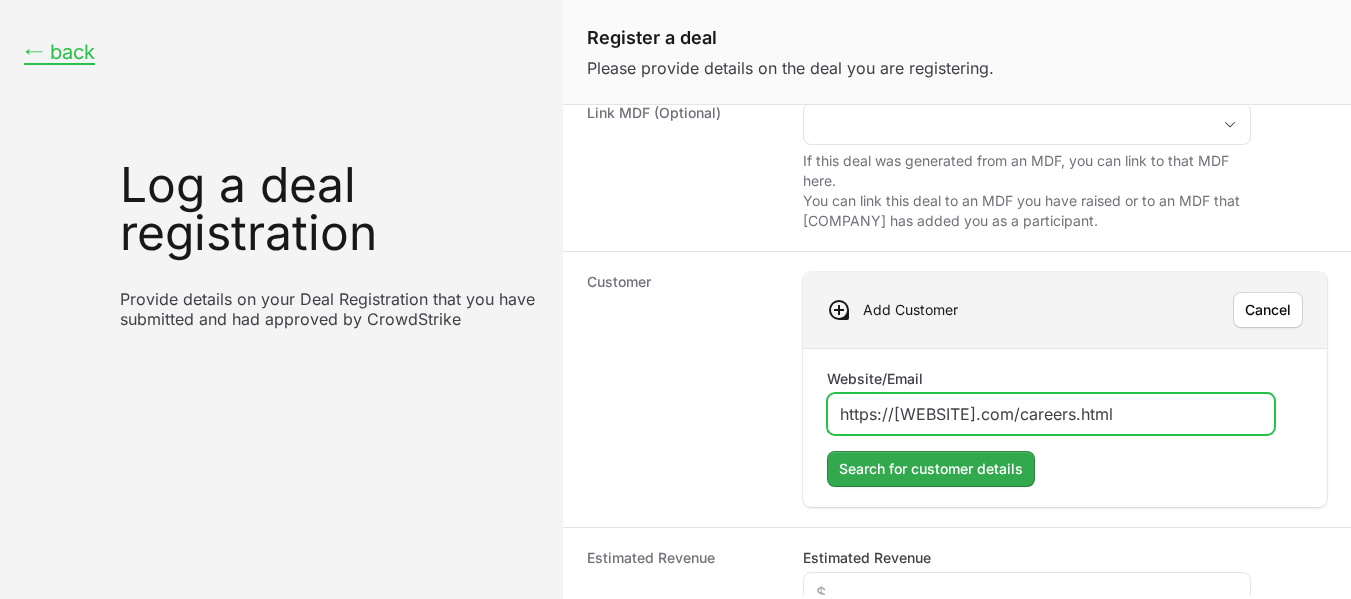 type on "https://[WEBSITE].com/careers.html" 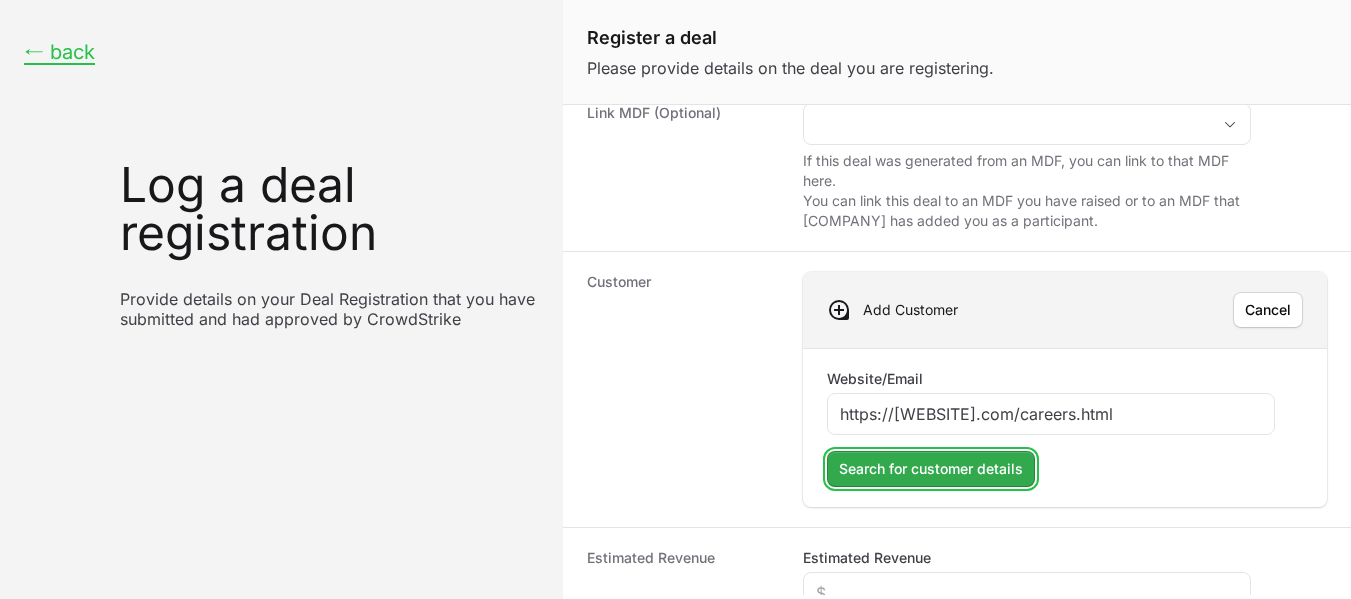 click on "Search for customer details" 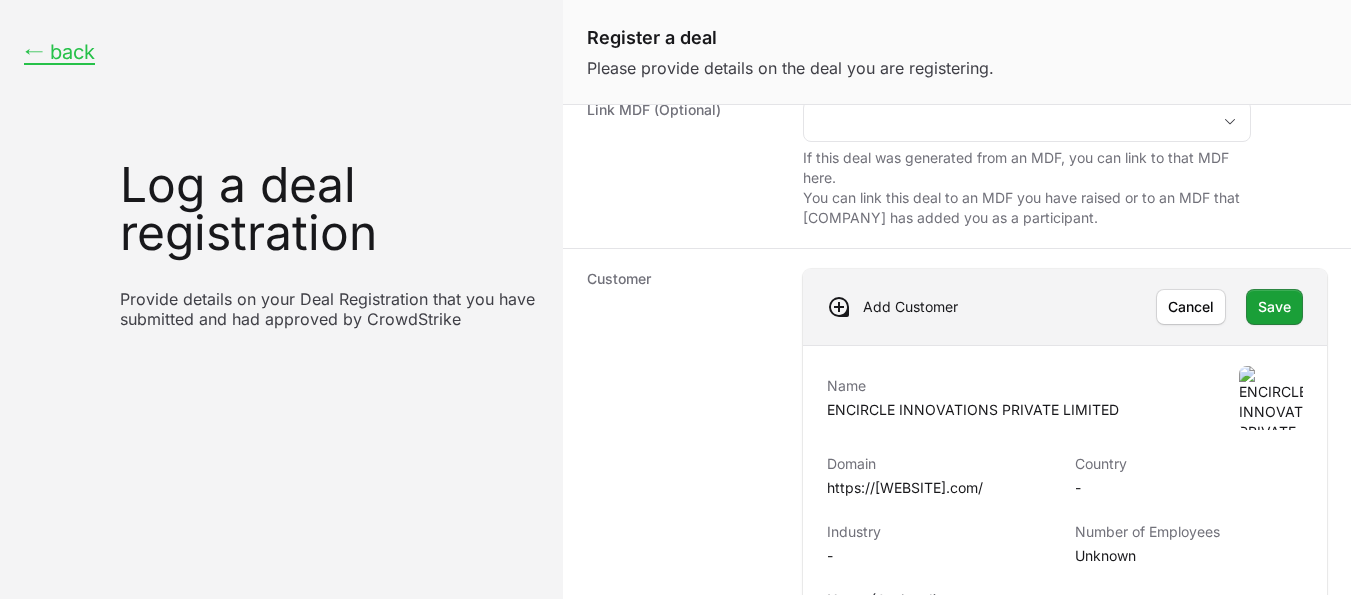 scroll, scrollTop: 218, scrollLeft: 0, axis: vertical 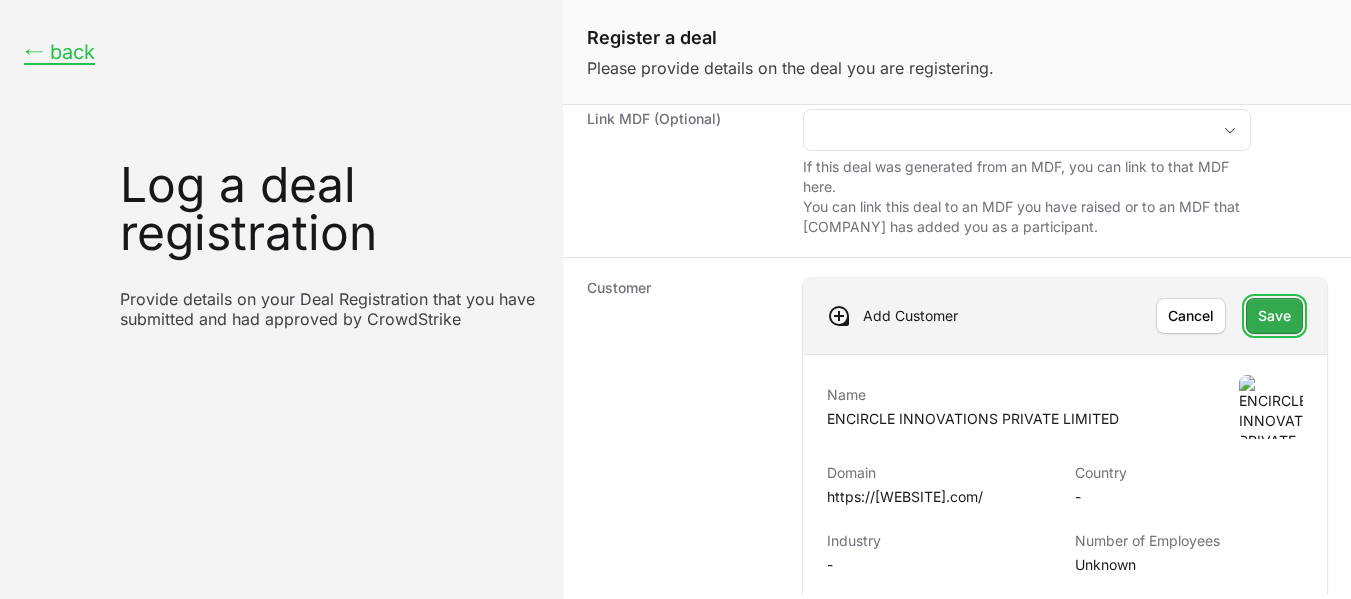 click on "Save" 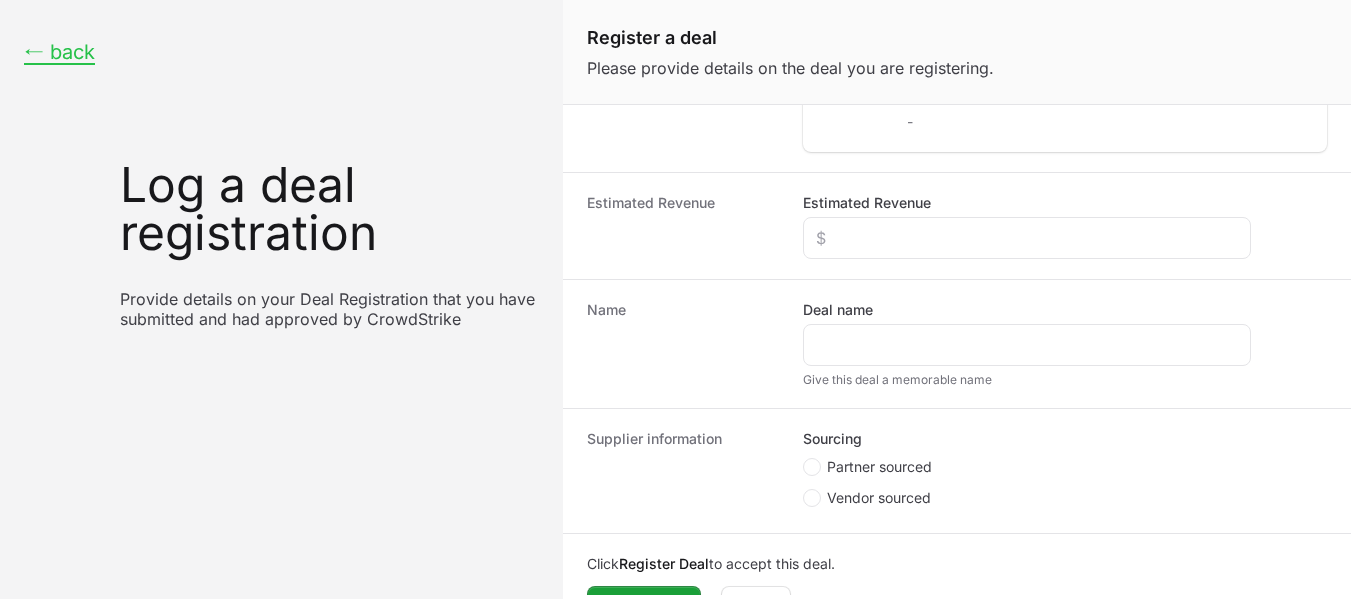 scroll, scrollTop: 549, scrollLeft: 0, axis: vertical 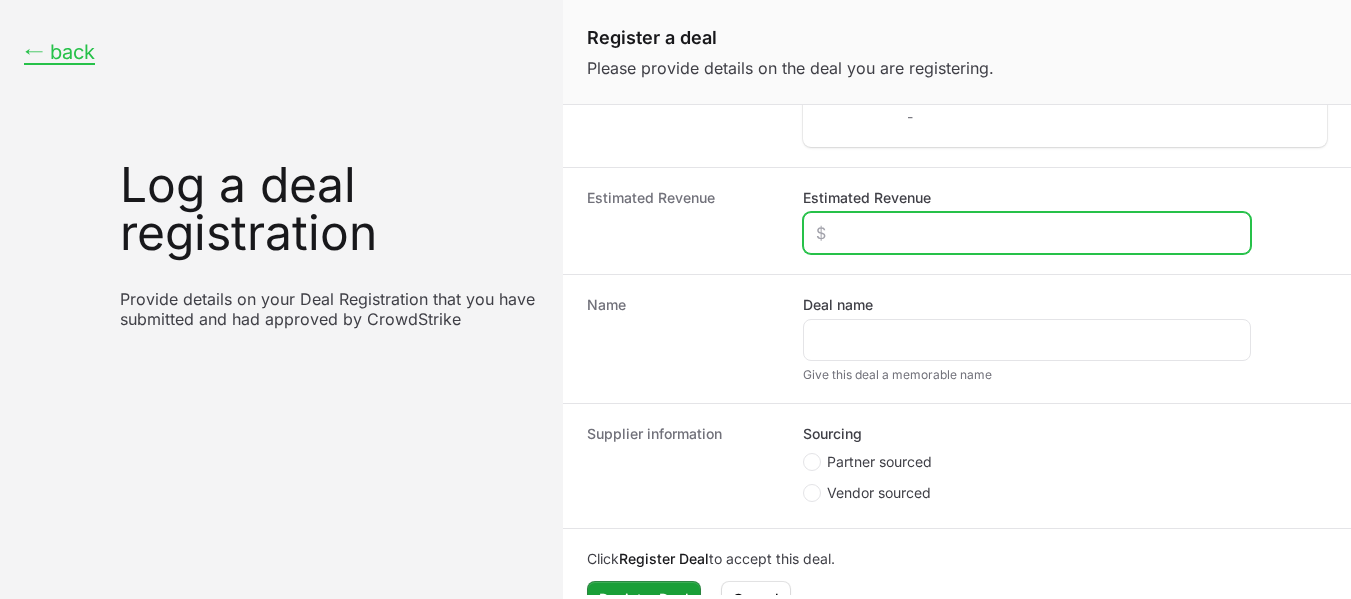 click on "Estimated Revenue" 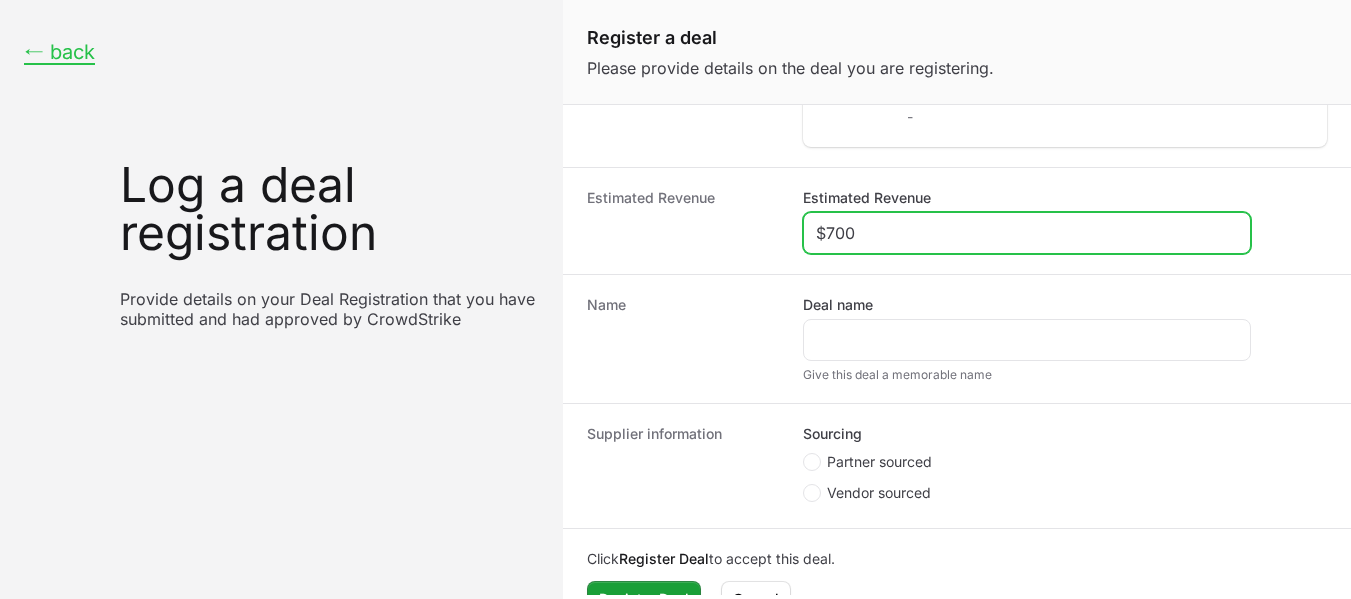 type on "$700" 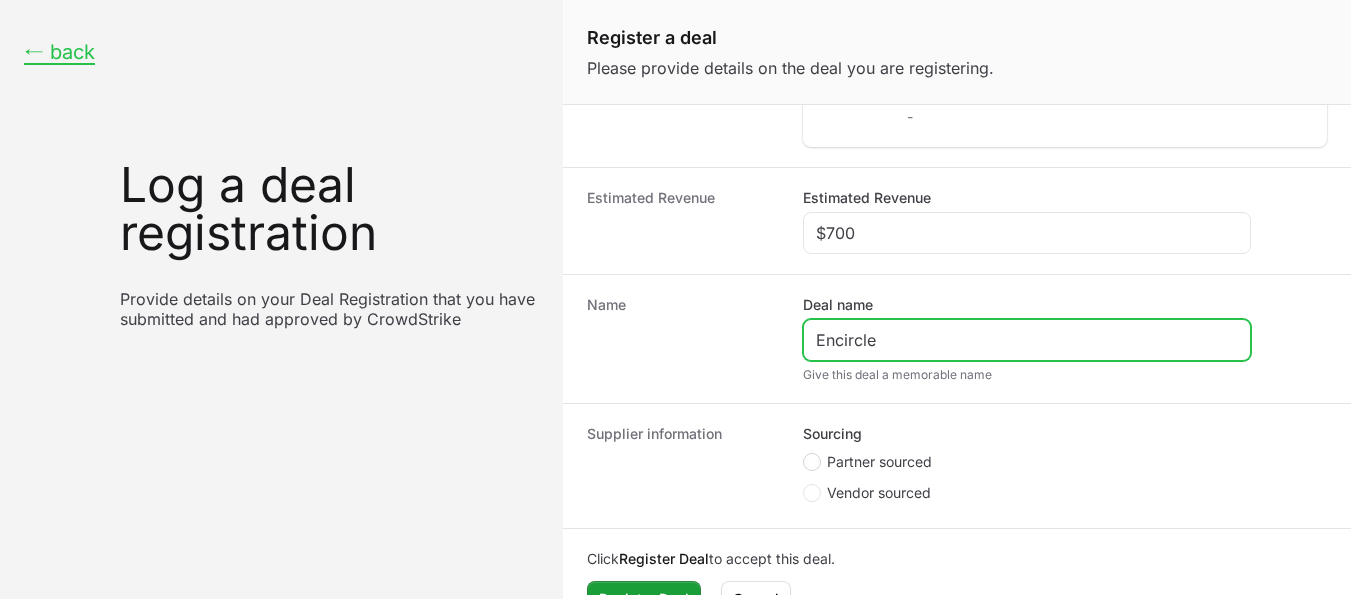 type on "Encircle" 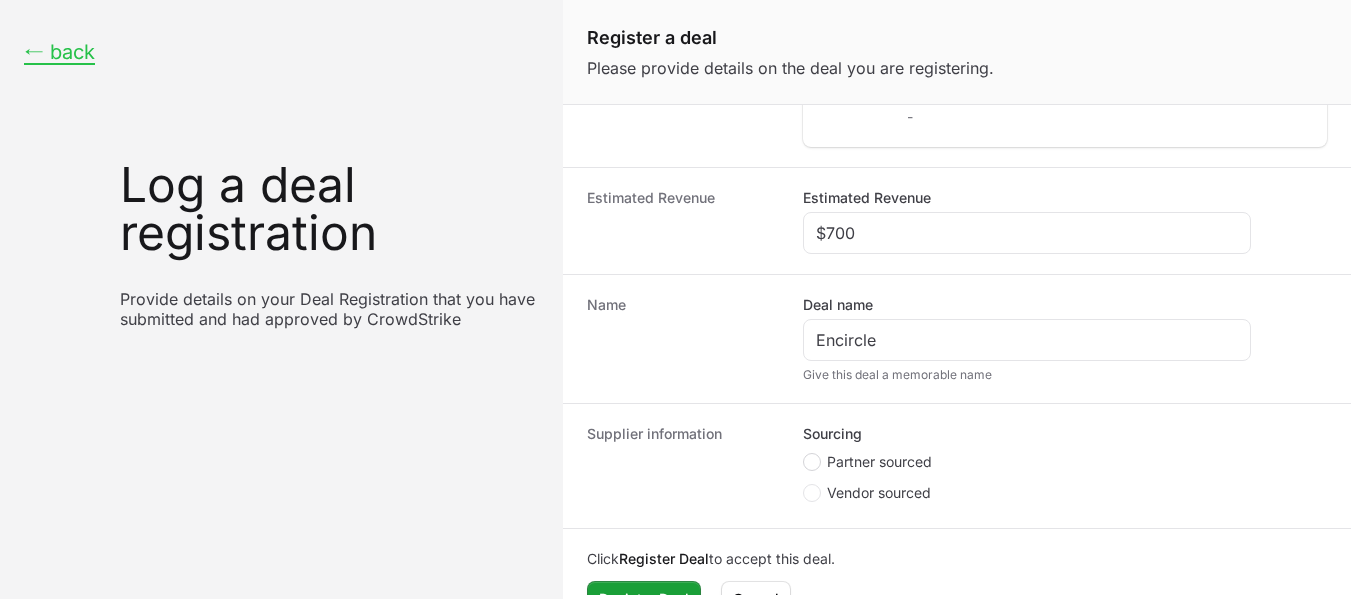 click 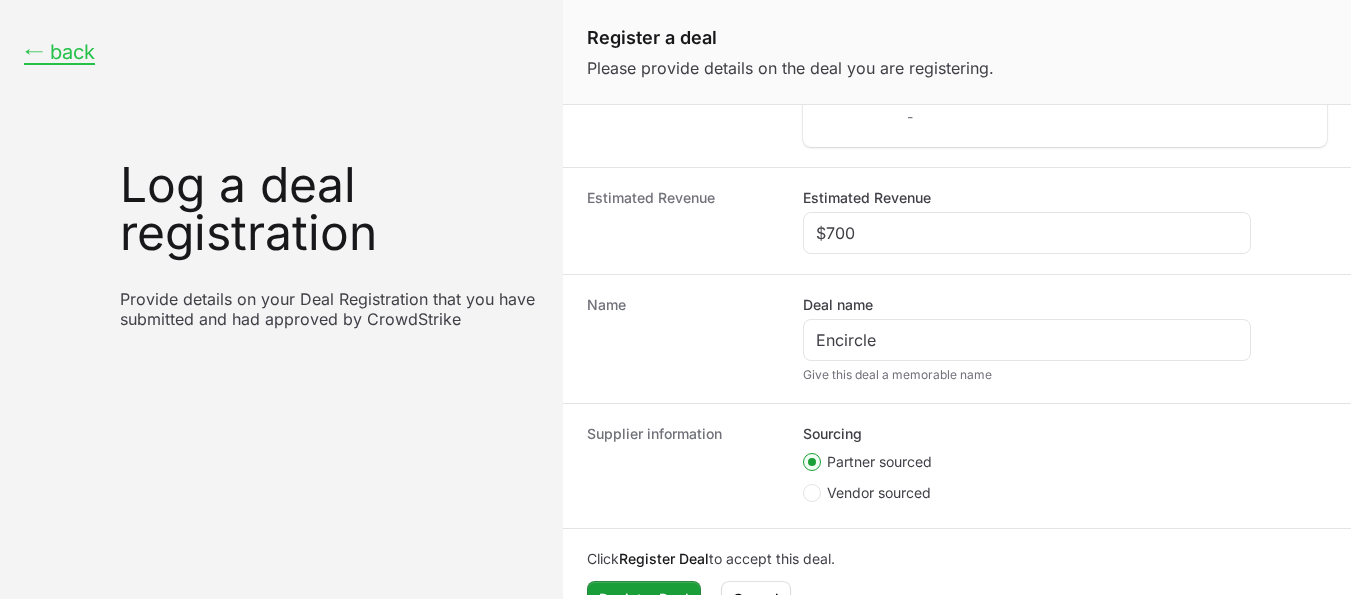 scroll, scrollTop: 436, scrollLeft: 0, axis: vertical 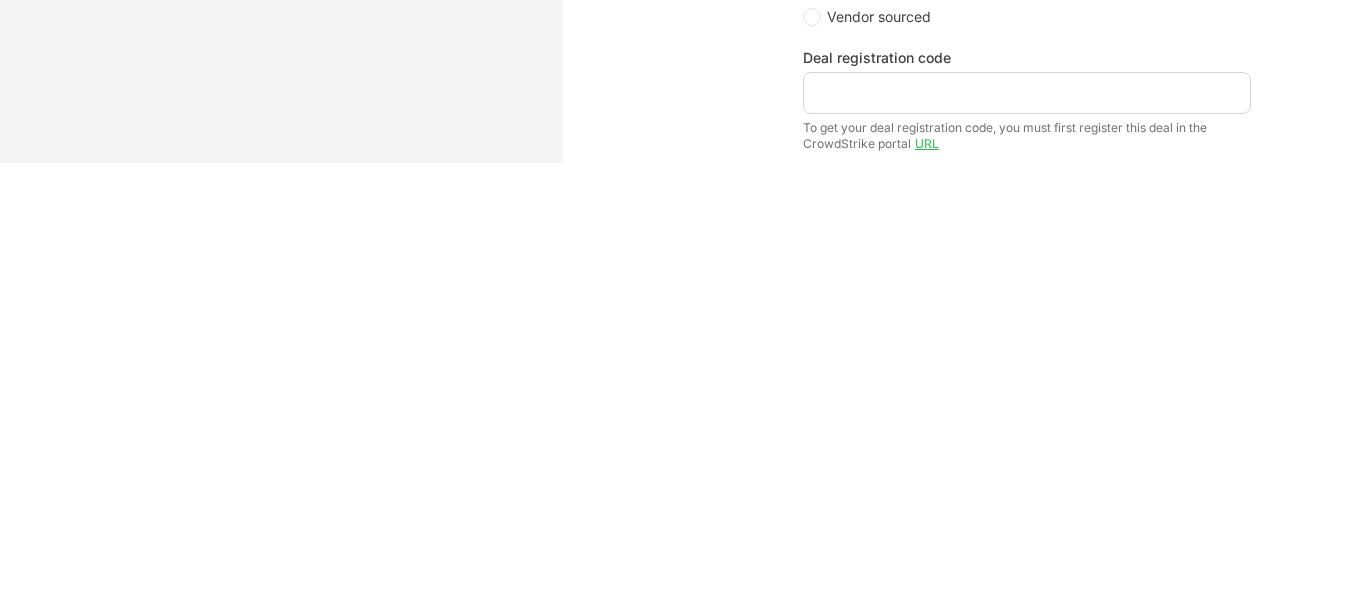 drag, startPoint x: 921, startPoint y: 106, endPoint x: 895, endPoint y: 95, distance: 28.231188 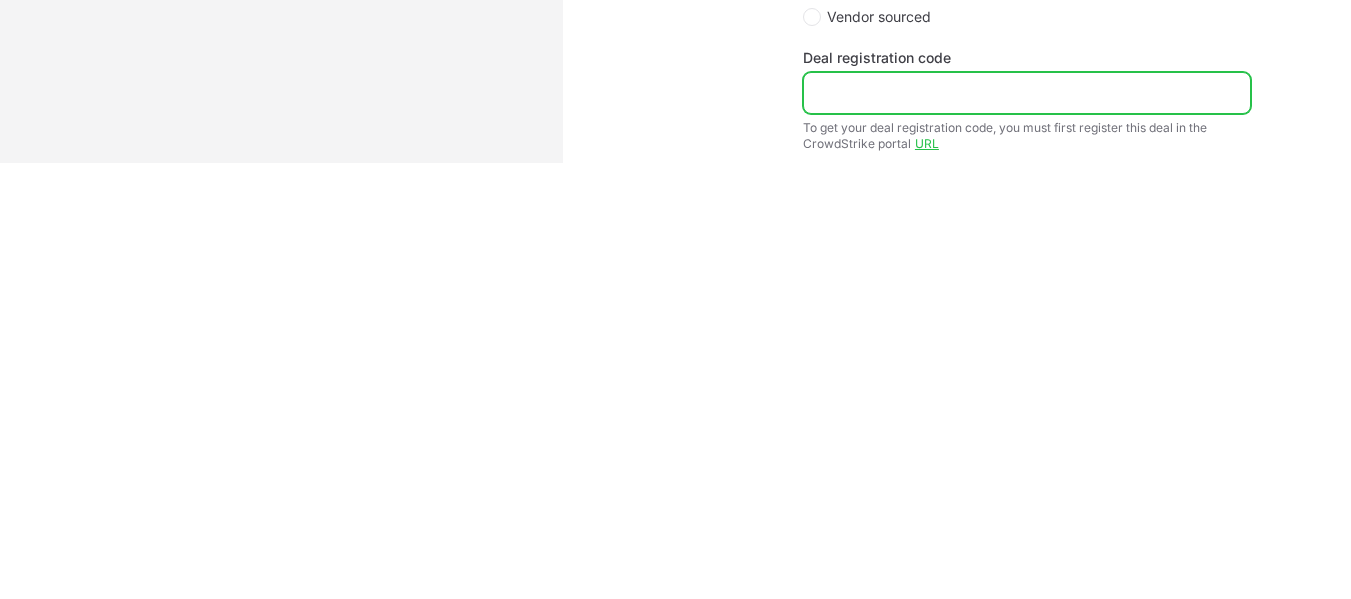 click on "Deal registration code" 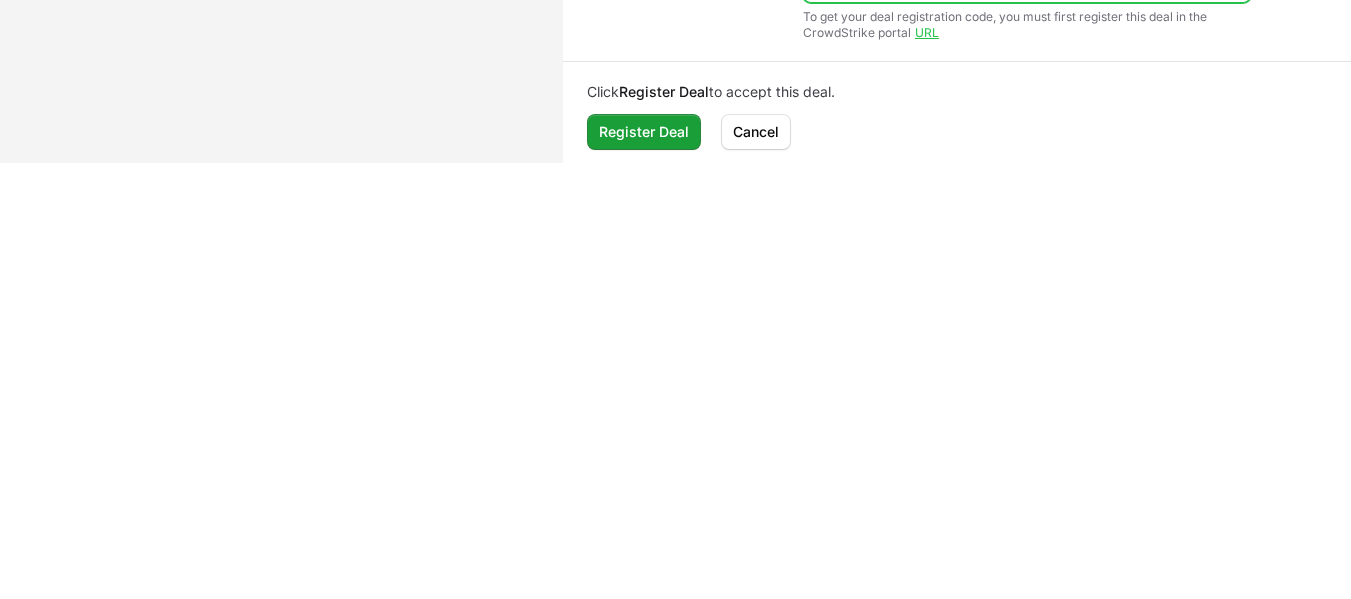 scroll, scrollTop: 711, scrollLeft: 0, axis: vertical 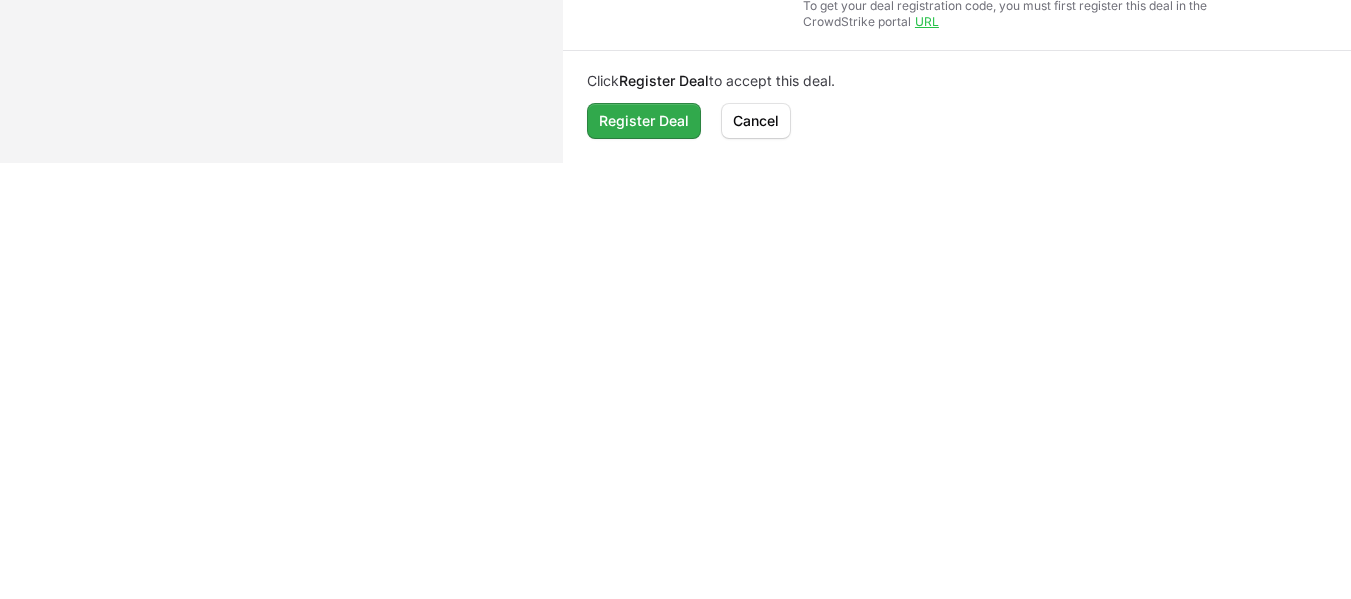 type on "DR-3e71660a" 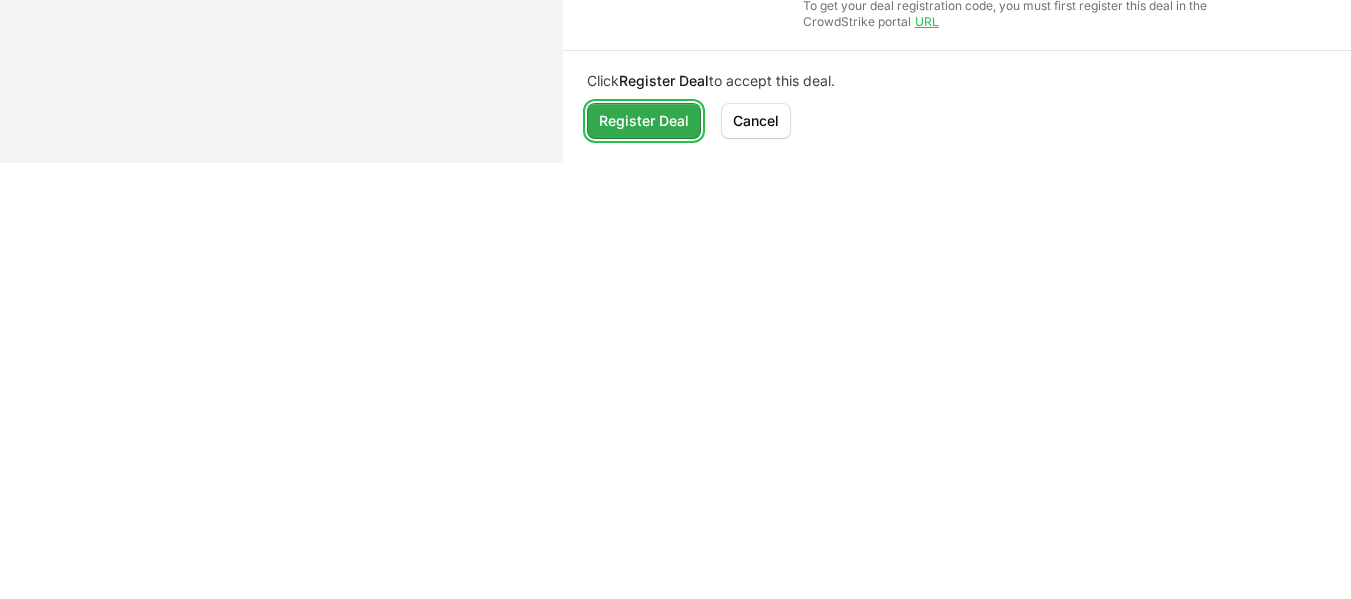 click on "Register Deal" 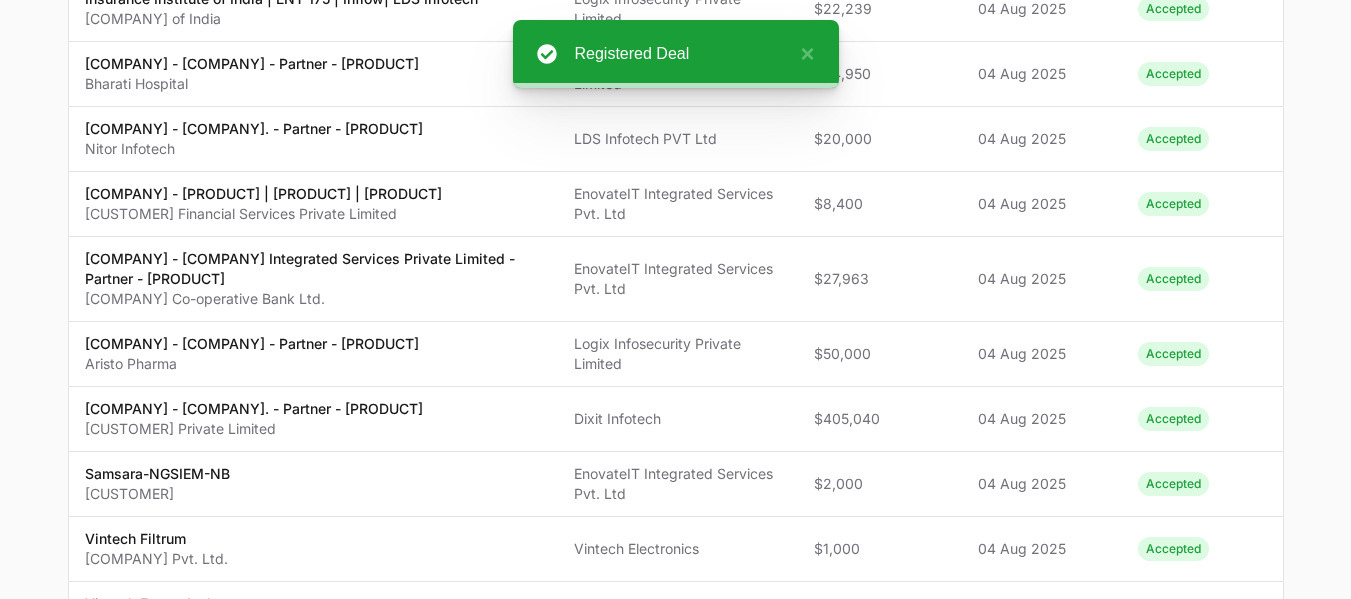 scroll, scrollTop: 0, scrollLeft: 0, axis: both 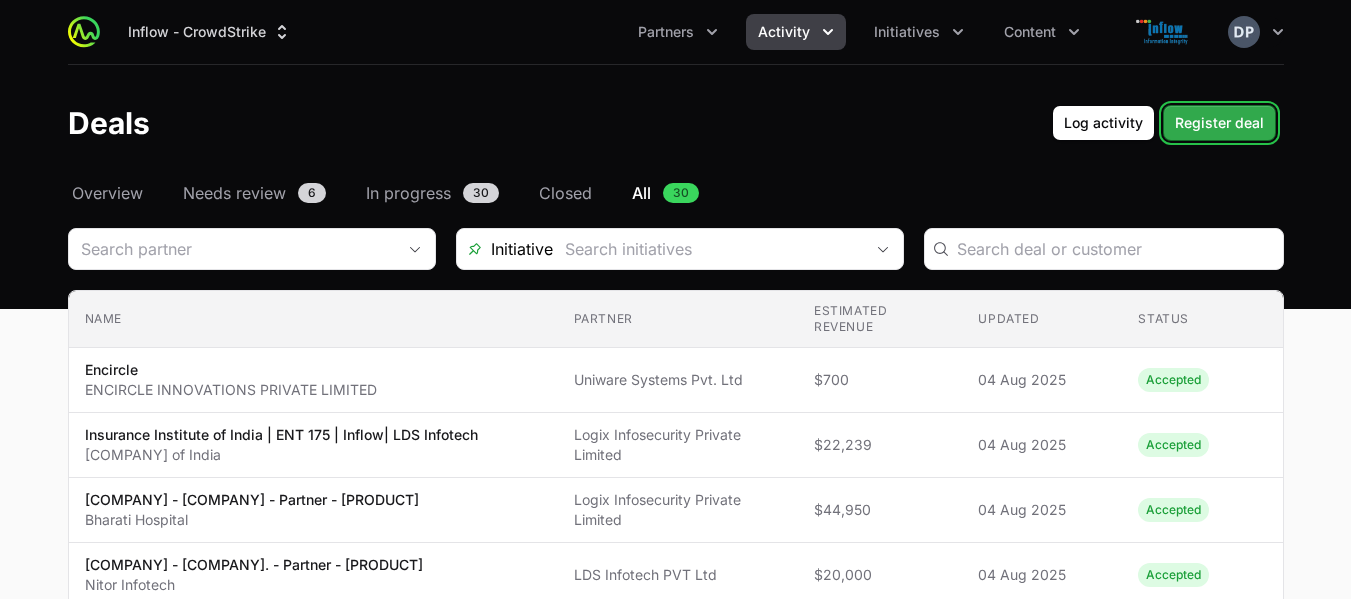 click on "Register deal" 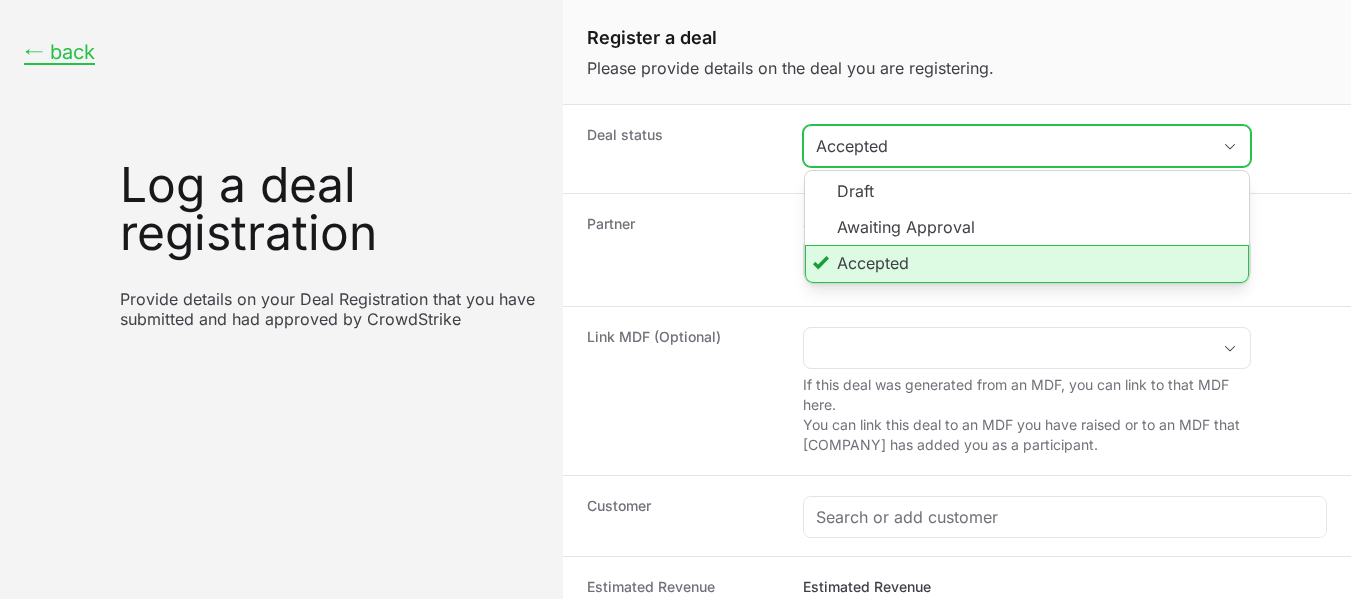 click on "Accepted" 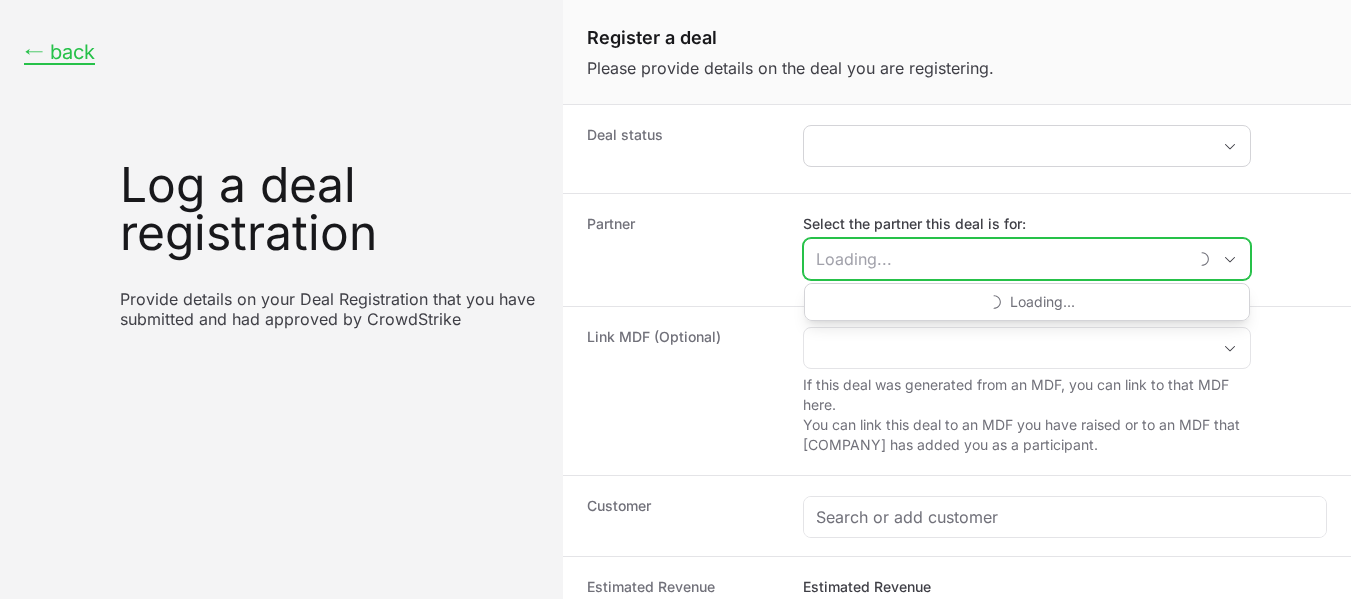 click on "Select the partner this deal is for:" 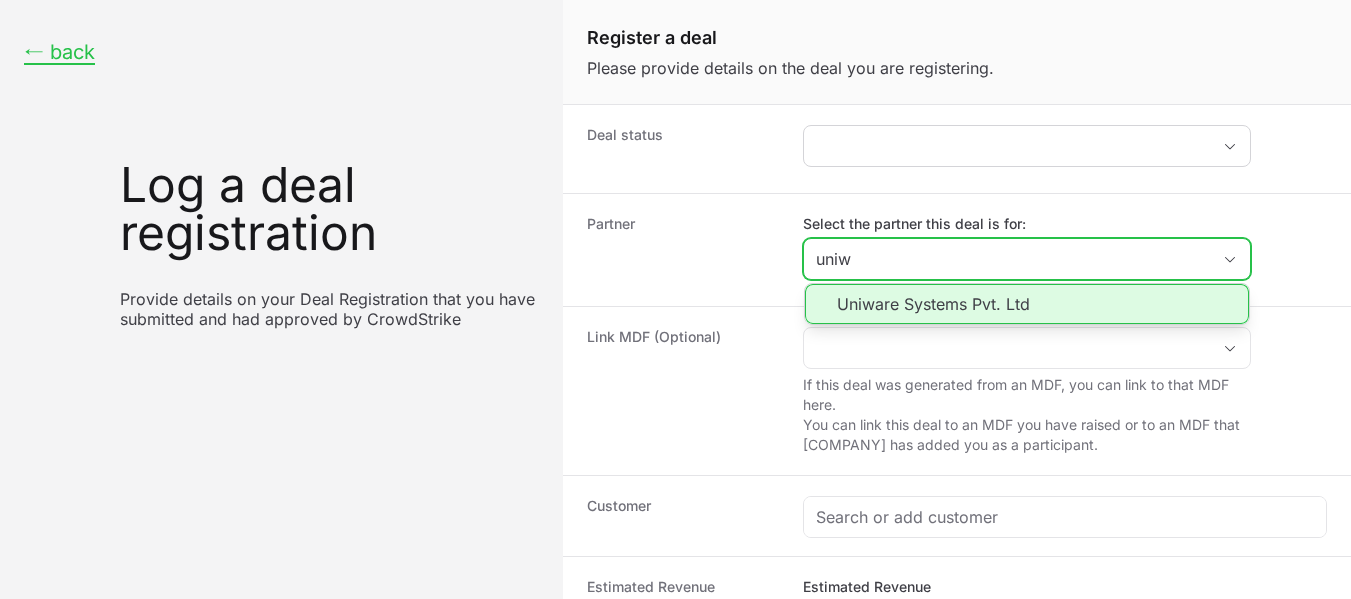 click on "Uniware Systems Pvt. Ltd" 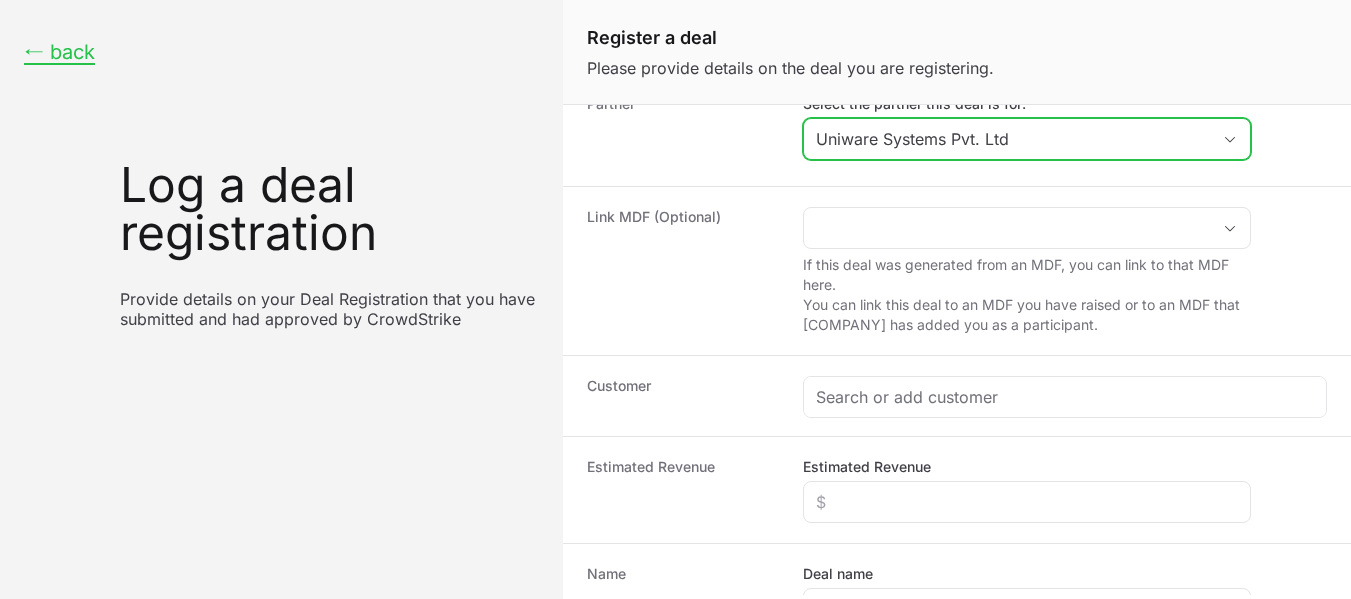 scroll, scrollTop: 152, scrollLeft: 0, axis: vertical 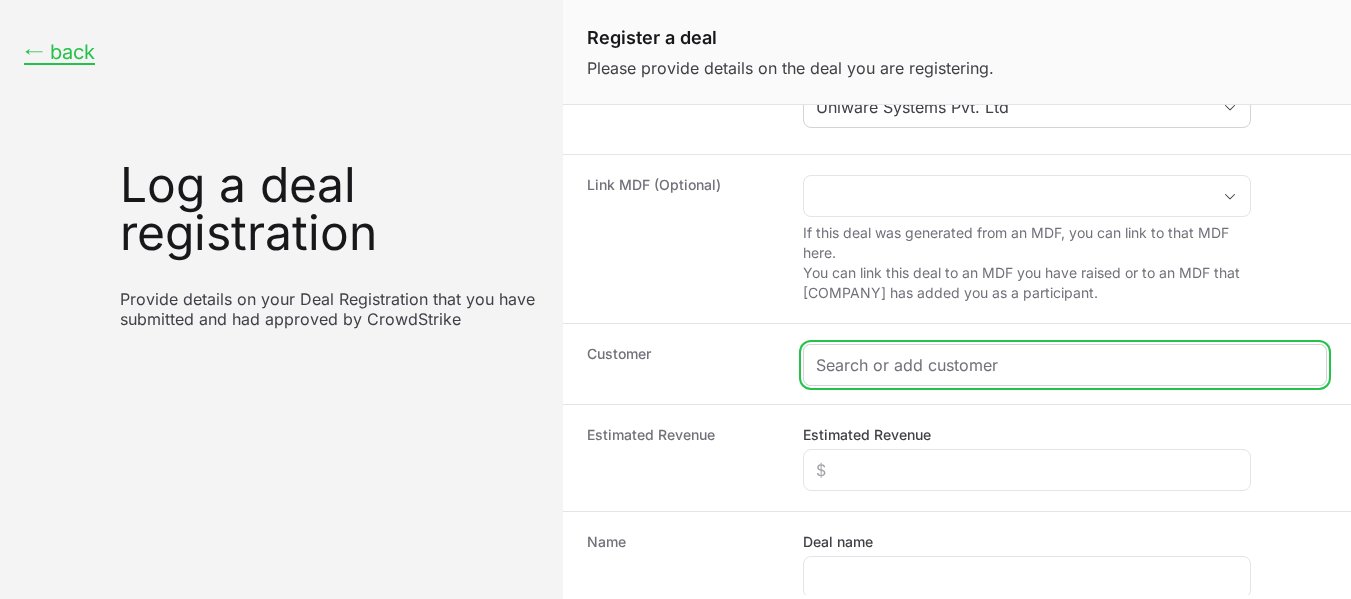 click 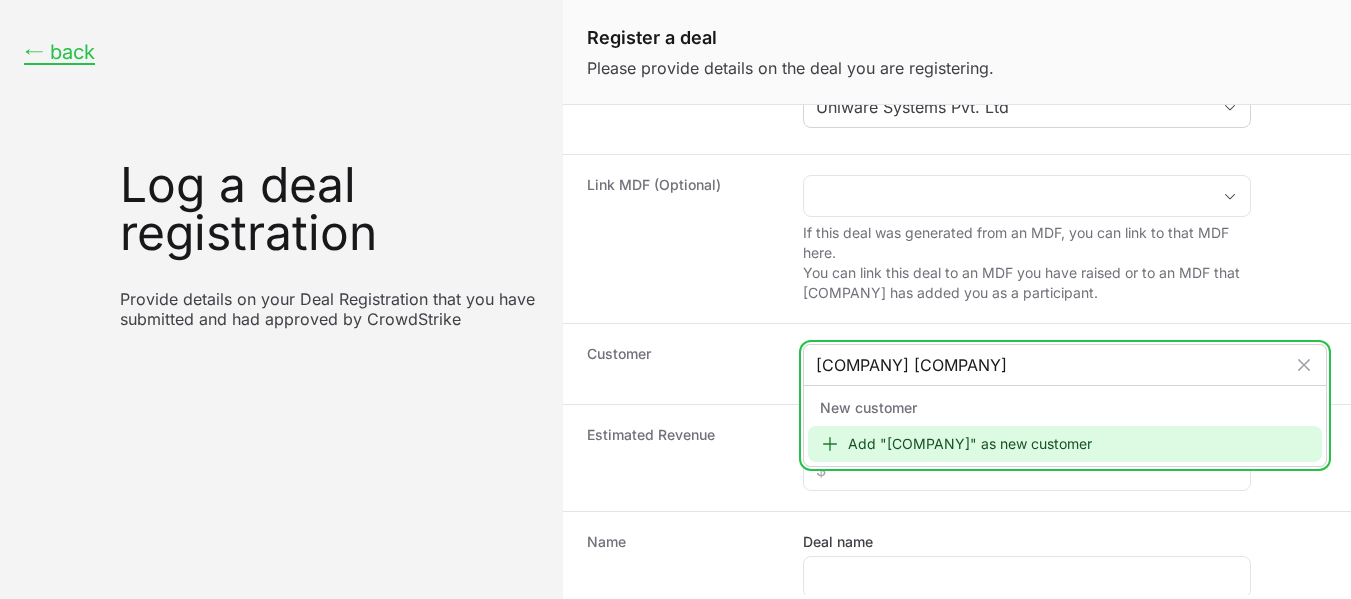 type on "[COMPANY] [COMPANY]" 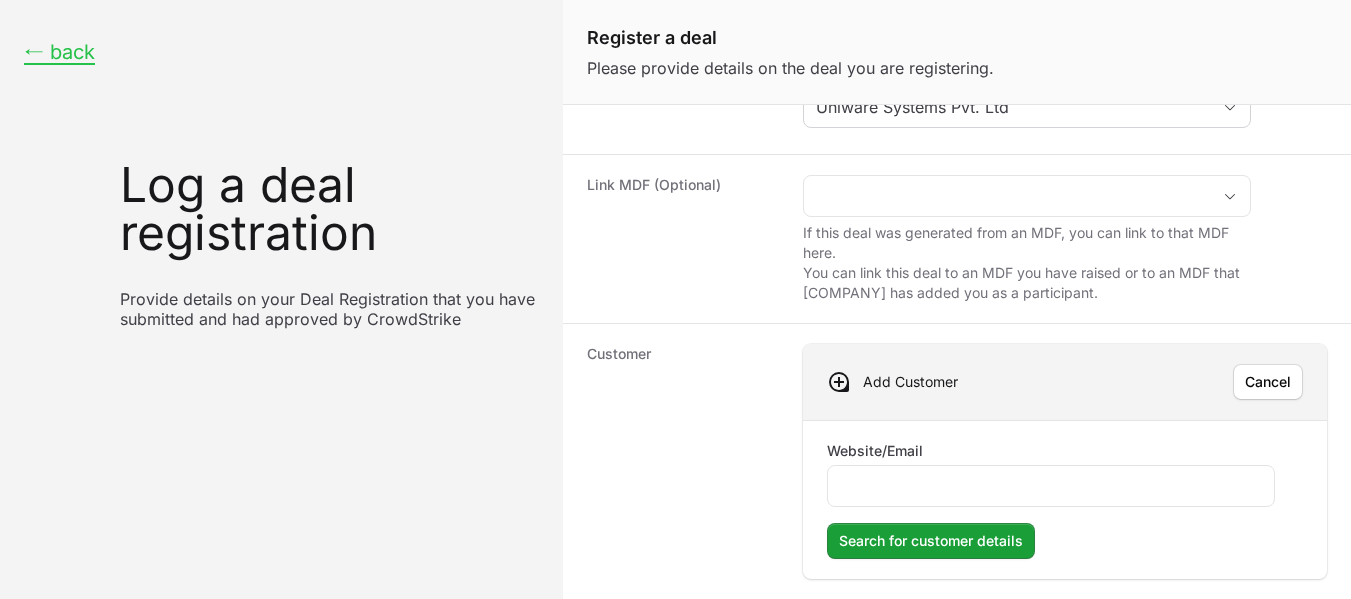 scroll, scrollTop: 285, scrollLeft: 0, axis: vertical 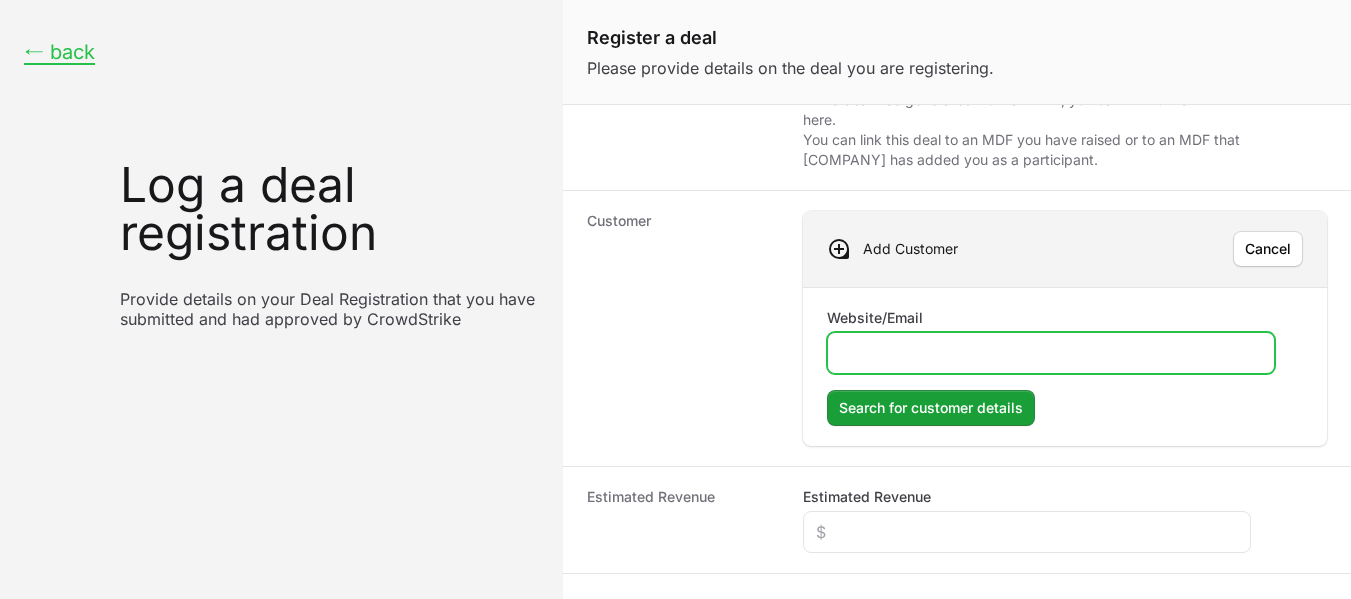 click on "Website/Email" 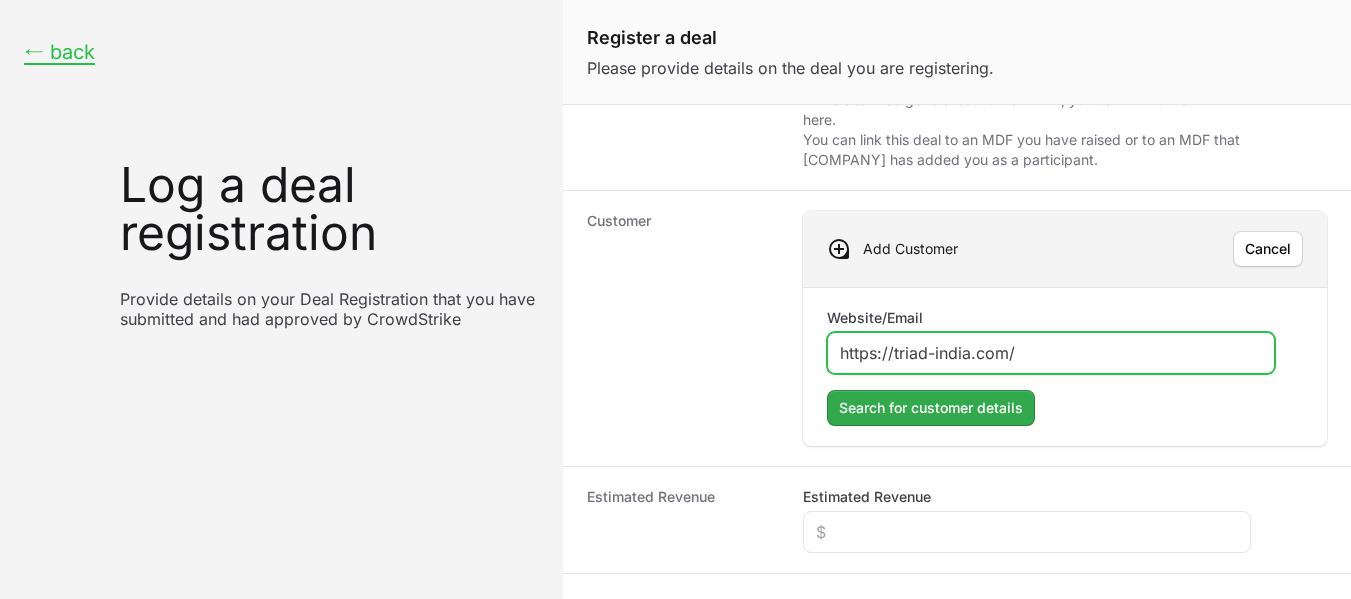 type on "https://triad-india.com/" 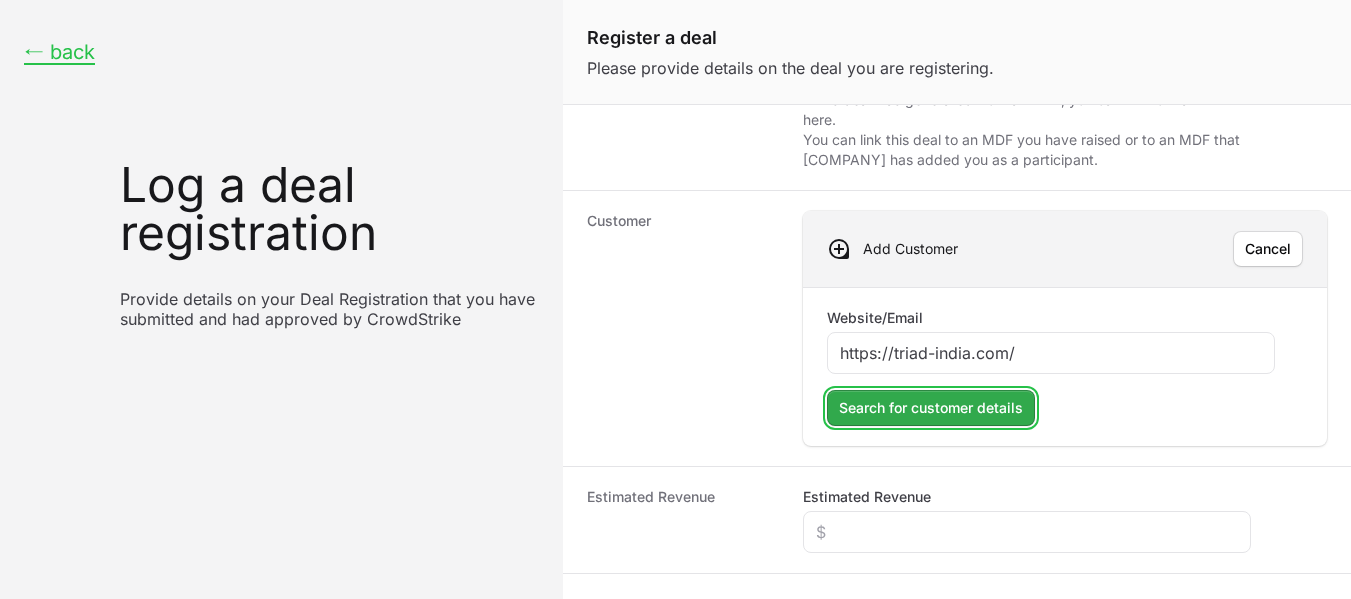 click on "Search for customer details" 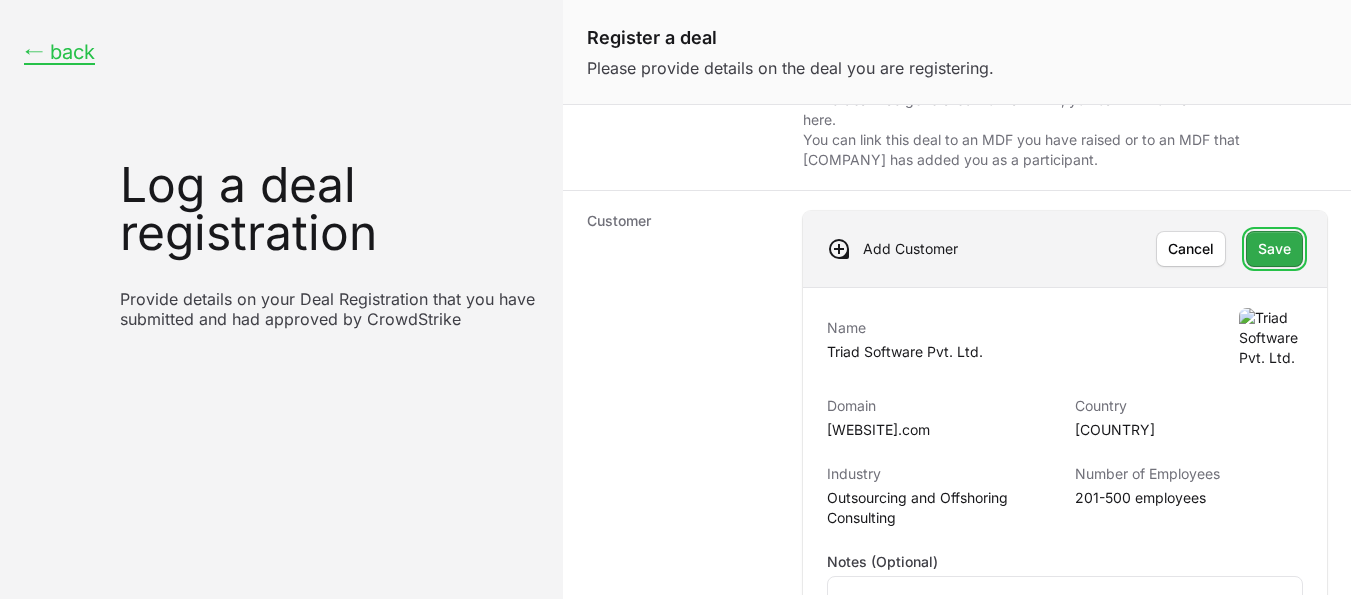 click on "Save" 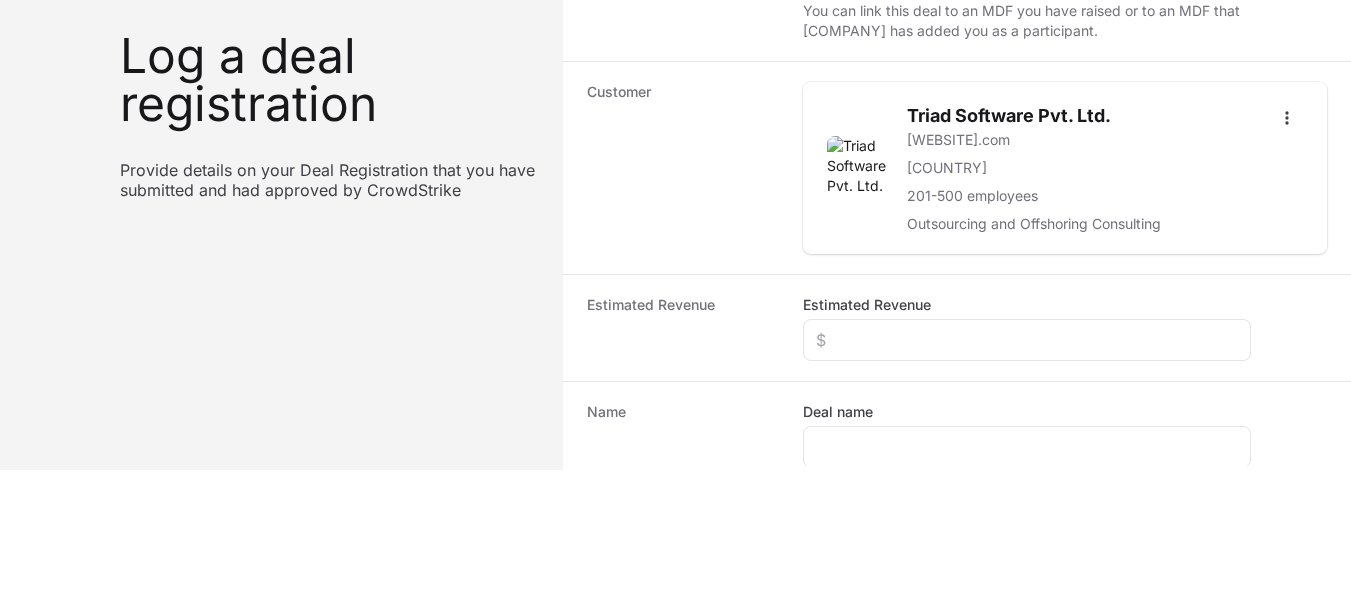 scroll, scrollTop: 138, scrollLeft: 0, axis: vertical 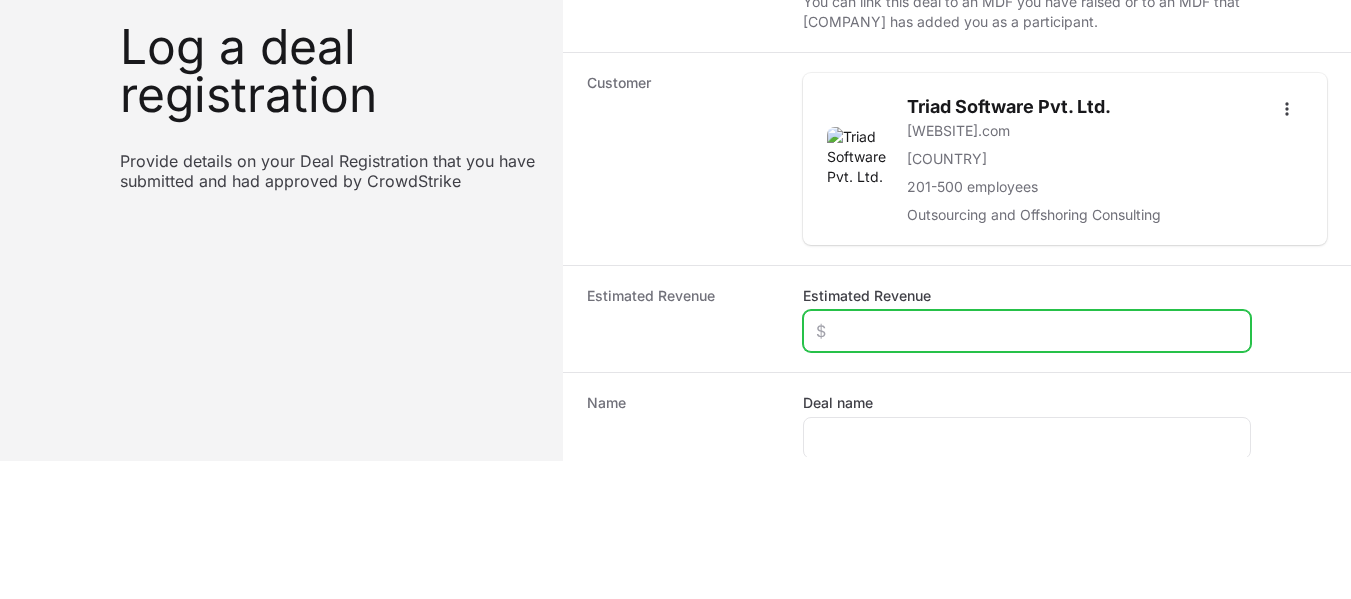 click on "Estimated Revenue" 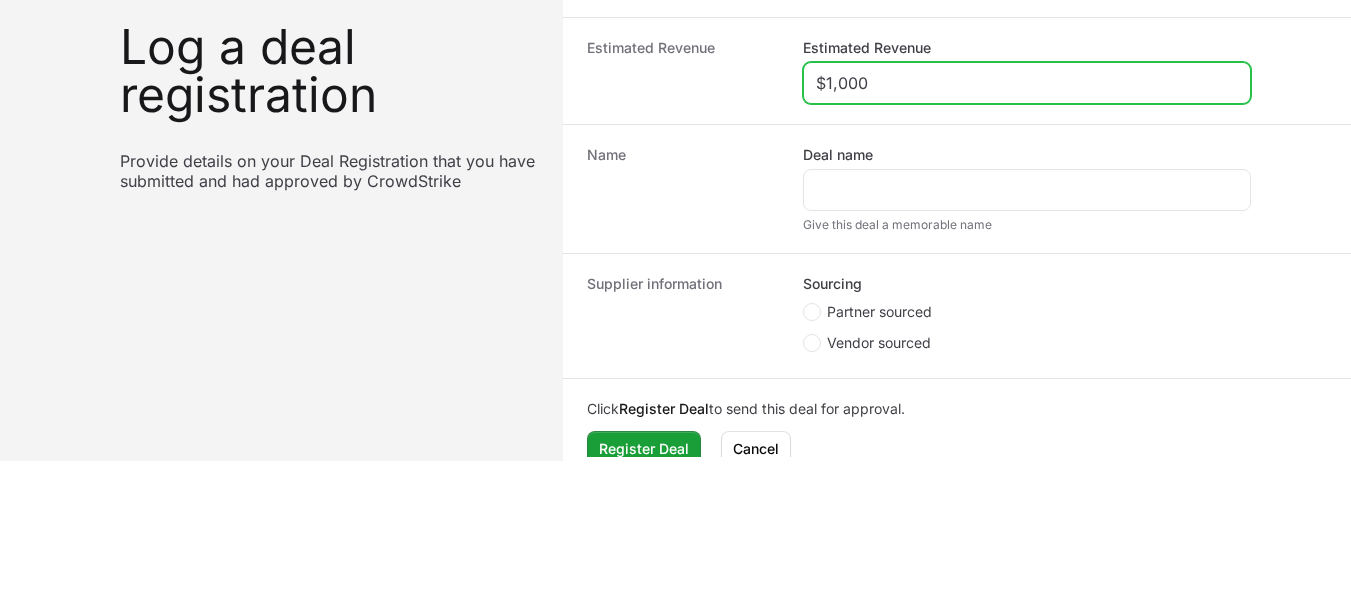 scroll, scrollTop: 538, scrollLeft: 0, axis: vertical 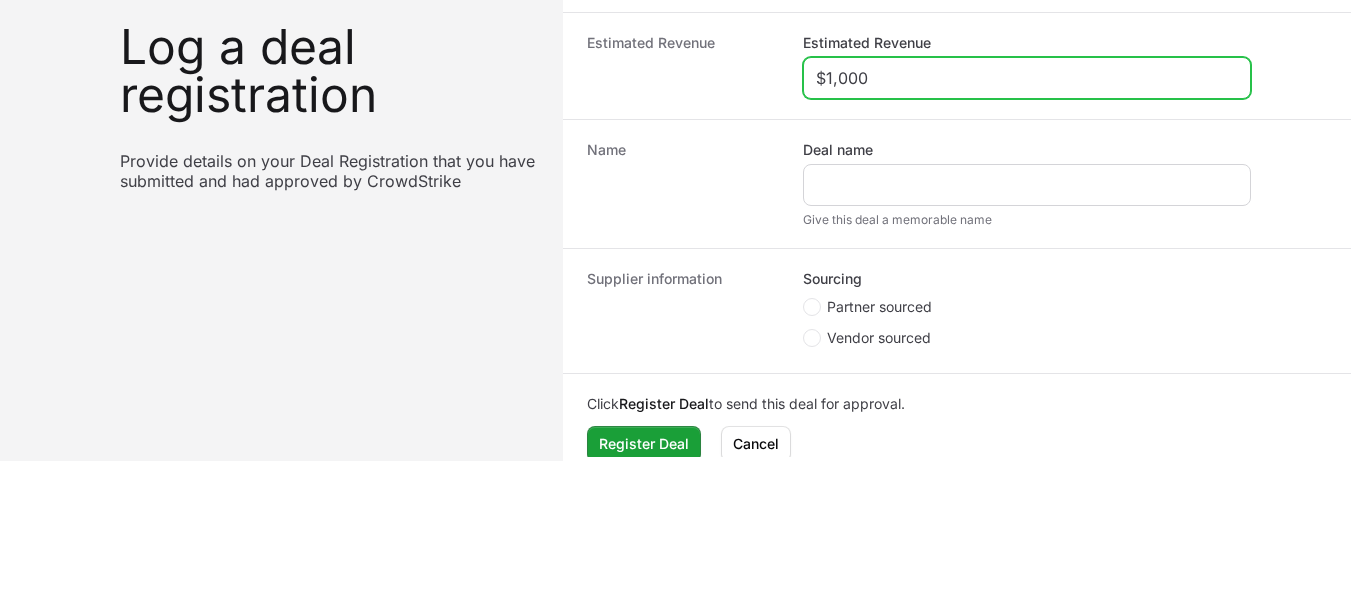 type on "$1,000" 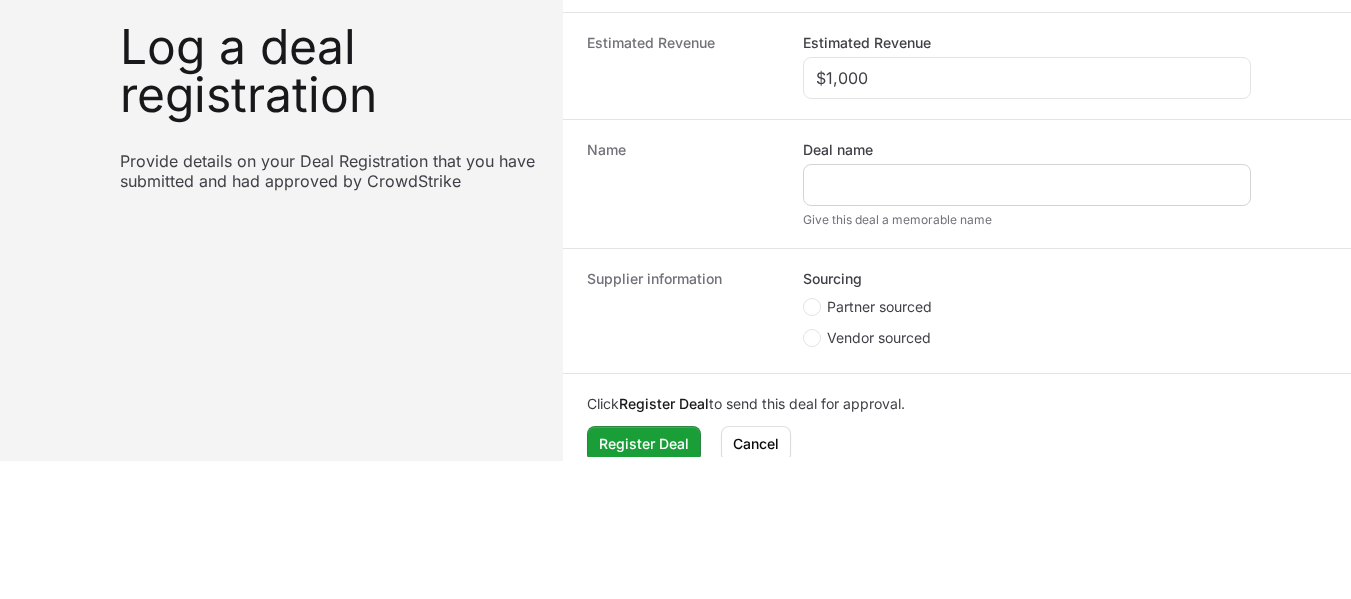 click 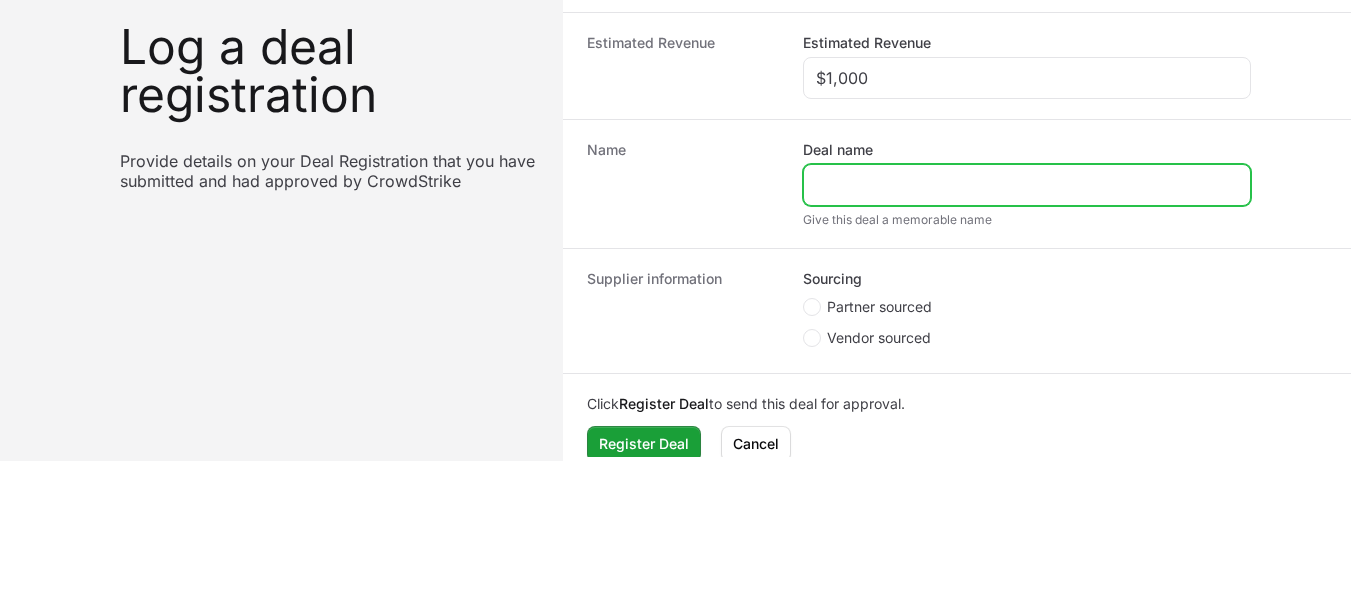 click on "Deal name" 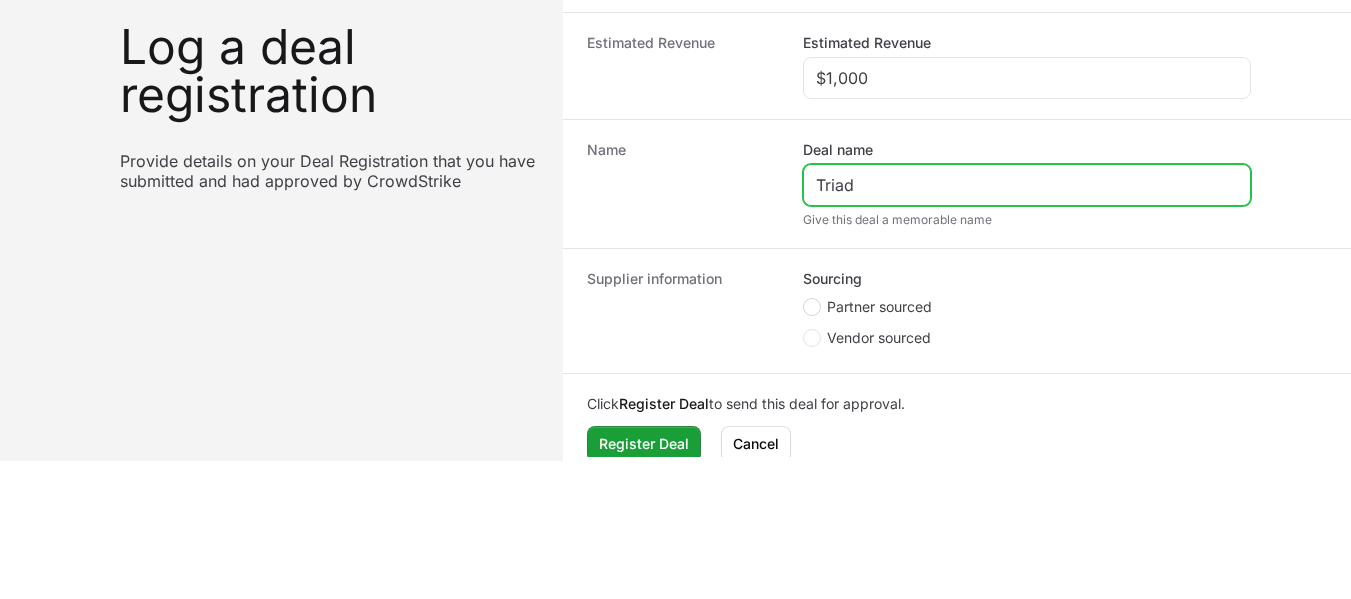 type on "Triad" 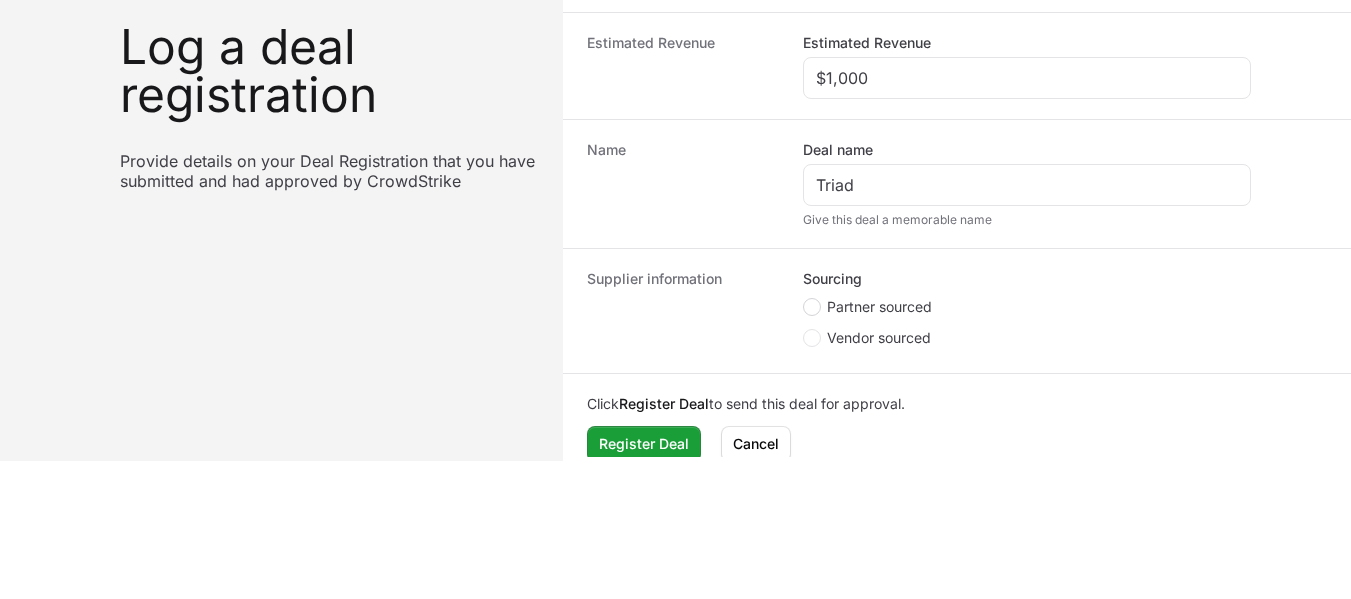 click 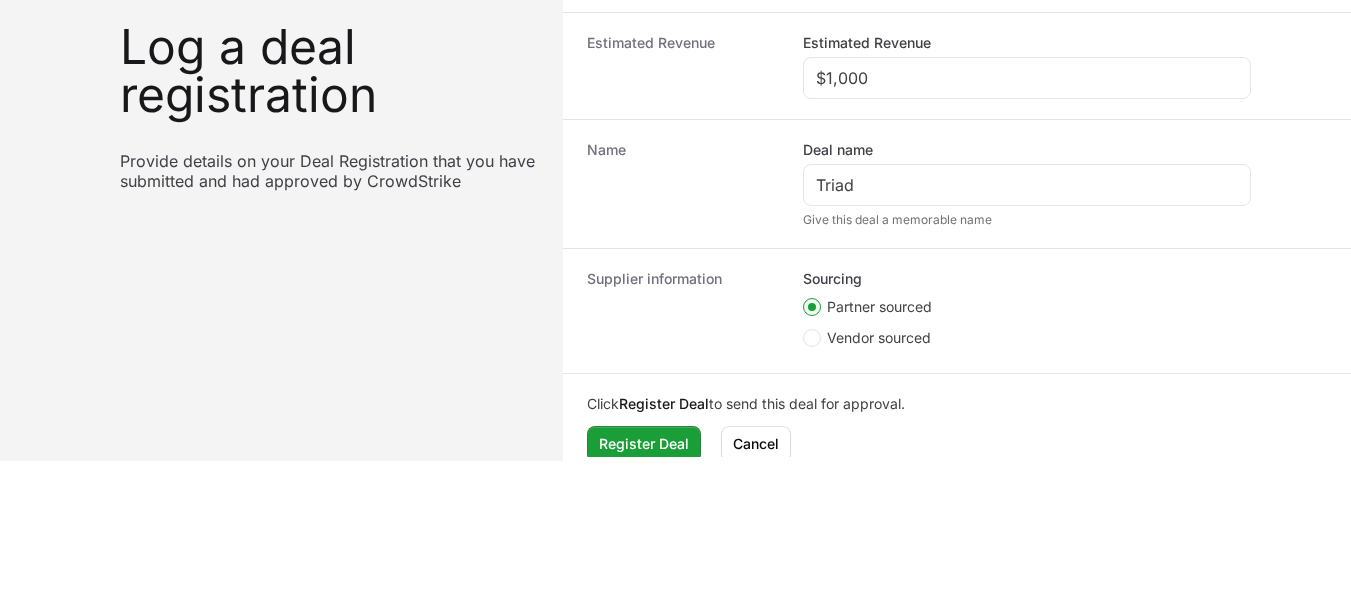 scroll, scrollTop: 408, scrollLeft: 0, axis: vertical 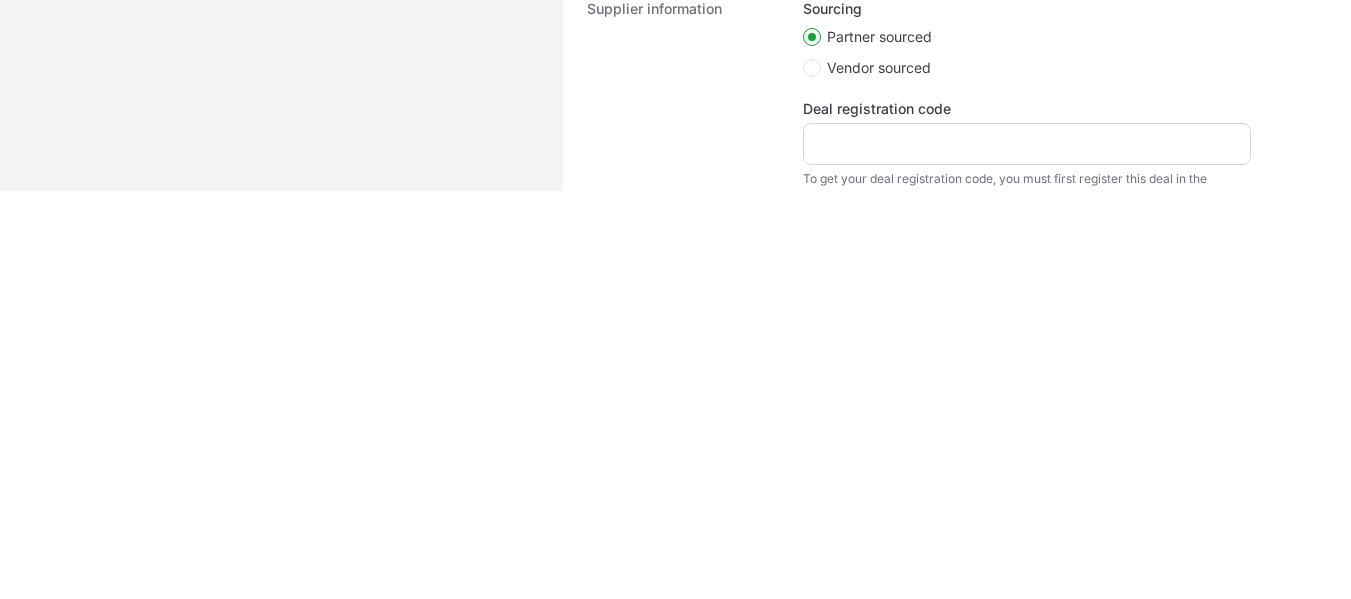 click 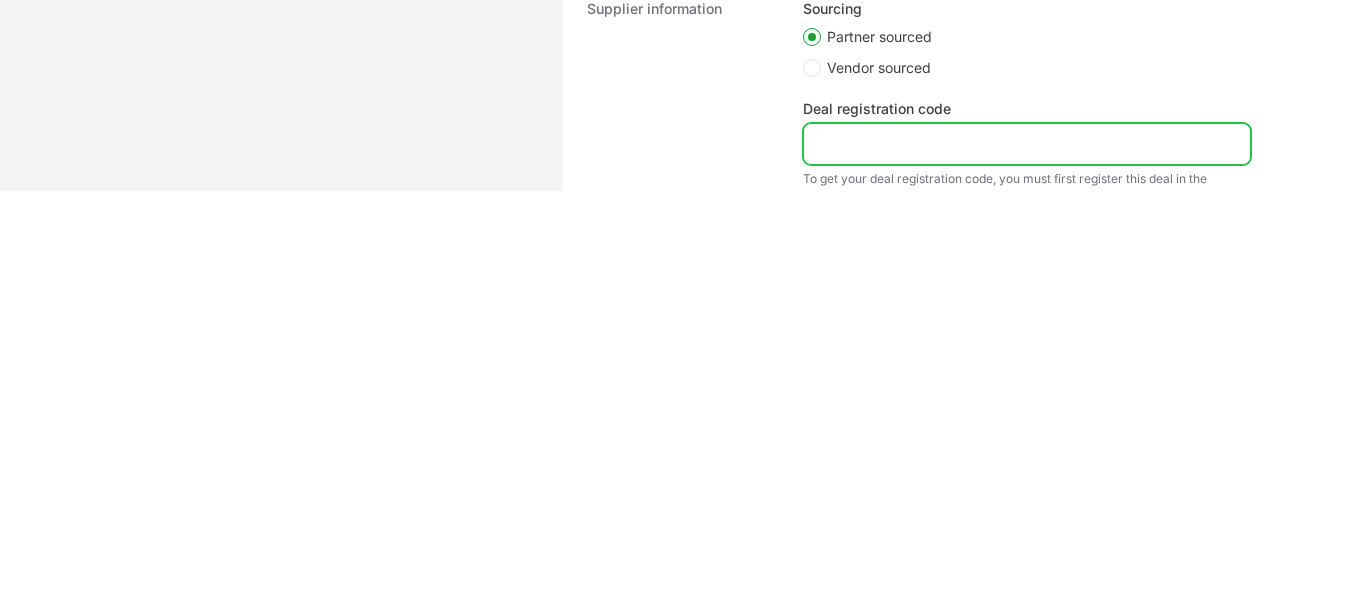 click on "Deal registration code" 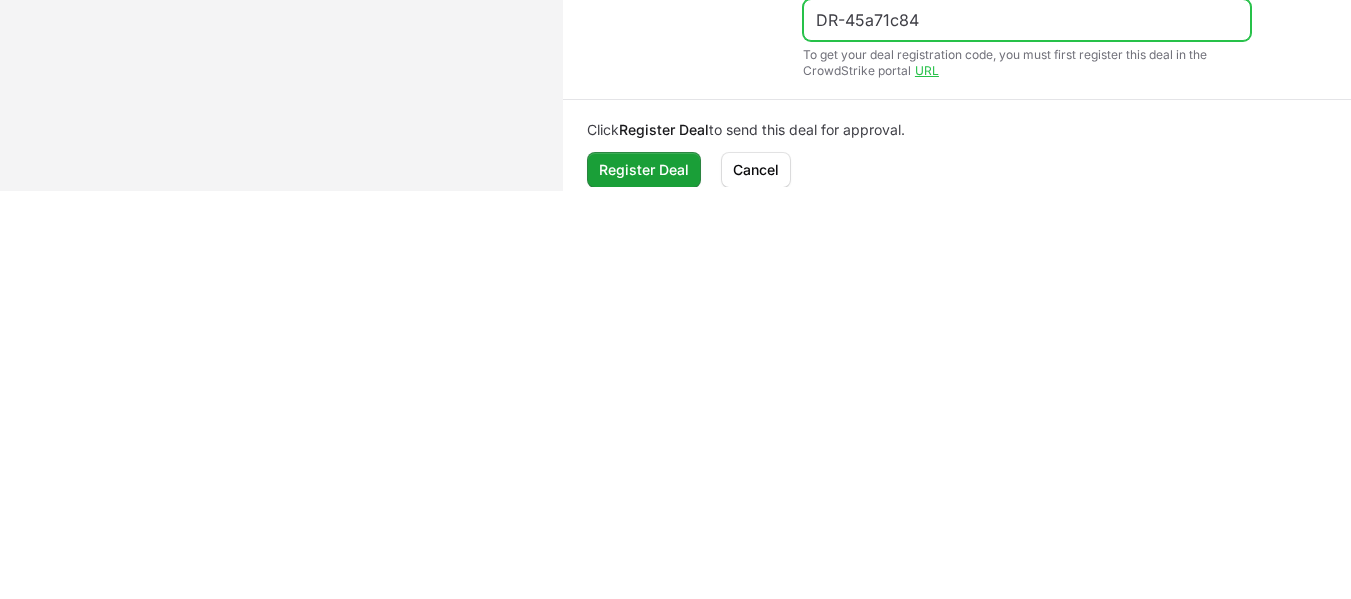 scroll, scrollTop: 683, scrollLeft: 0, axis: vertical 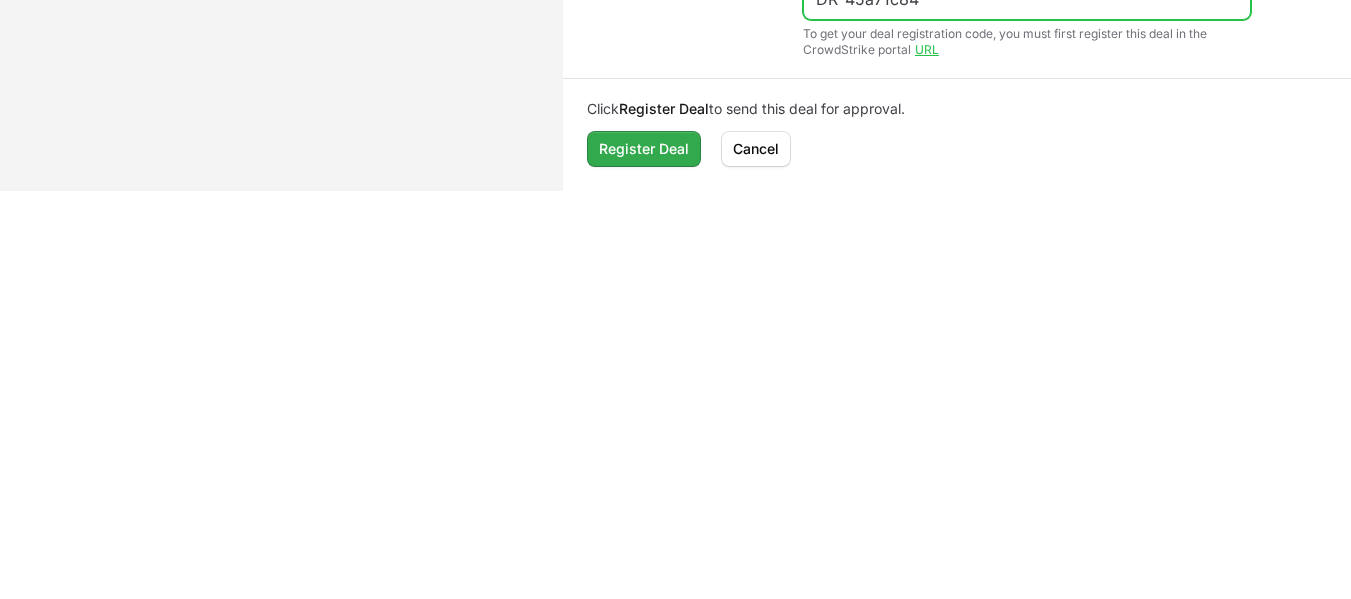 type on "DR-45a71c84" 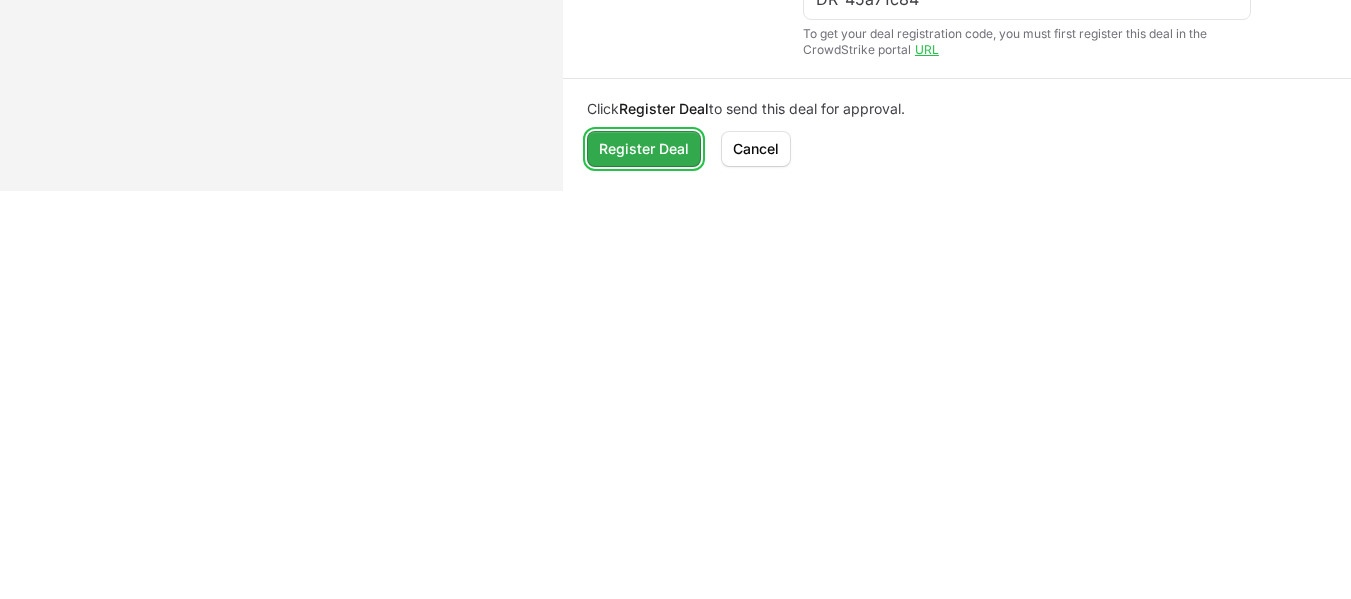 click on "Register Deal" 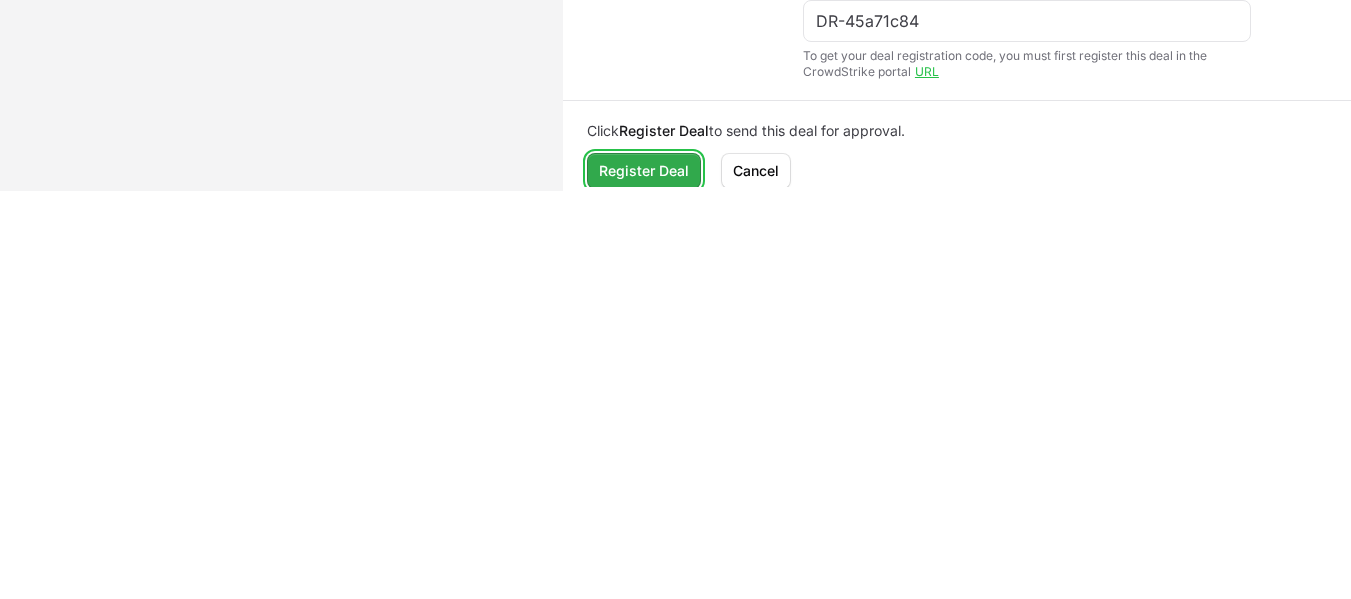 scroll, scrollTop: 705, scrollLeft: 0, axis: vertical 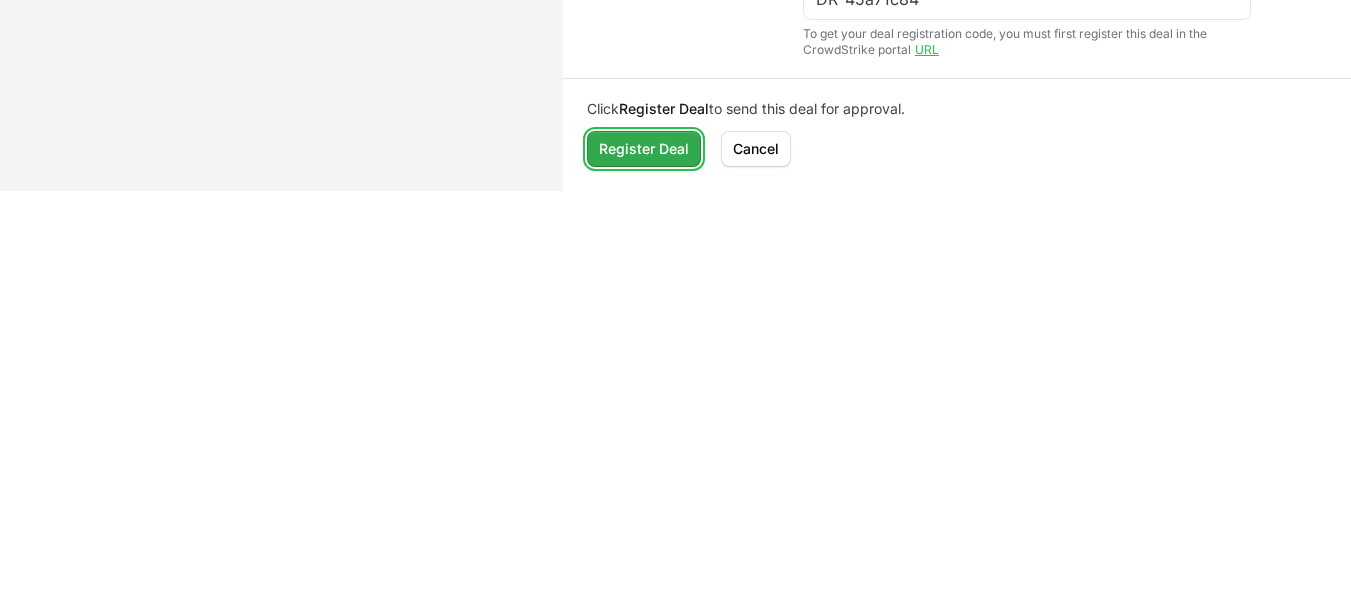 click on "Register Deal" 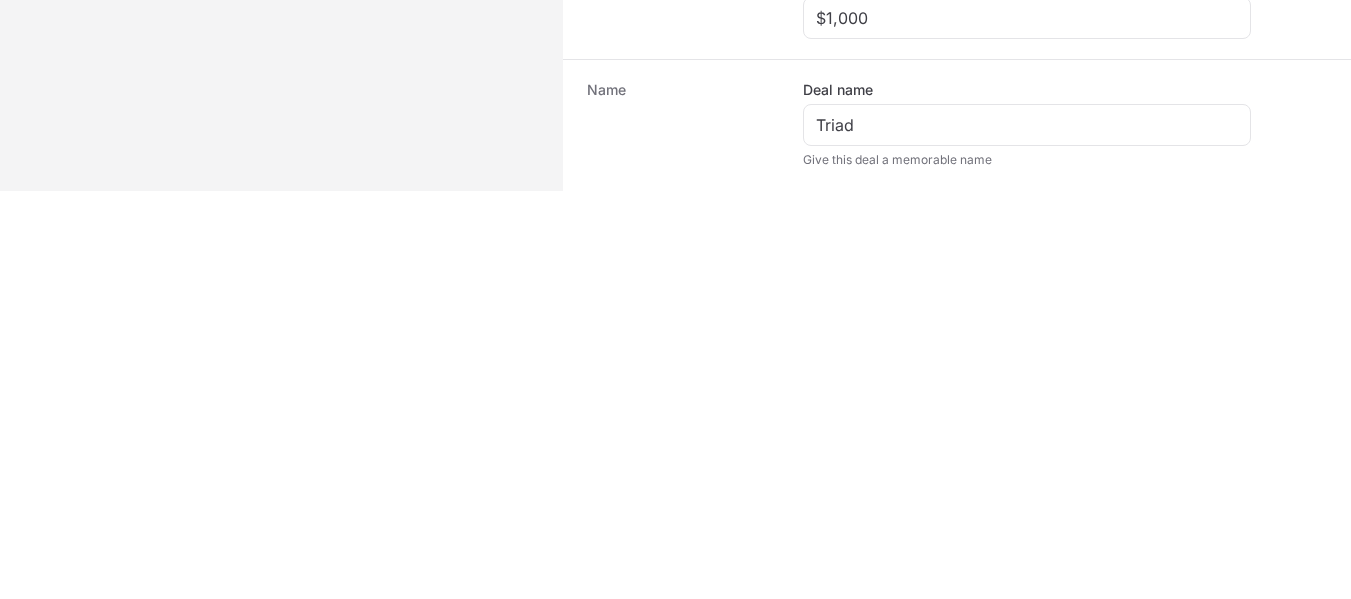 scroll, scrollTop: 705, scrollLeft: 0, axis: vertical 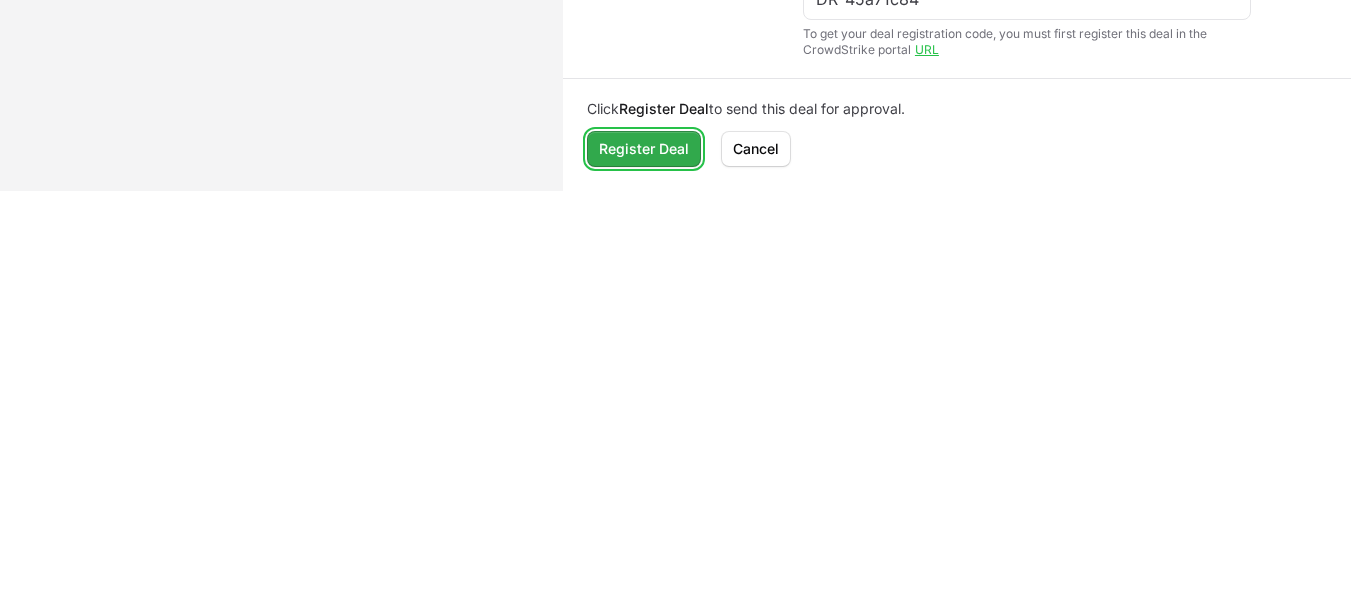 click on "Register Deal" 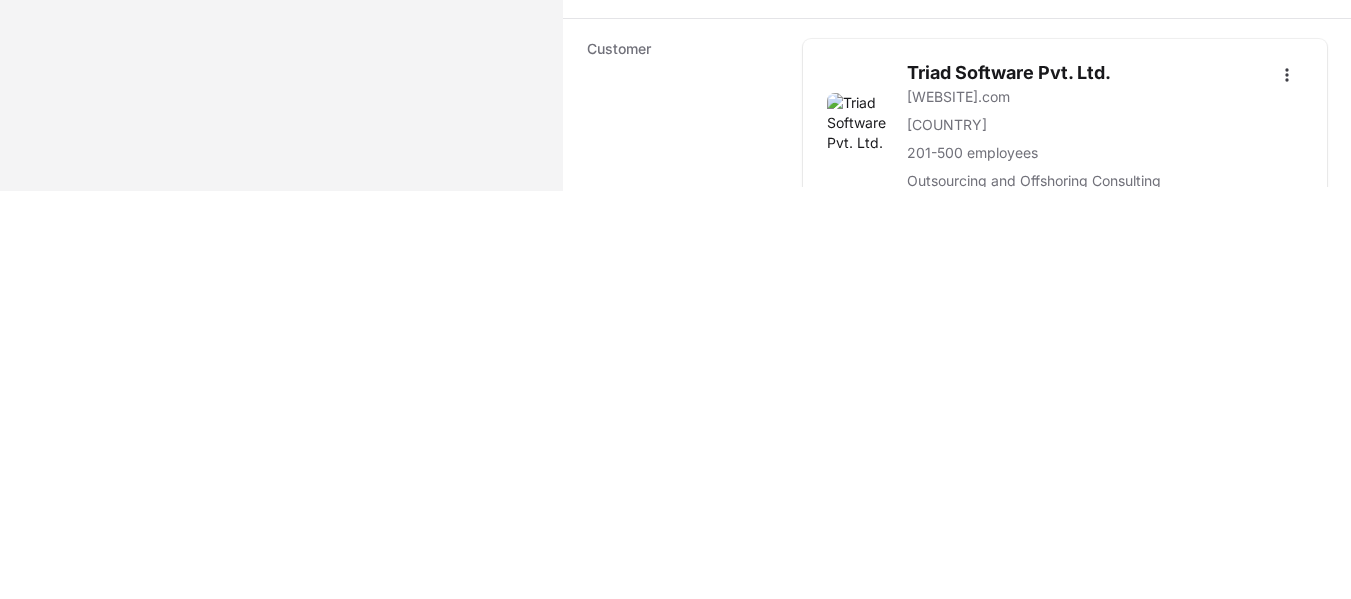 scroll, scrollTop: 47, scrollLeft: 0, axis: vertical 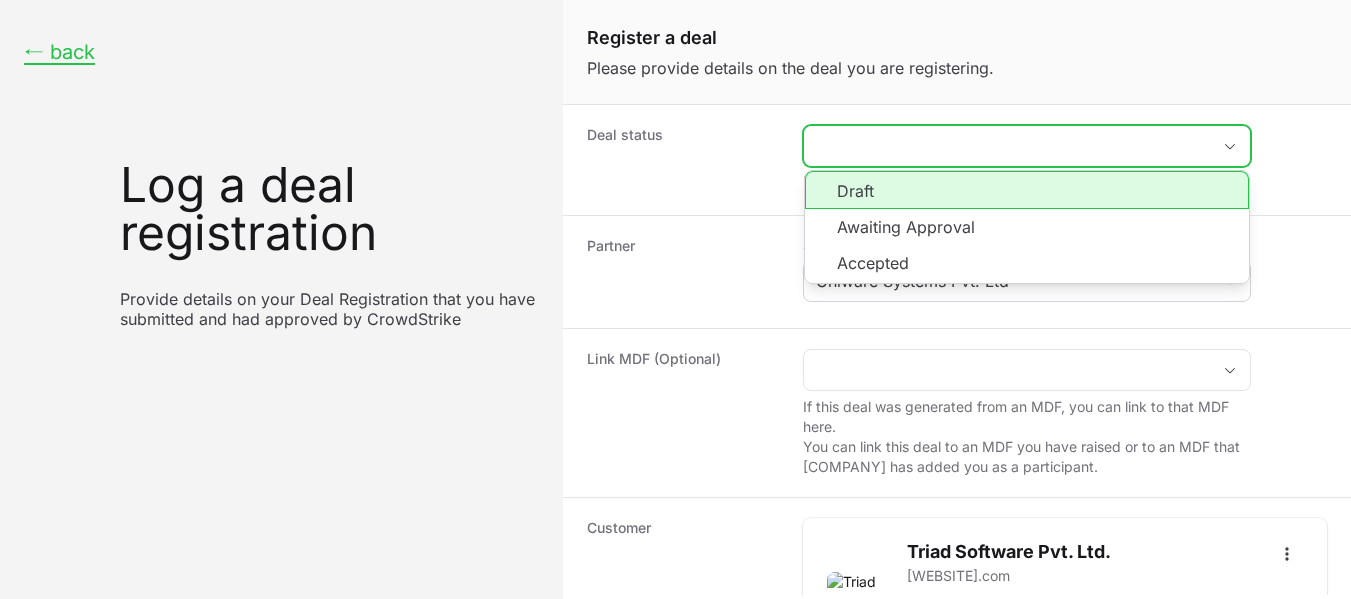 click 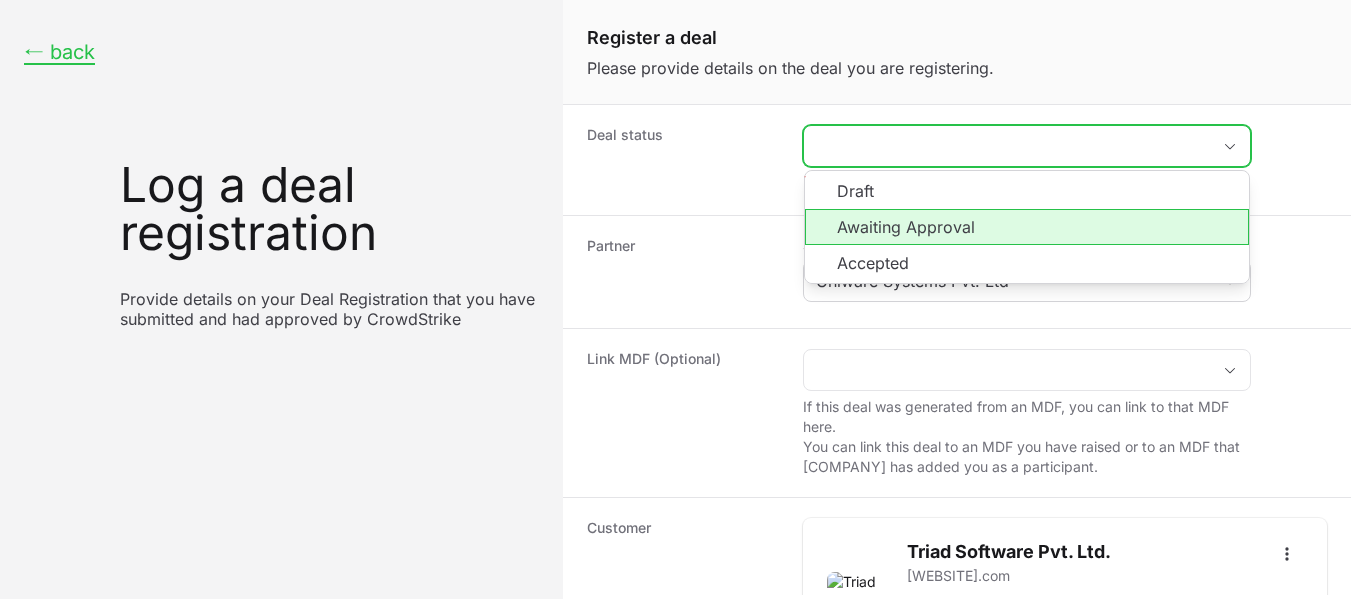 click on "Awaiting Approval" 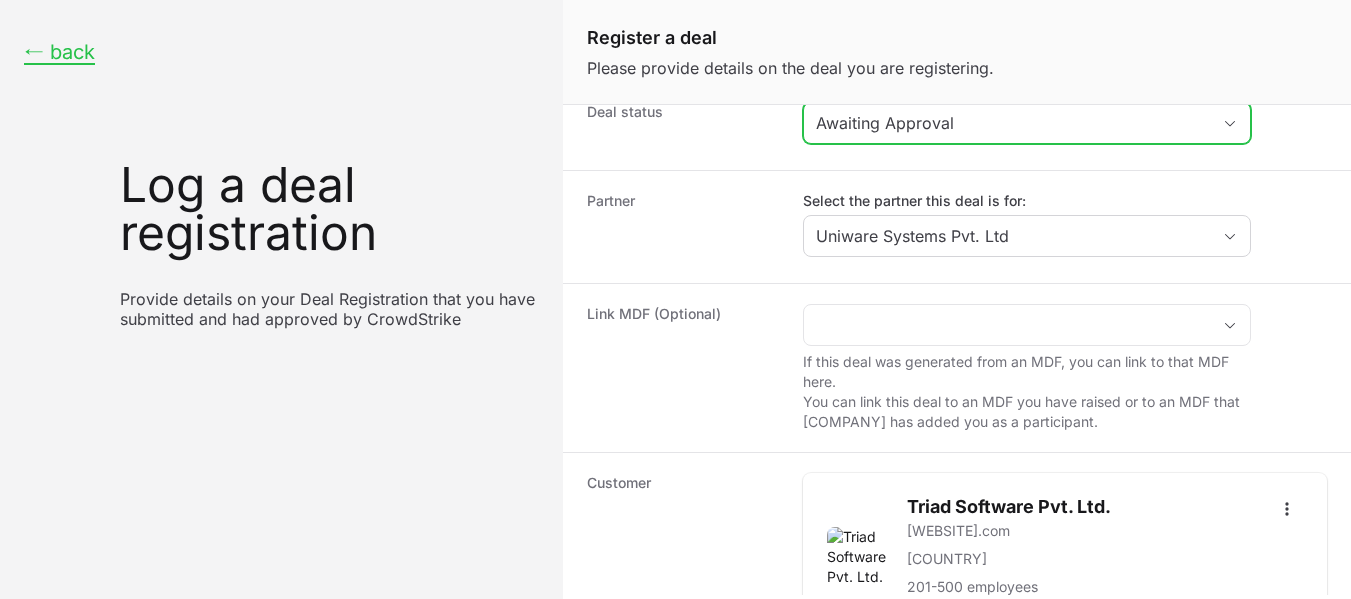 scroll, scrollTop: 10, scrollLeft: 0, axis: vertical 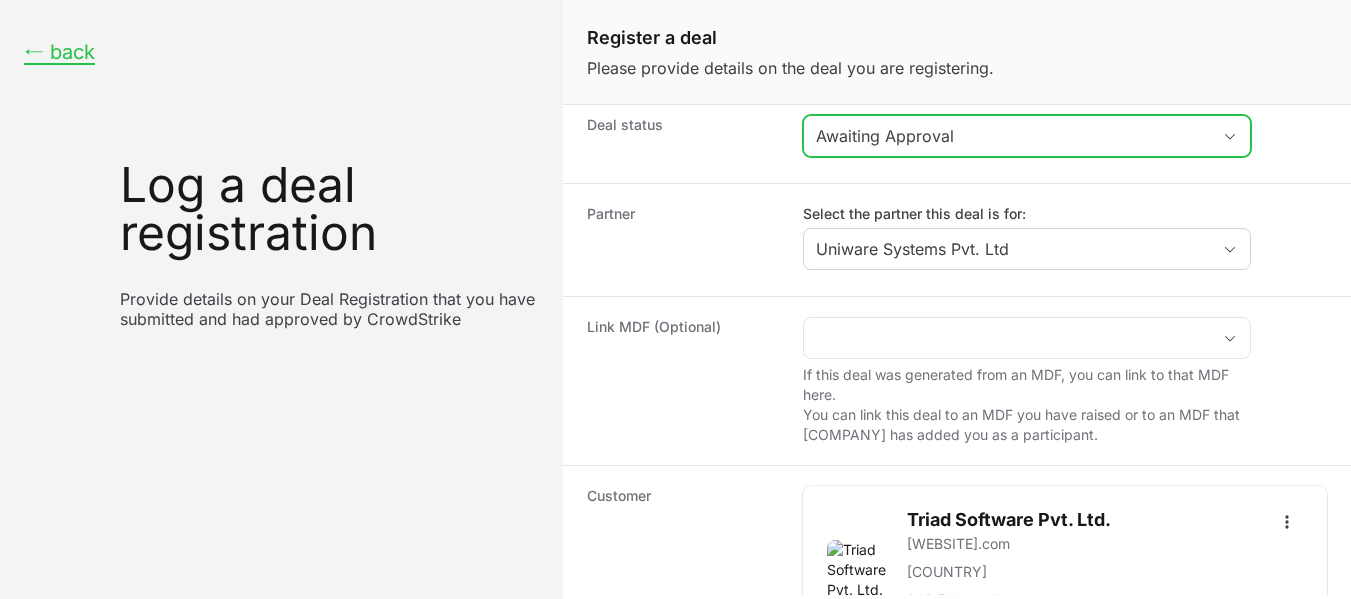 click 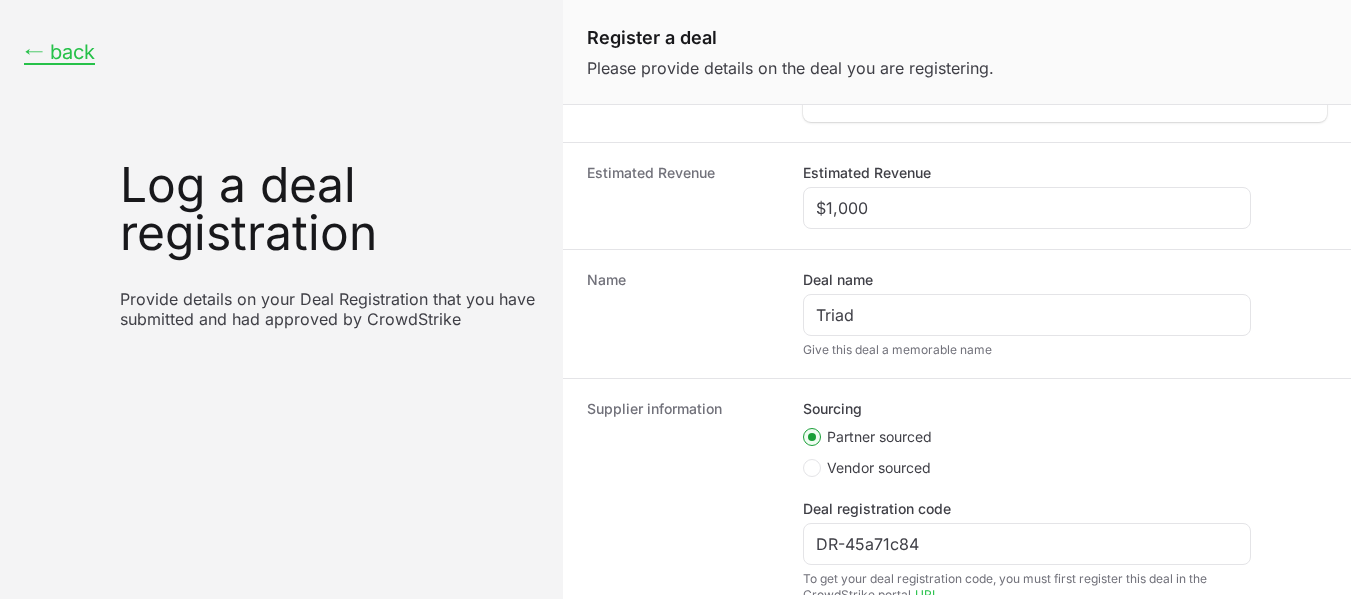 scroll, scrollTop: 683, scrollLeft: 0, axis: vertical 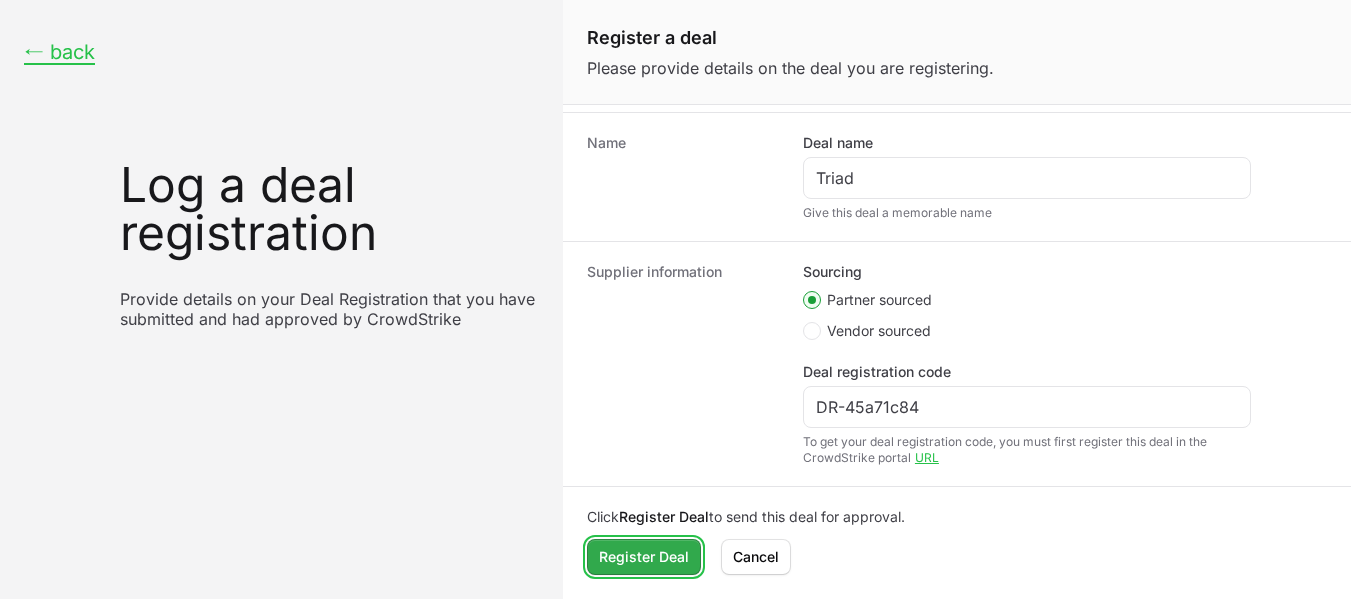 click on "Register Deal" 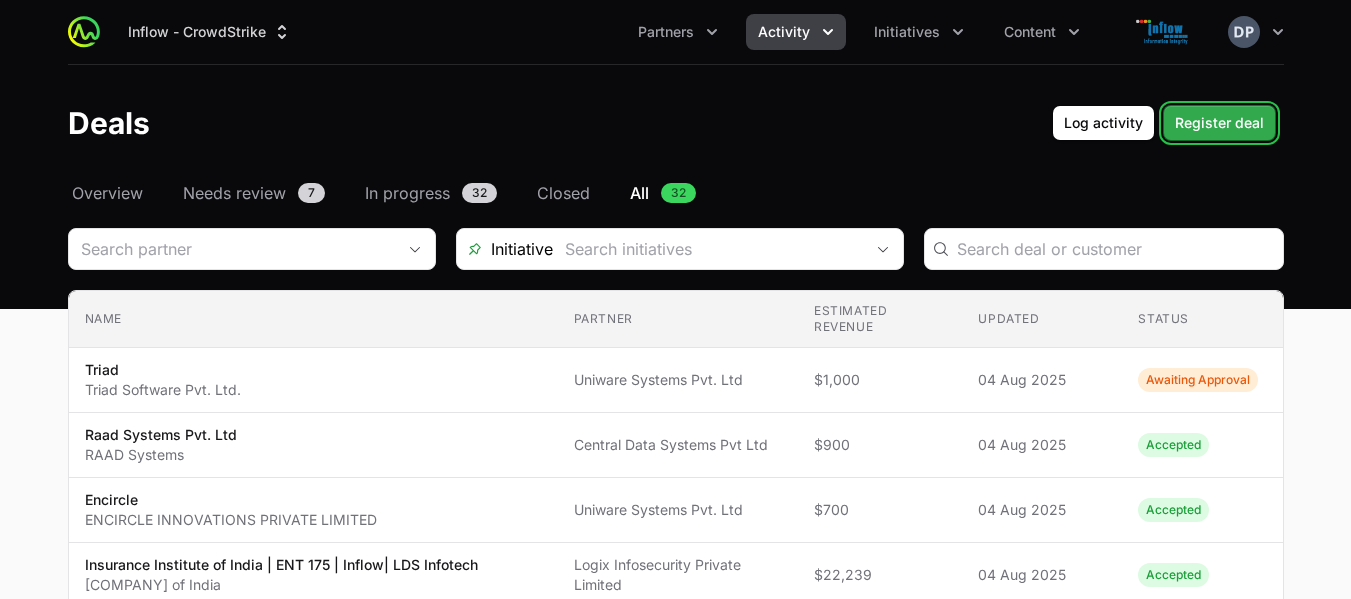 click on "Register deal" 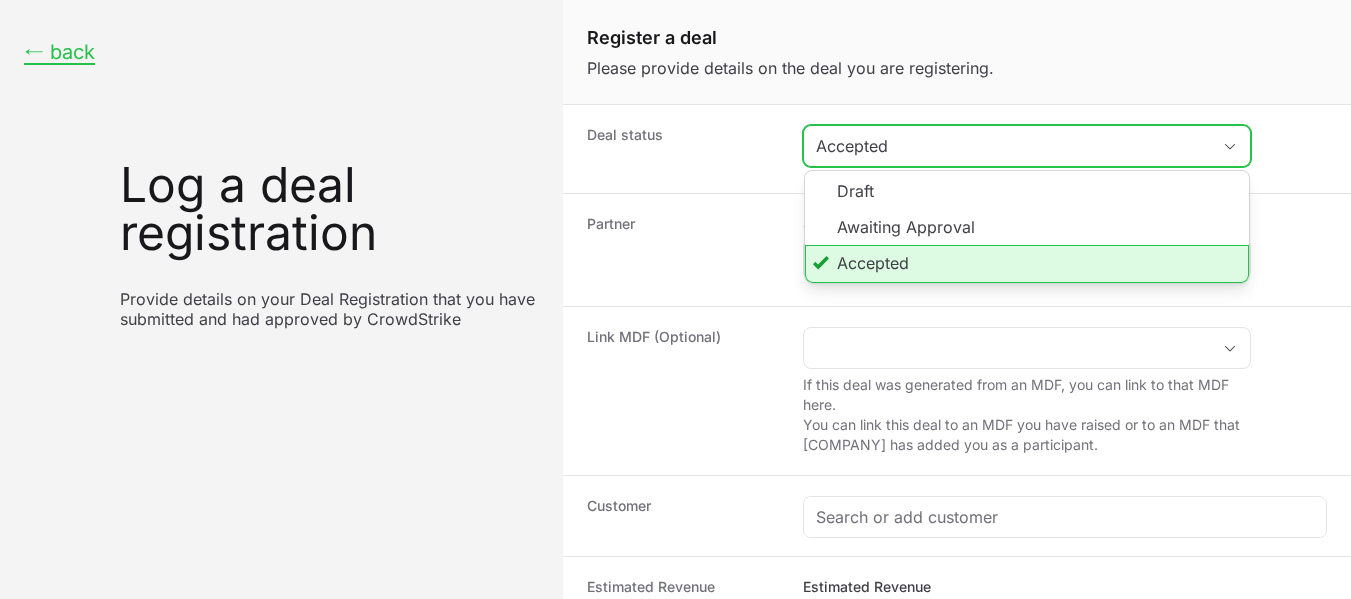 click on "Accepted" 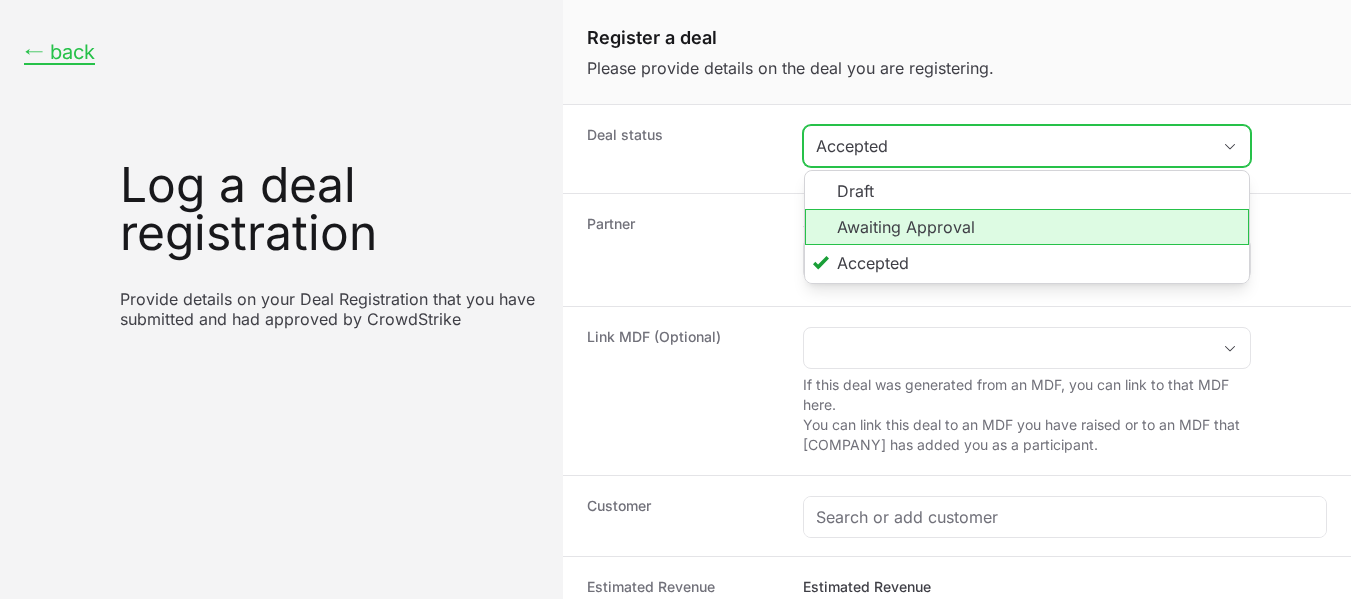 click on "Awaiting Approval" 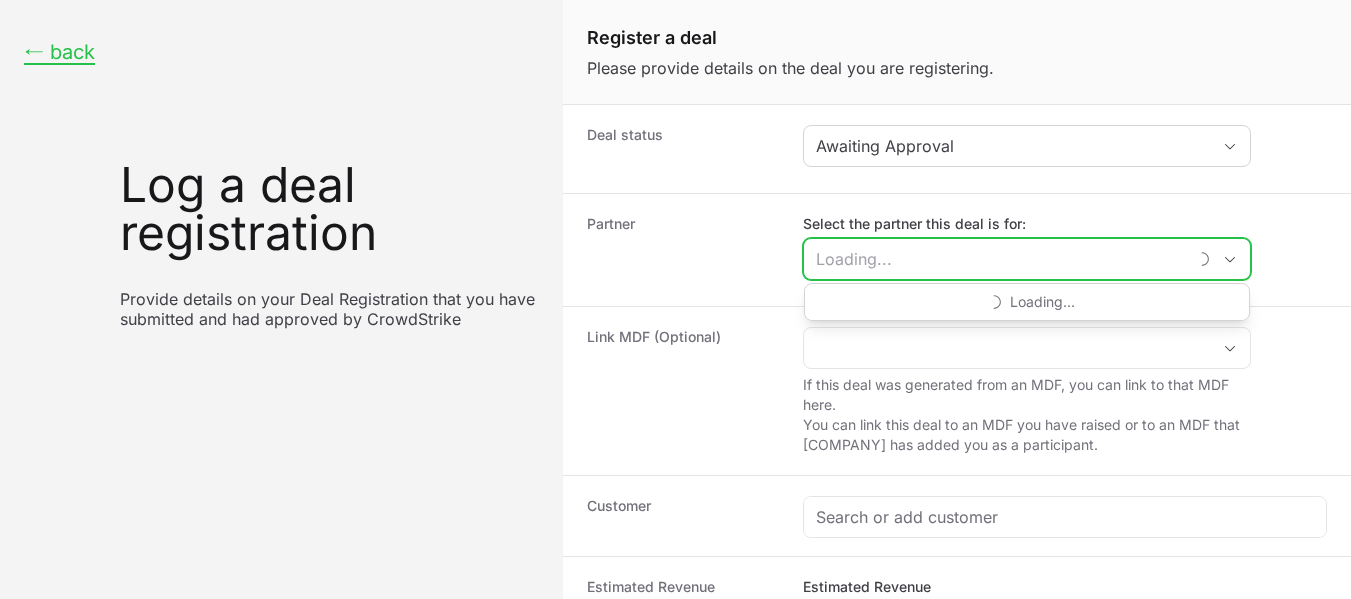 click on "Select the partner this deal is for:" 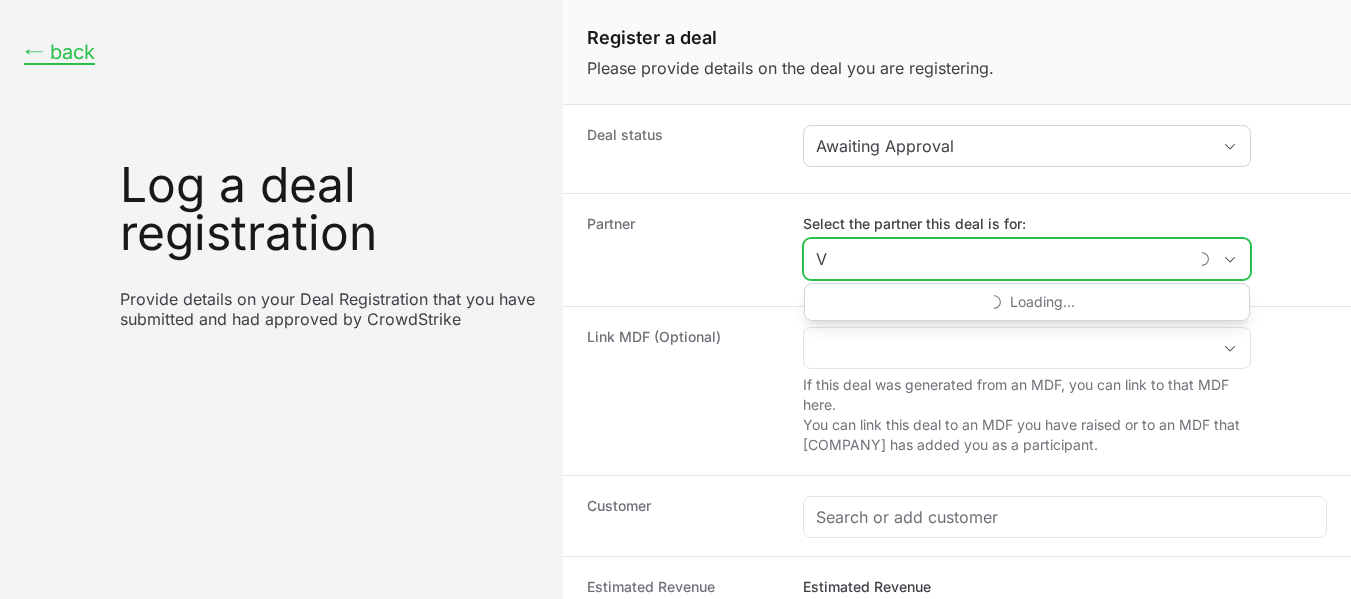 type on "V" 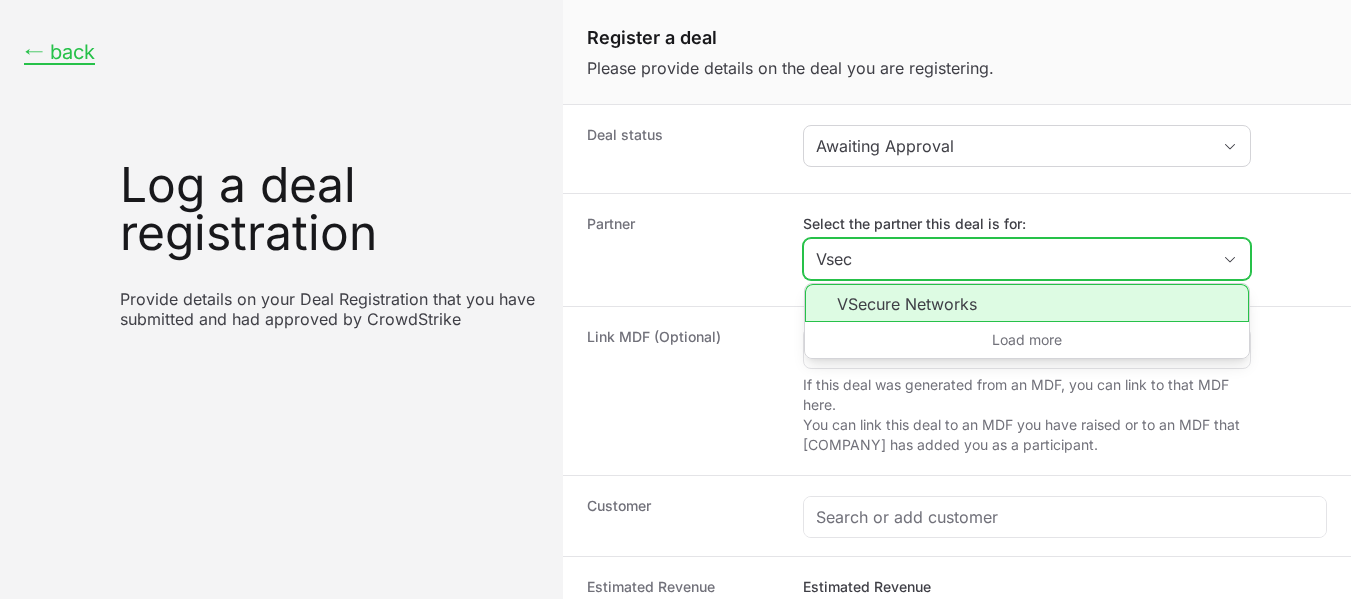 click on "VSecure Networks" 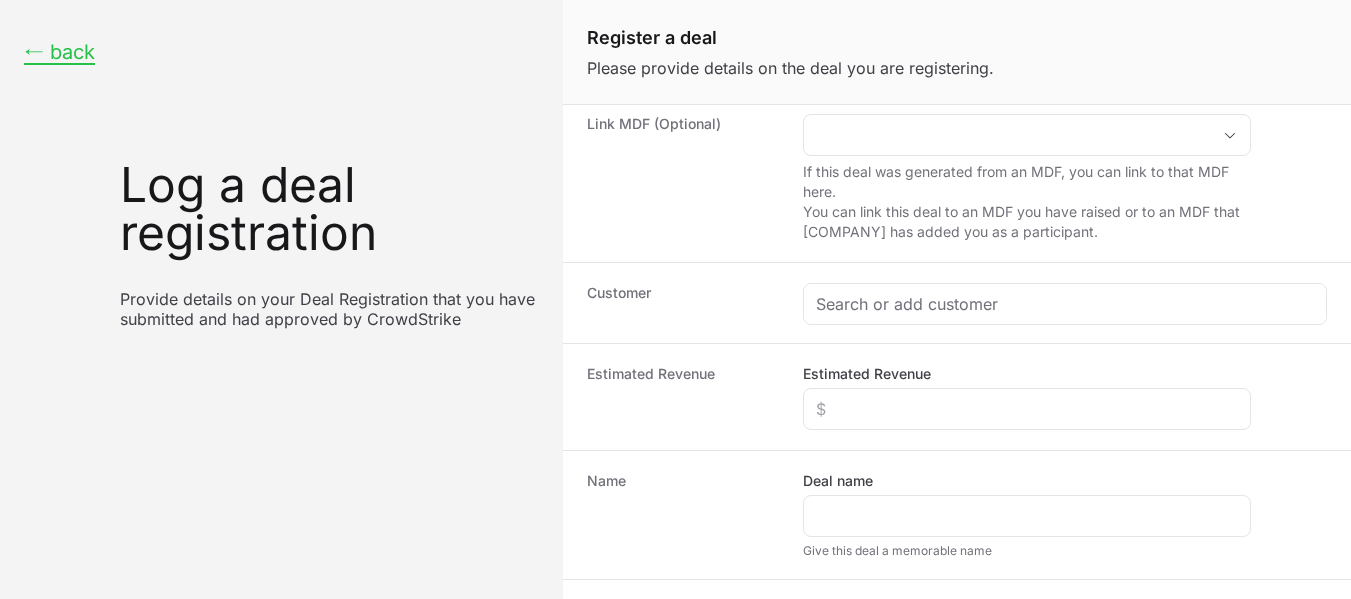 scroll, scrollTop: 228, scrollLeft: 0, axis: vertical 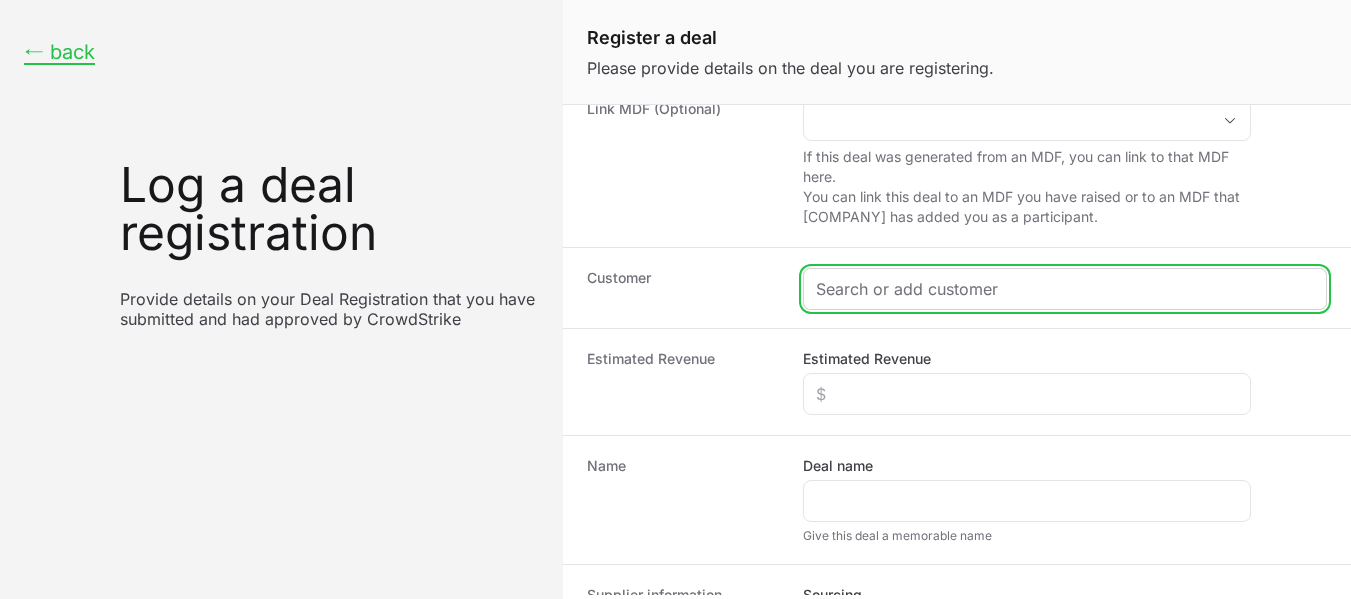 click 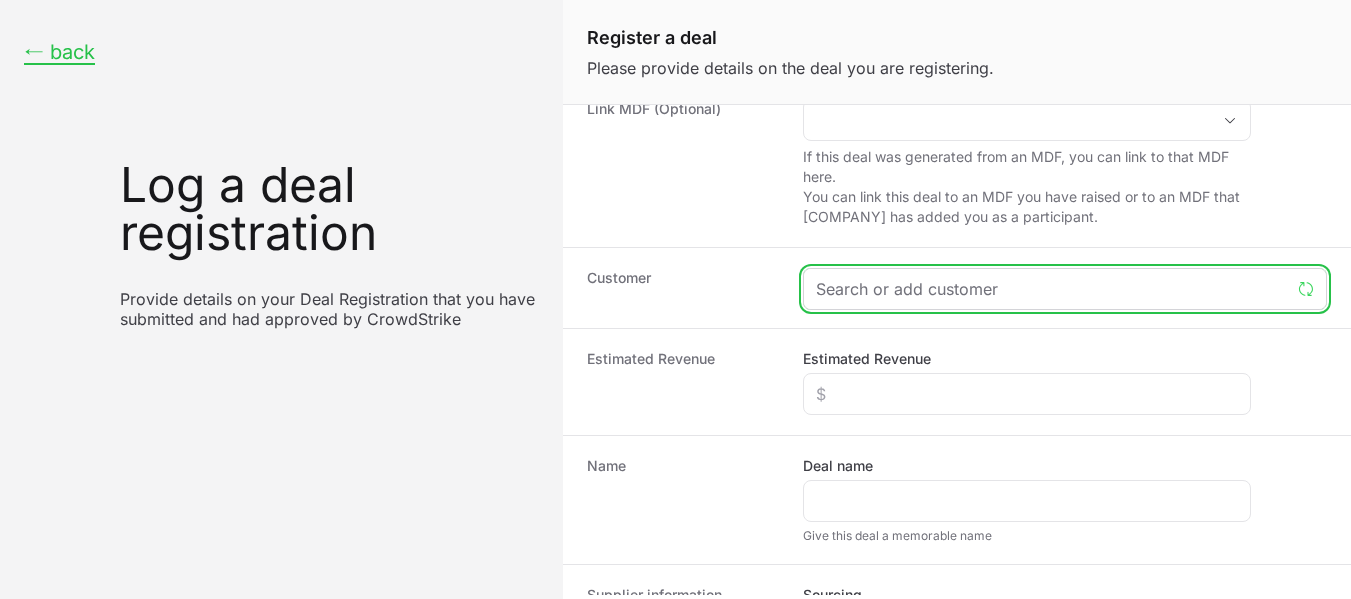 paste on "[CUSTOMER] Chits" 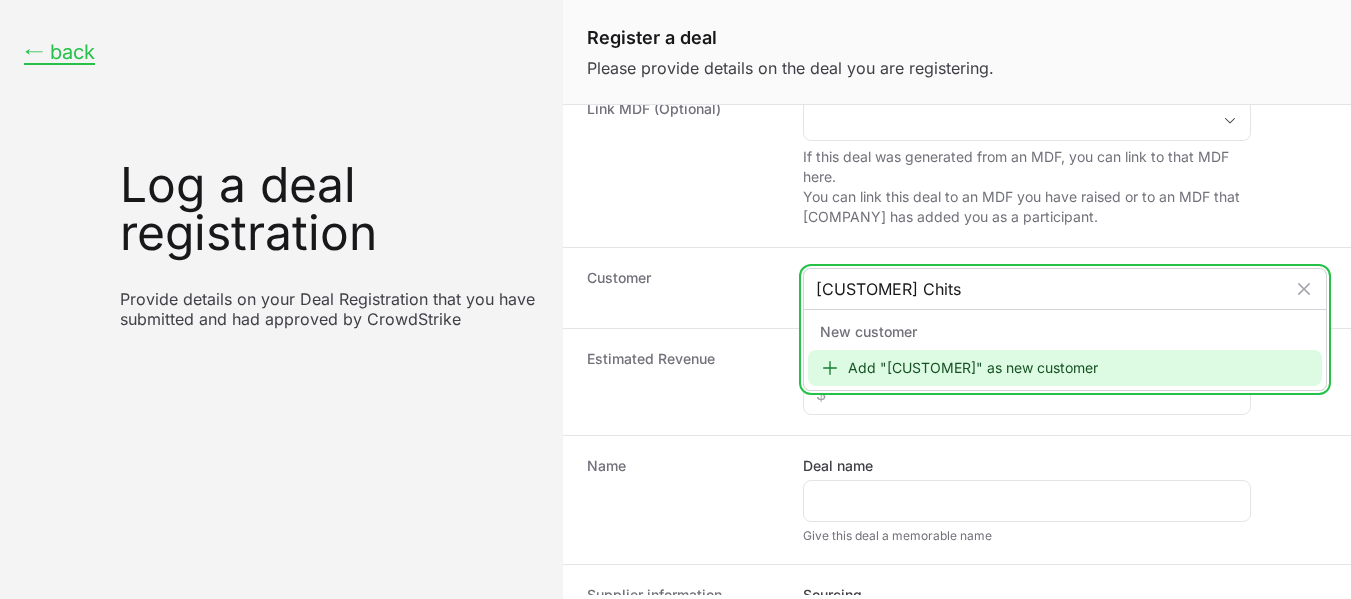 type on "[CUSTOMER] Chits" 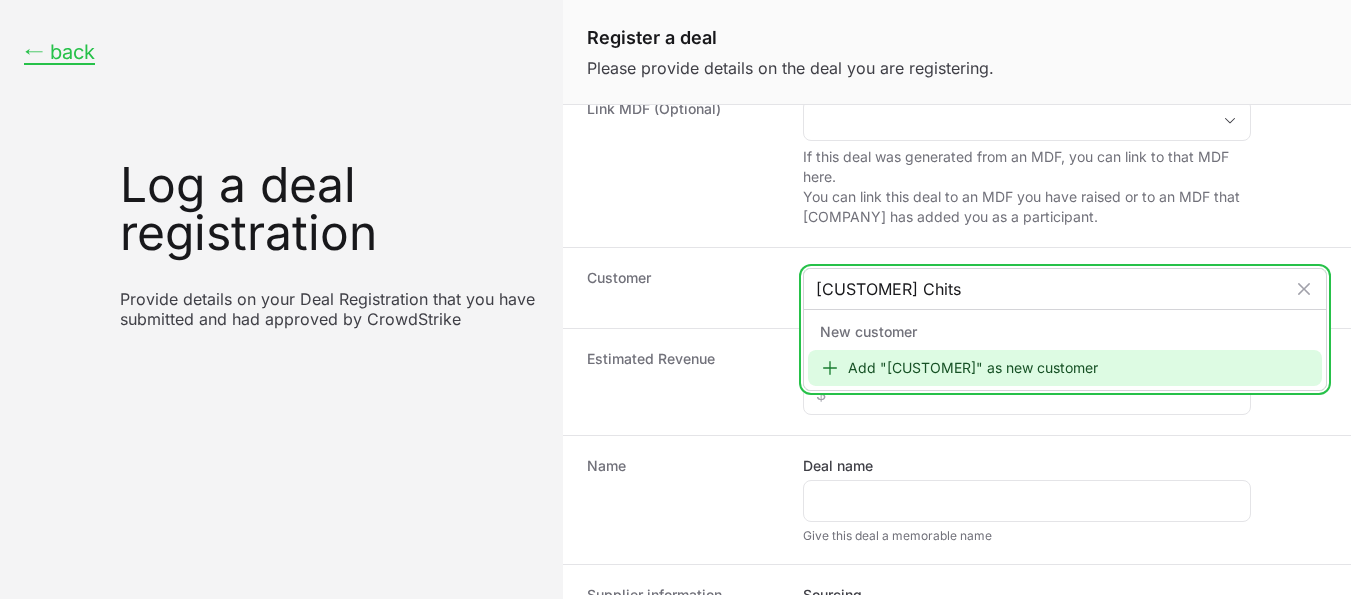 click on "Add "[CUSTOMER]" as new customer" 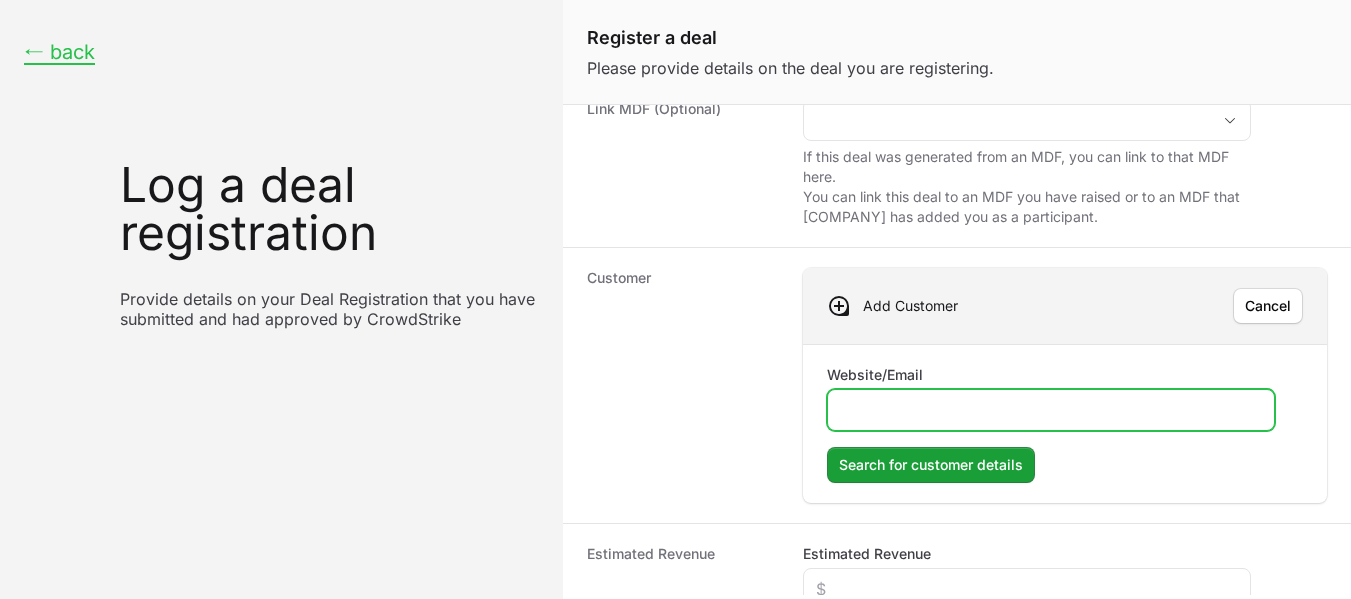 click on "Website/Email" 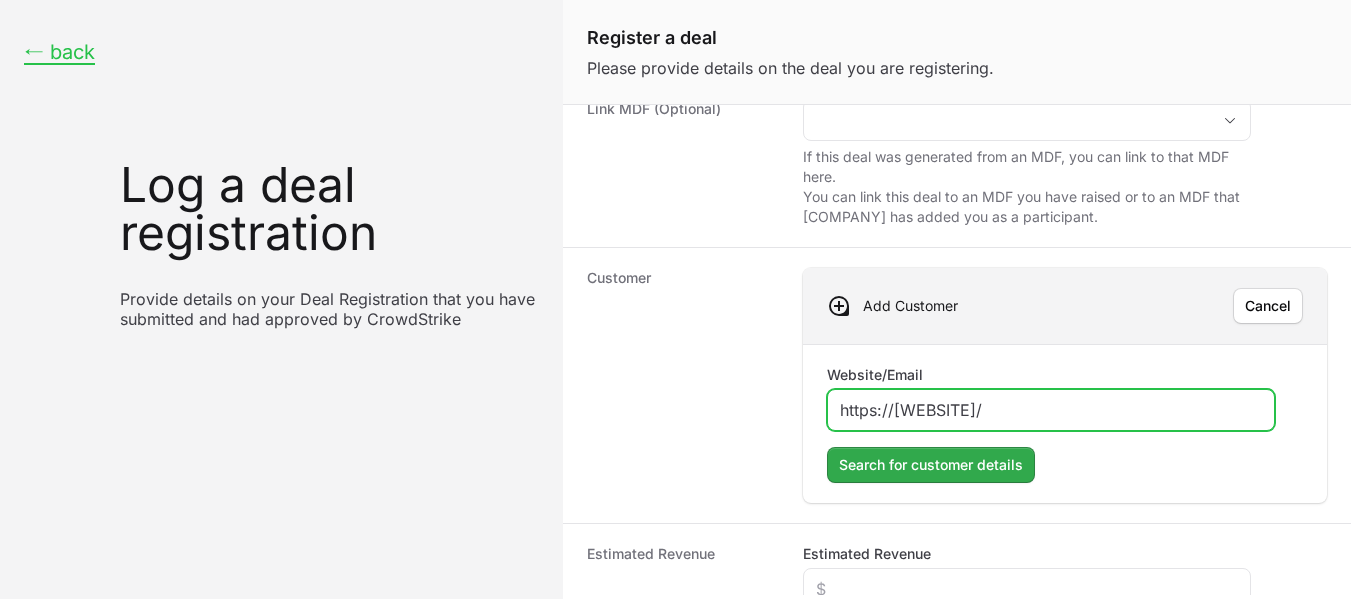 type on "https://[WEBSITE]/" 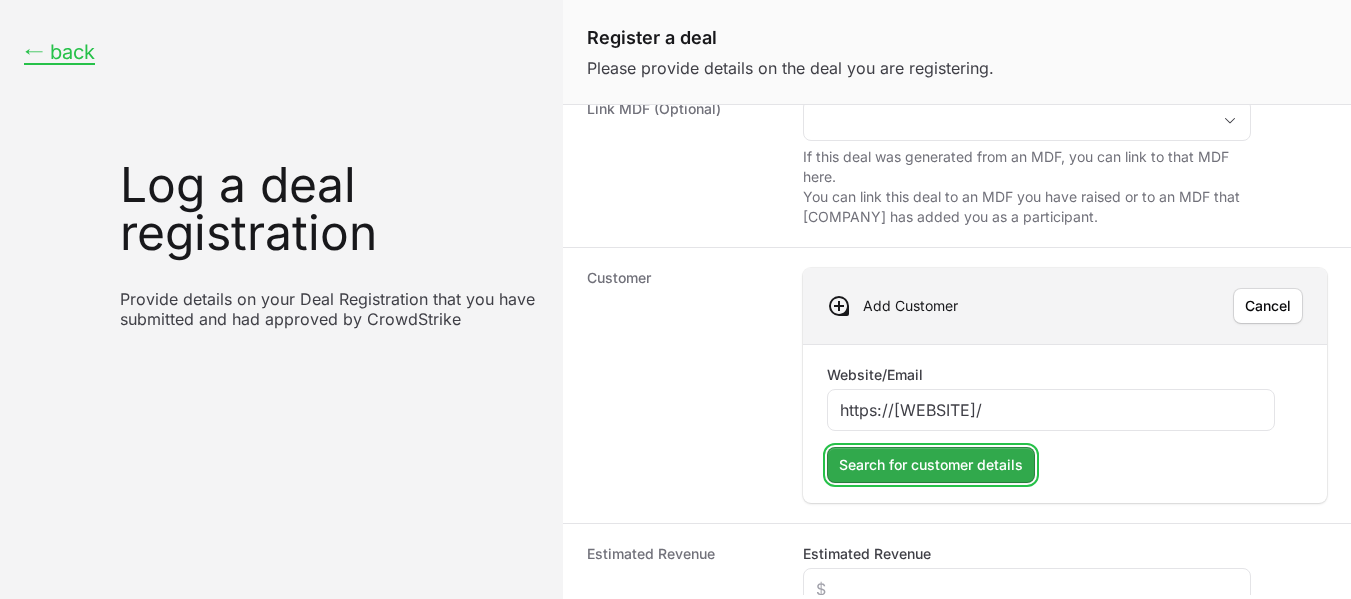 click on "Search for customer details" 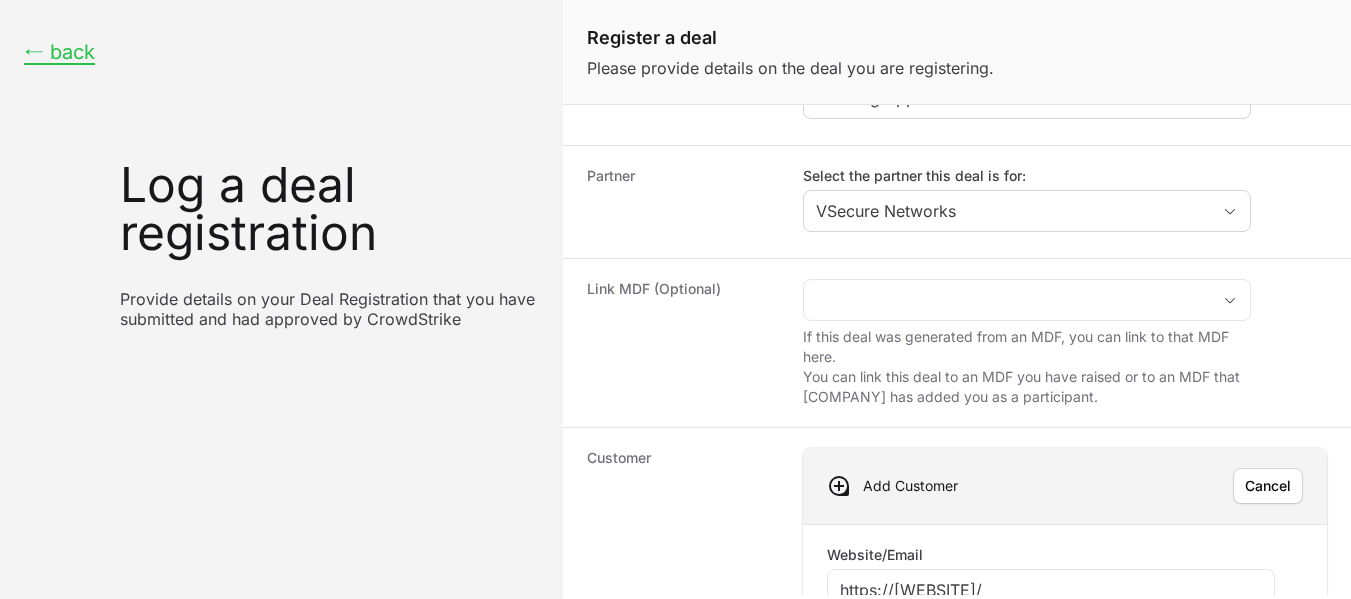 scroll, scrollTop: 0, scrollLeft: 0, axis: both 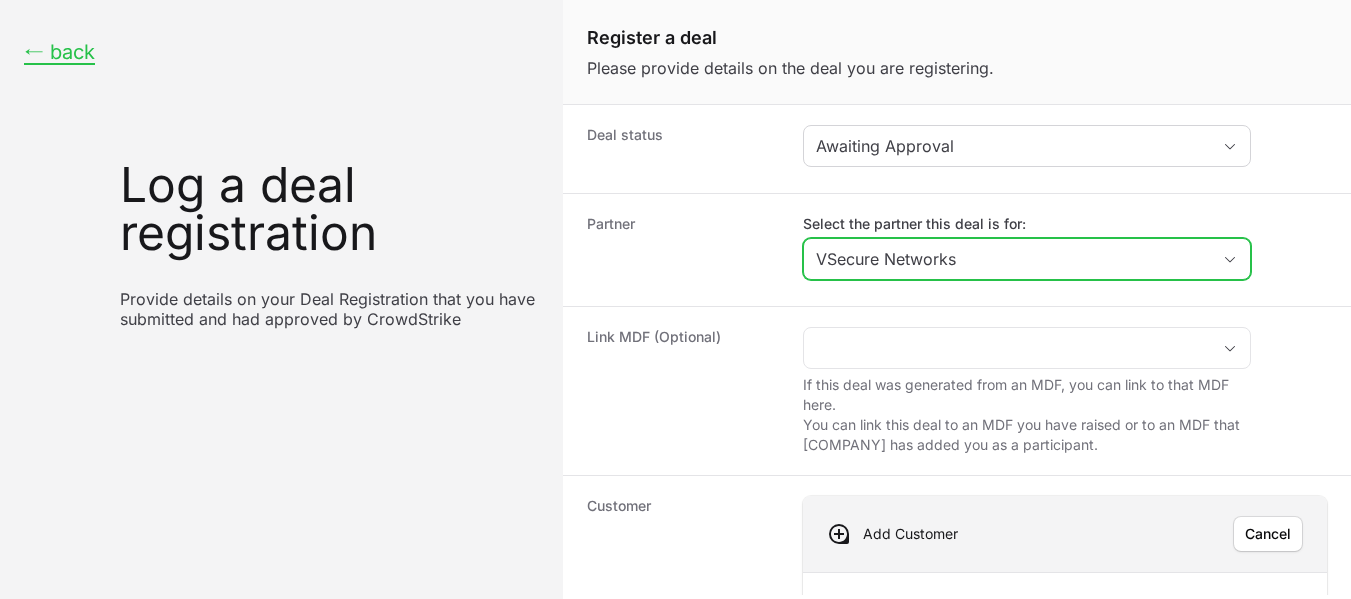 click 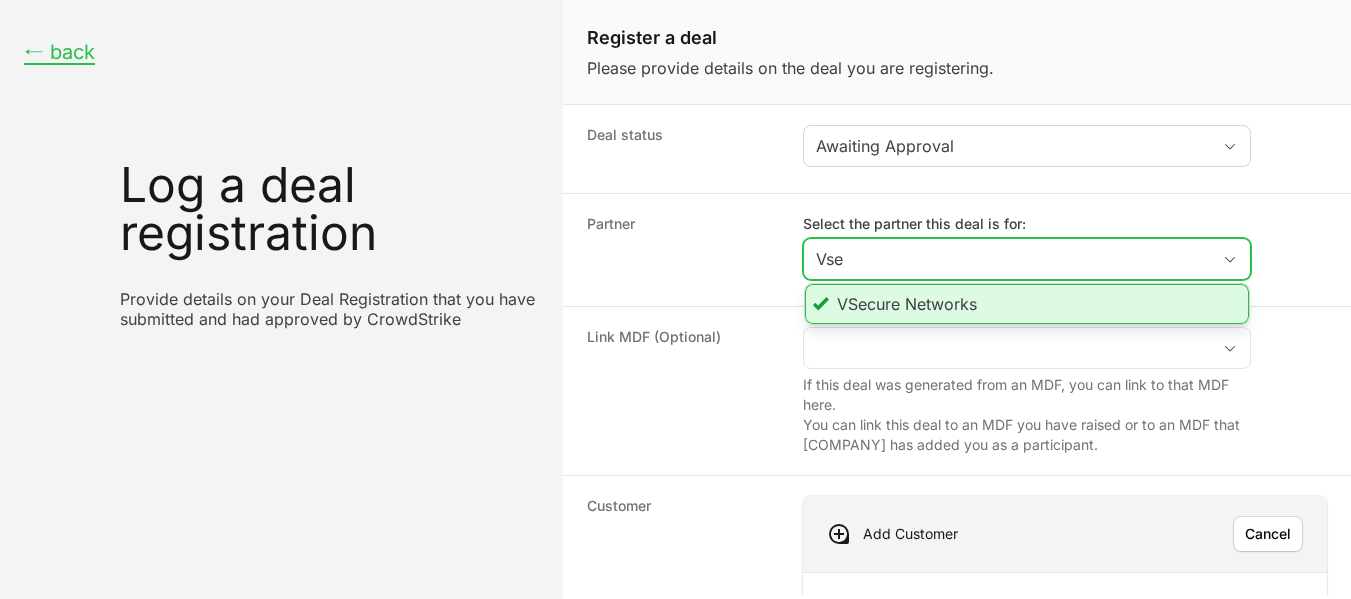 type on "Vse" 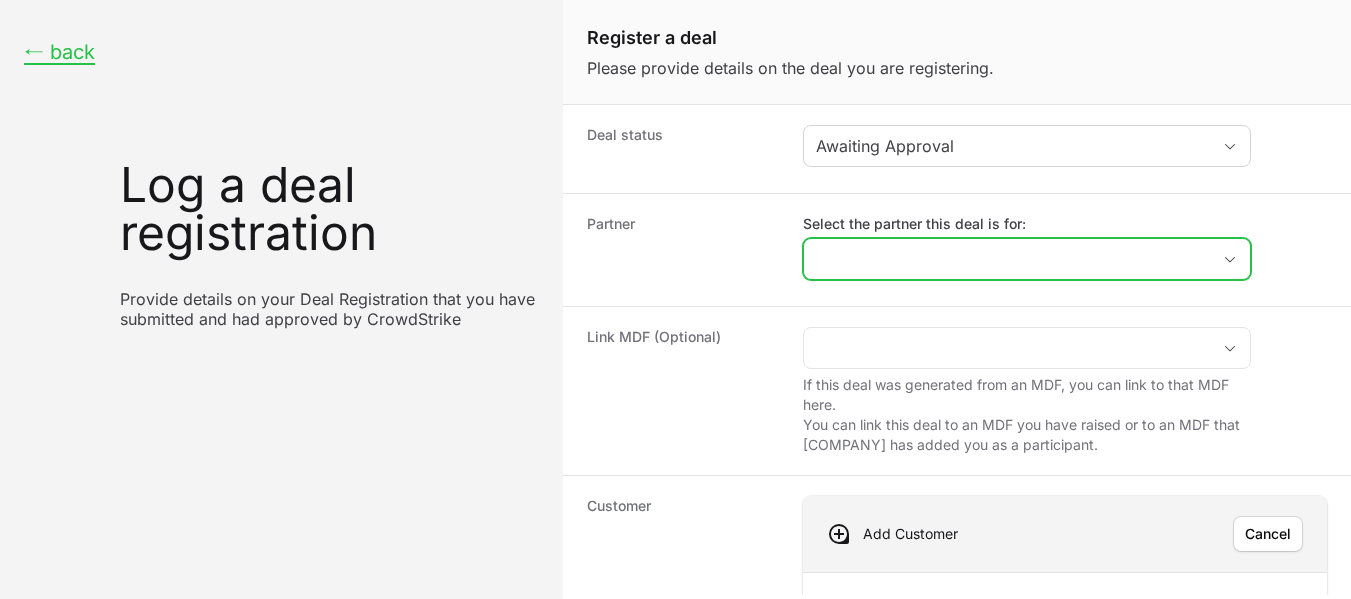 click 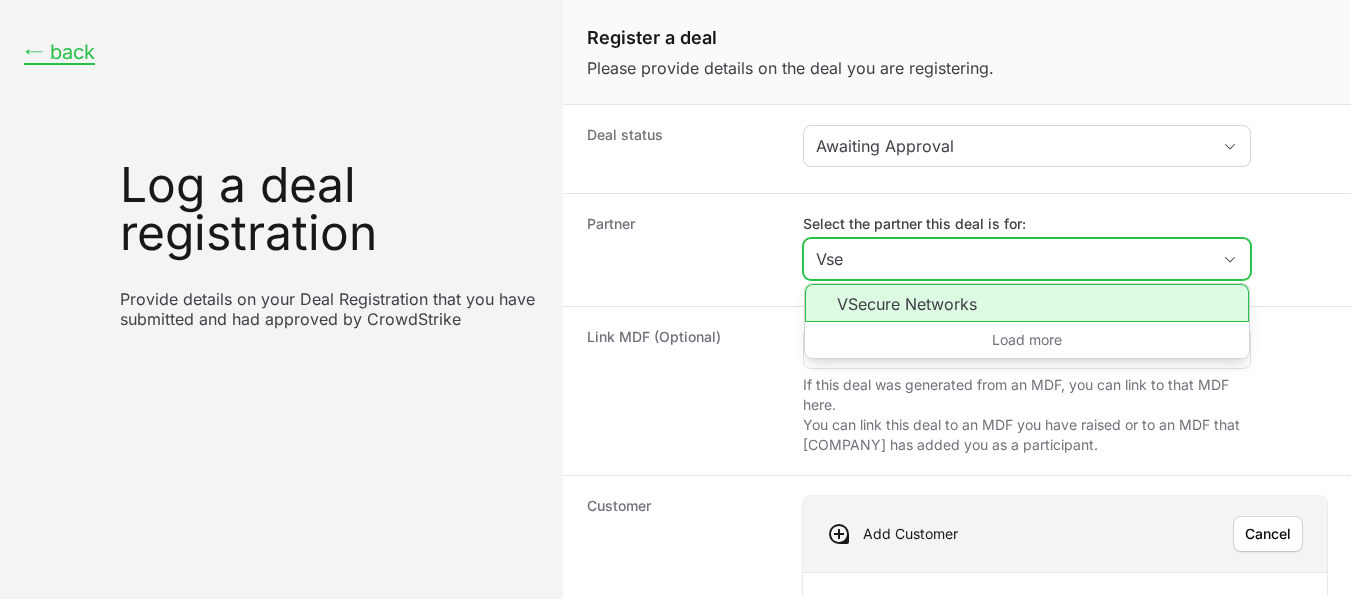 click on "VSecure Networks" 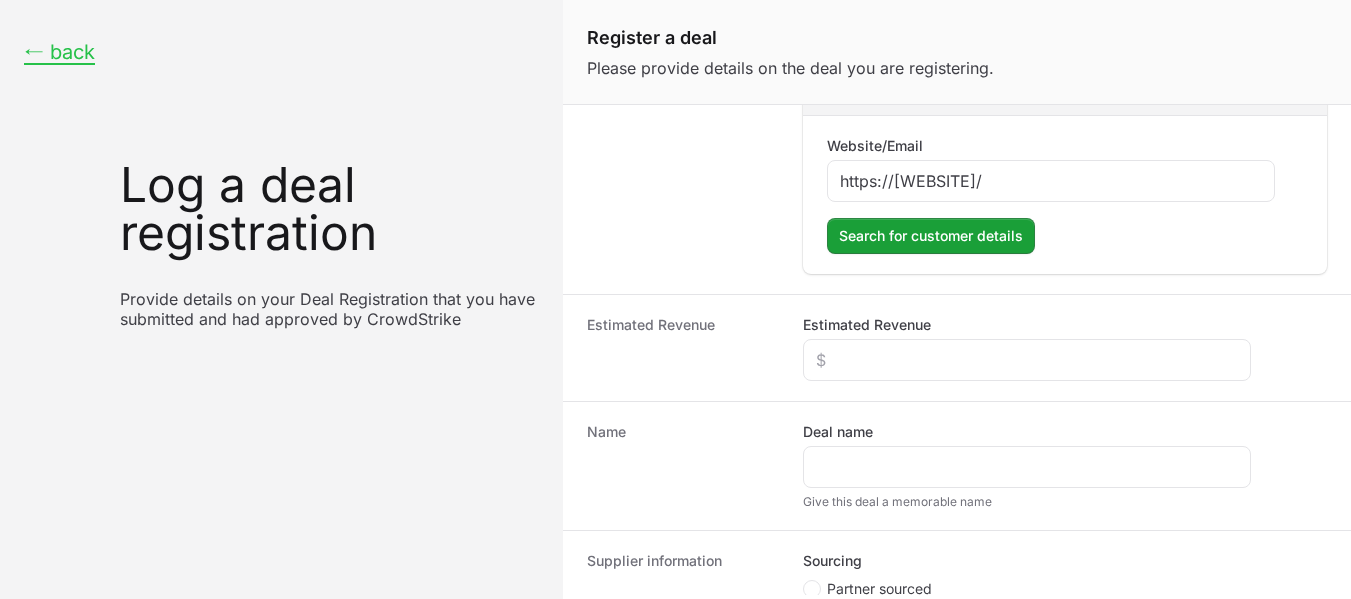 scroll, scrollTop: 459, scrollLeft: 0, axis: vertical 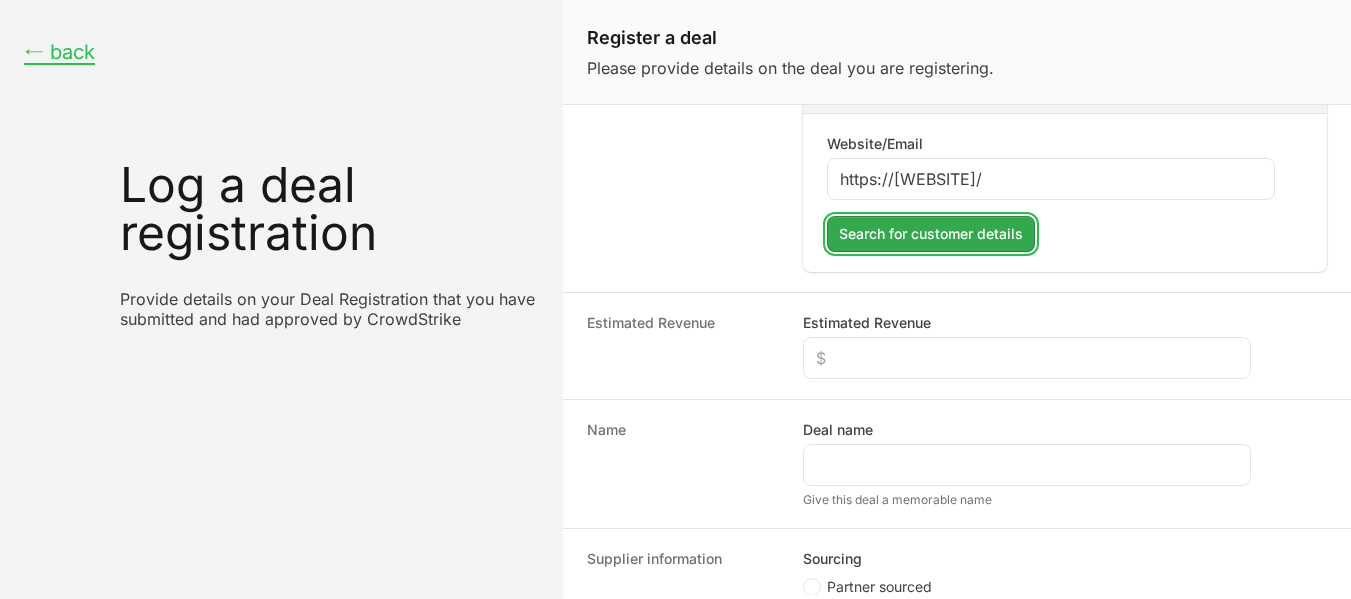 click on "Search for customer details" 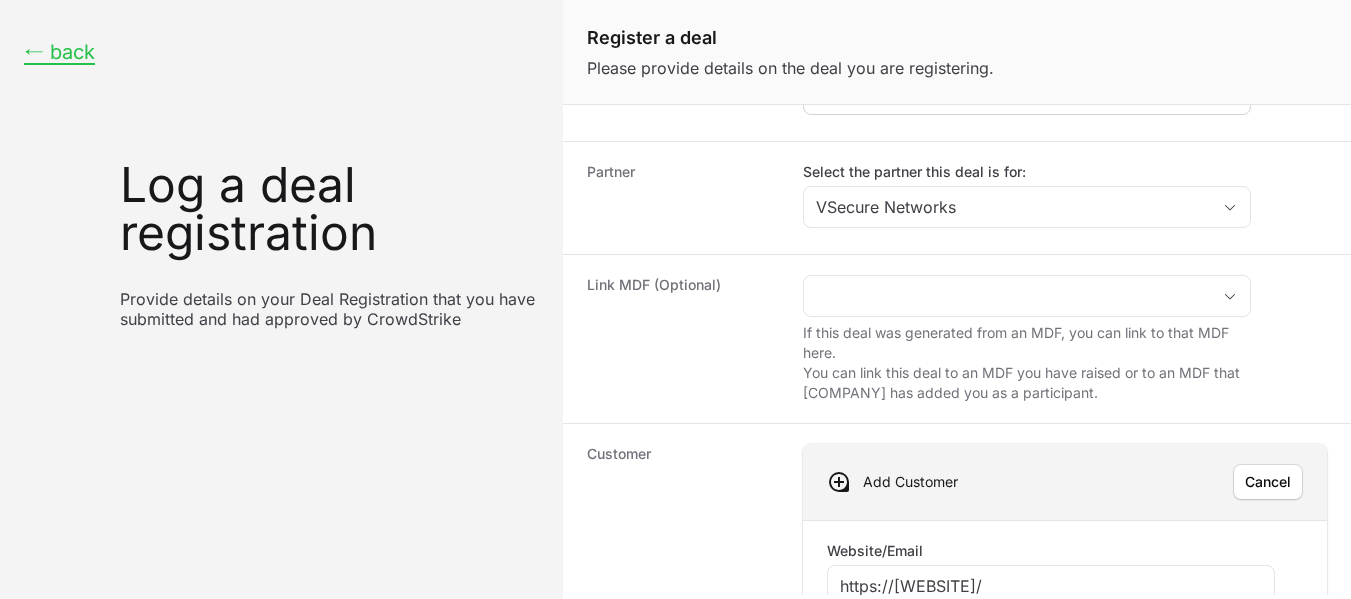 scroll, scrollTop: 0, scrollLeft: 0, axis: both 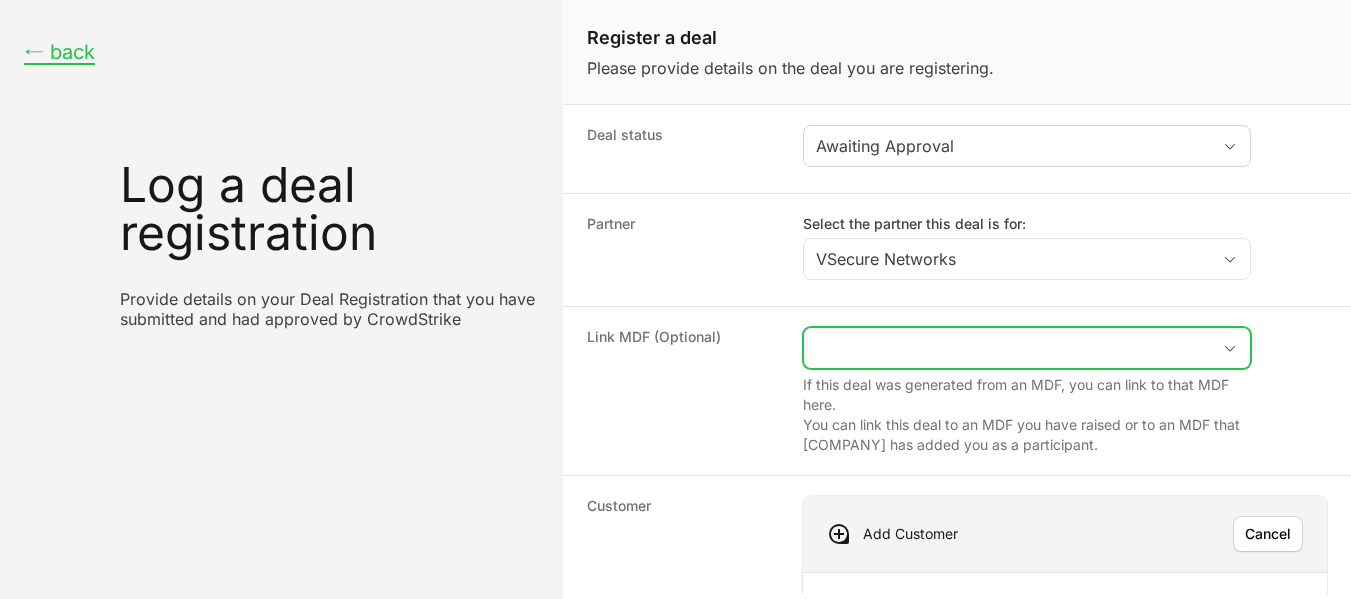 click 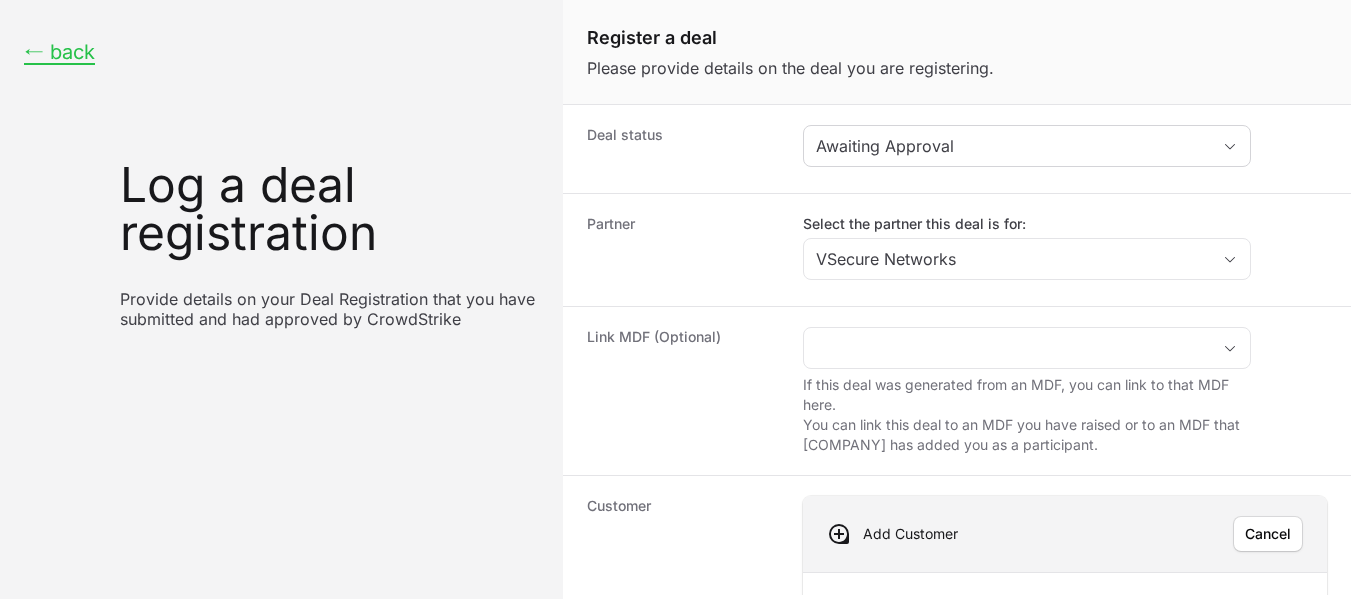 click on "Link MDF (Optional)" 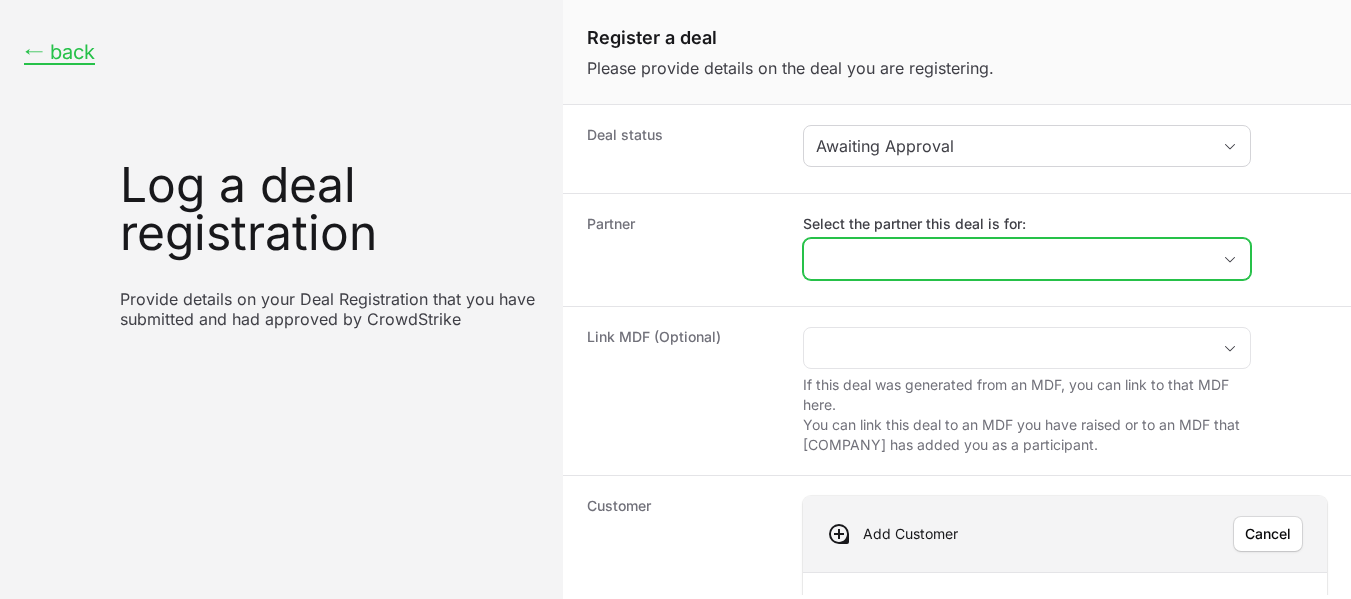 click on "Select the partner this deal is for:" 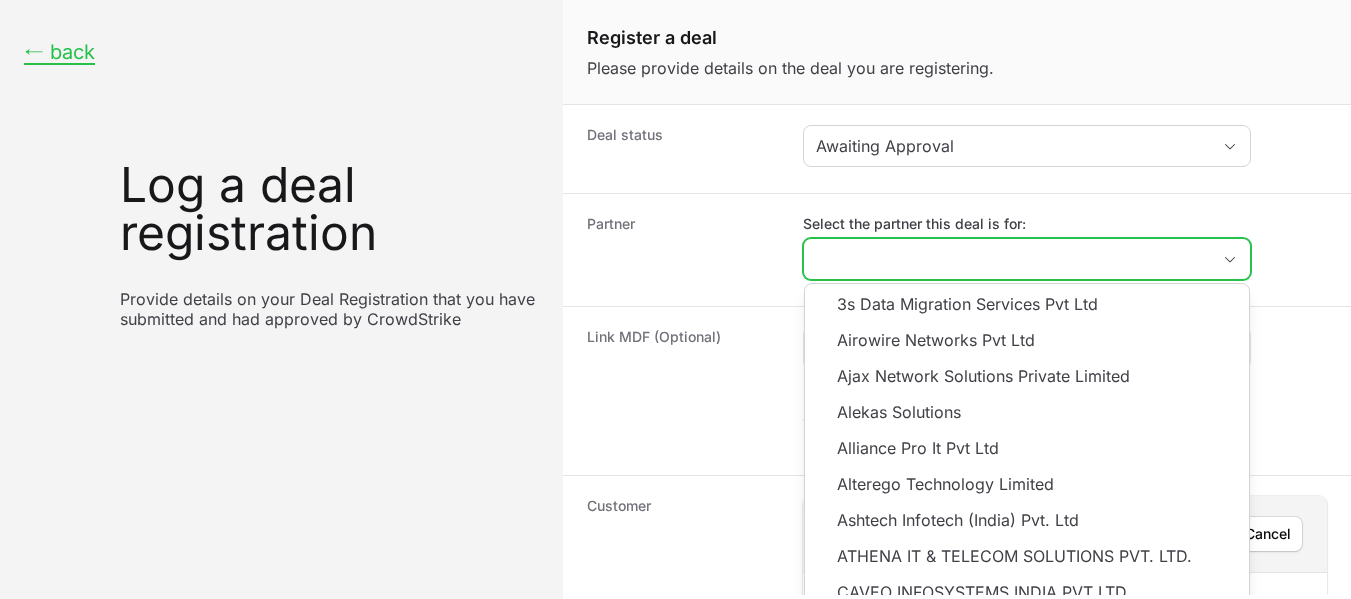 click 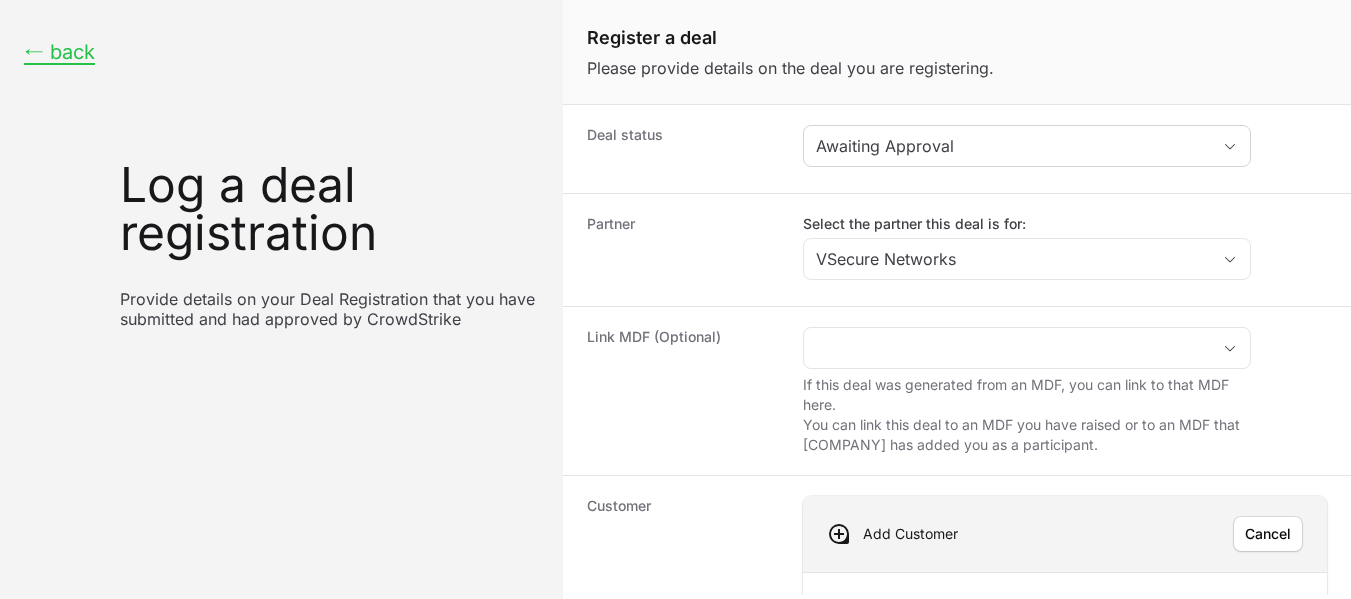 click on "Select the partner this deal is for: [COMPANY]" 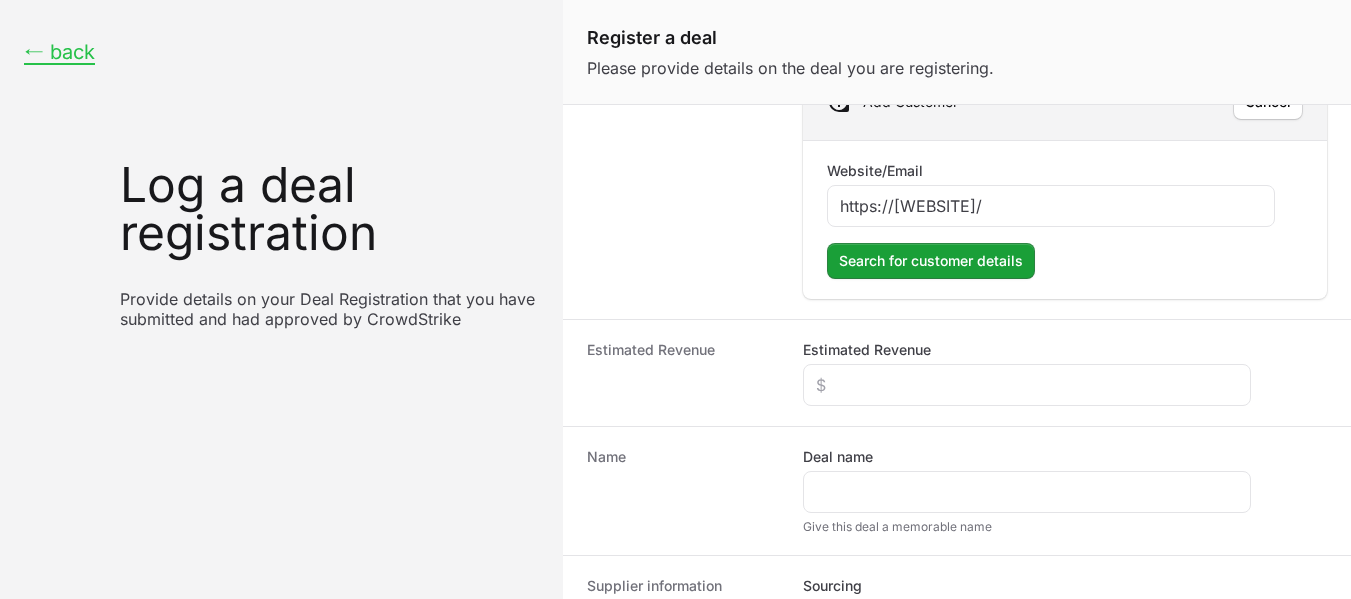scroll, scrollTop: 427, scrollLeft: 0, axis: vertical 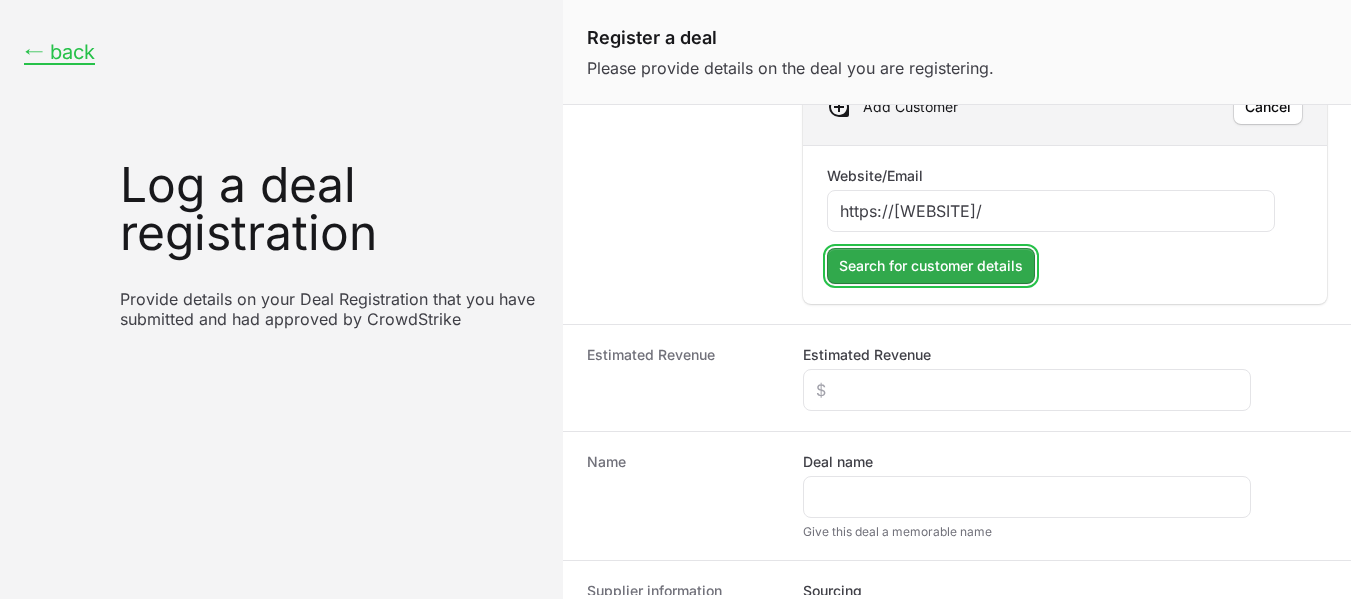 click on "Search for customer details" 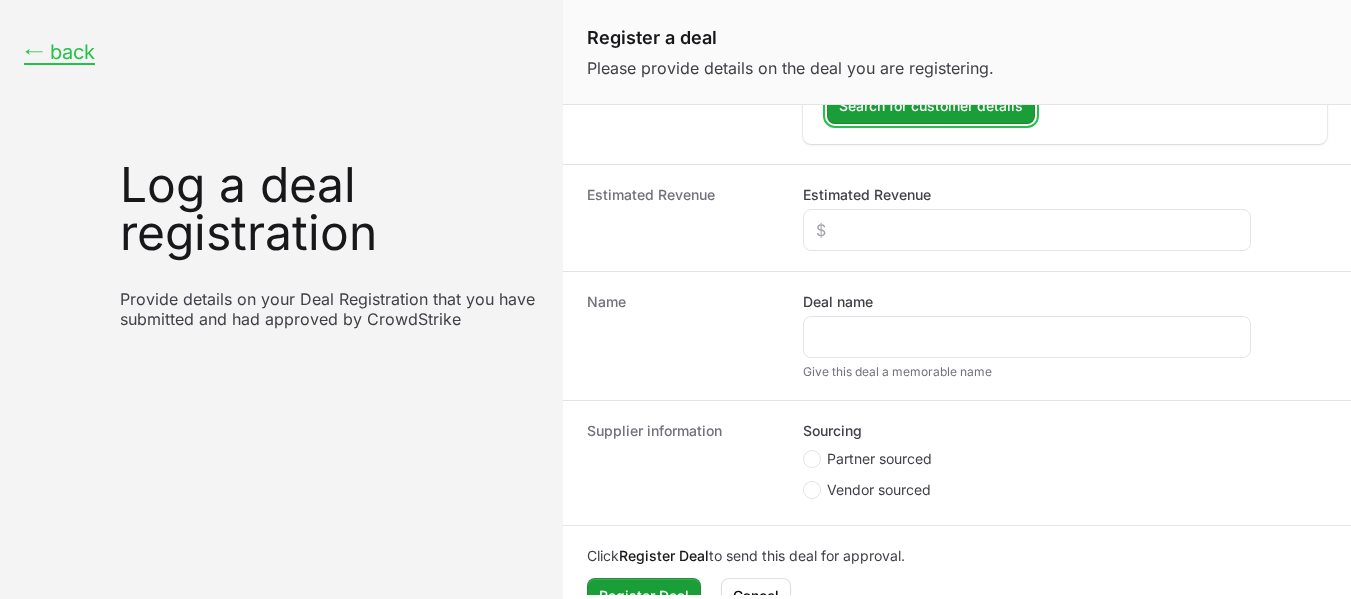 scroll, scrollTop: 626, scrollLeft: 0, axis: vertical 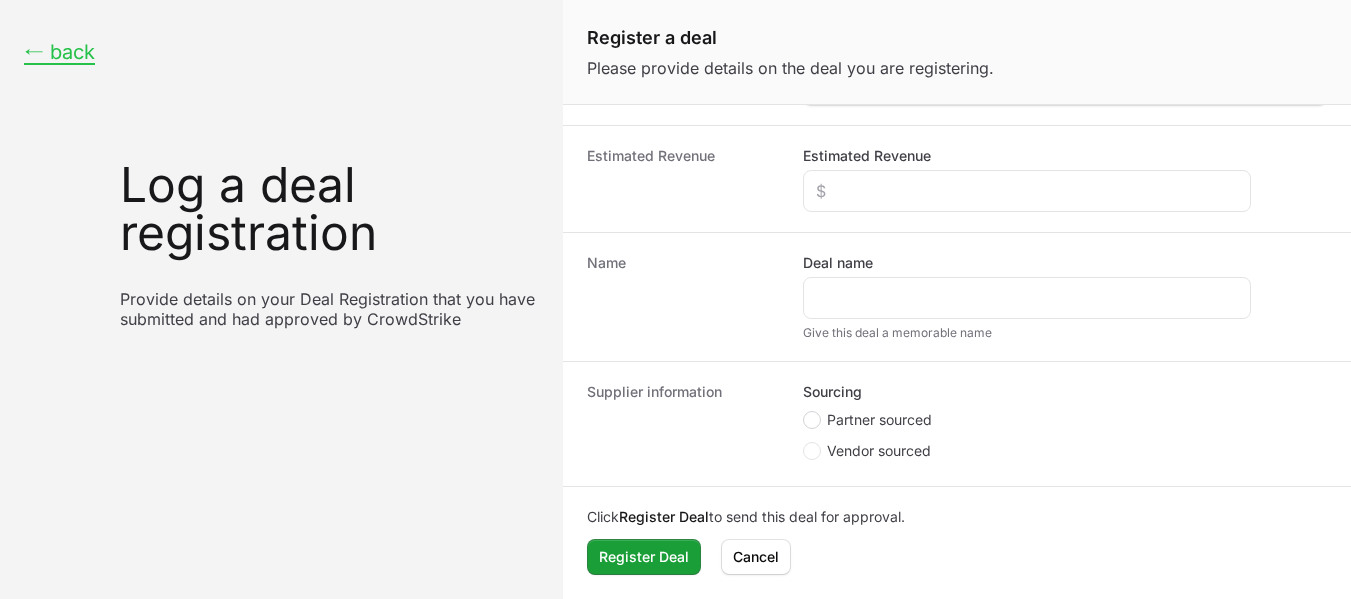 click 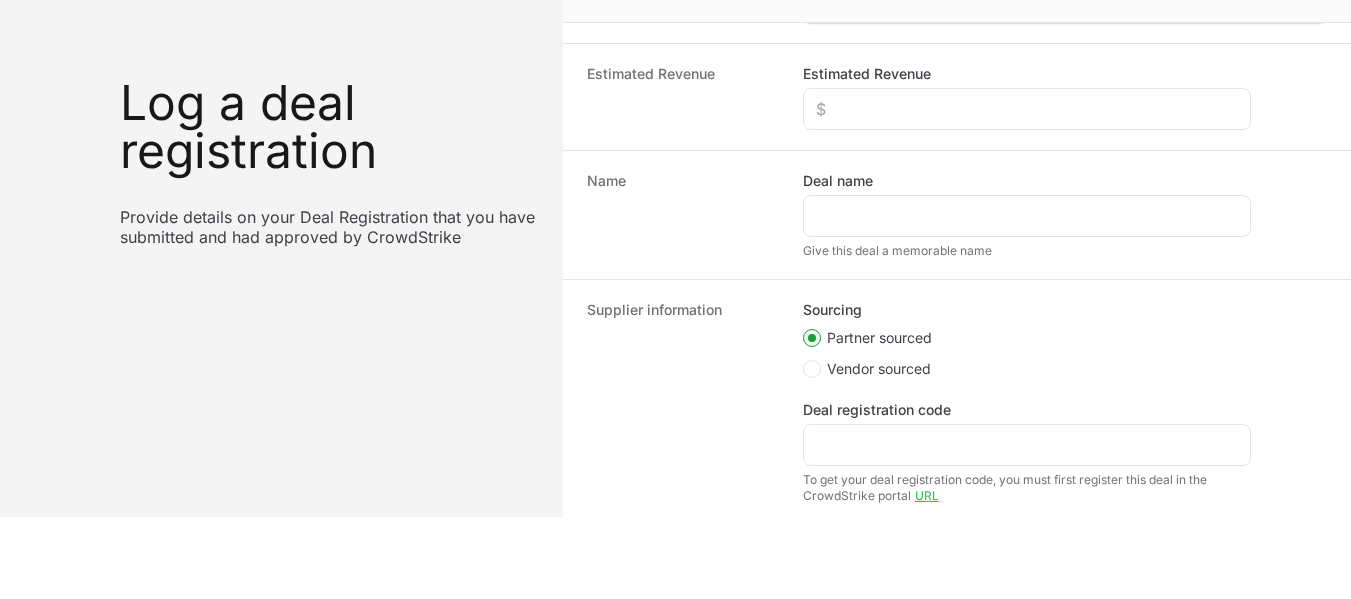 scroll, scrollTop: 0, scrollLeft: 0, axis: both 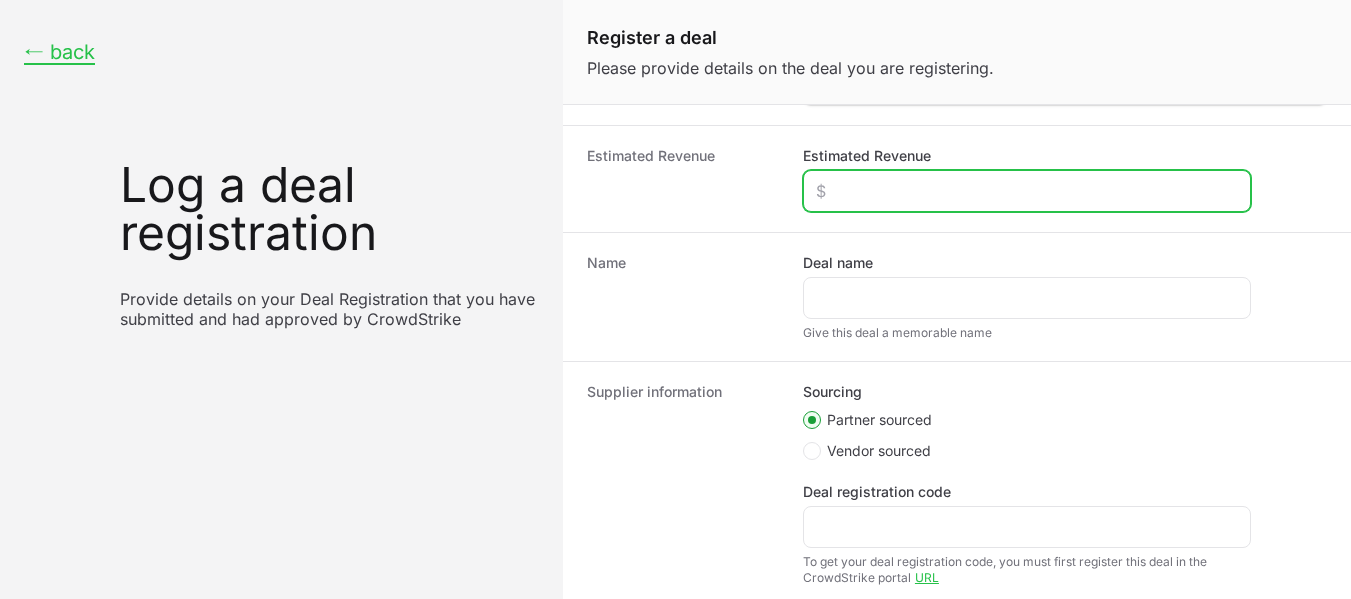 click on "Estimated Revenue" 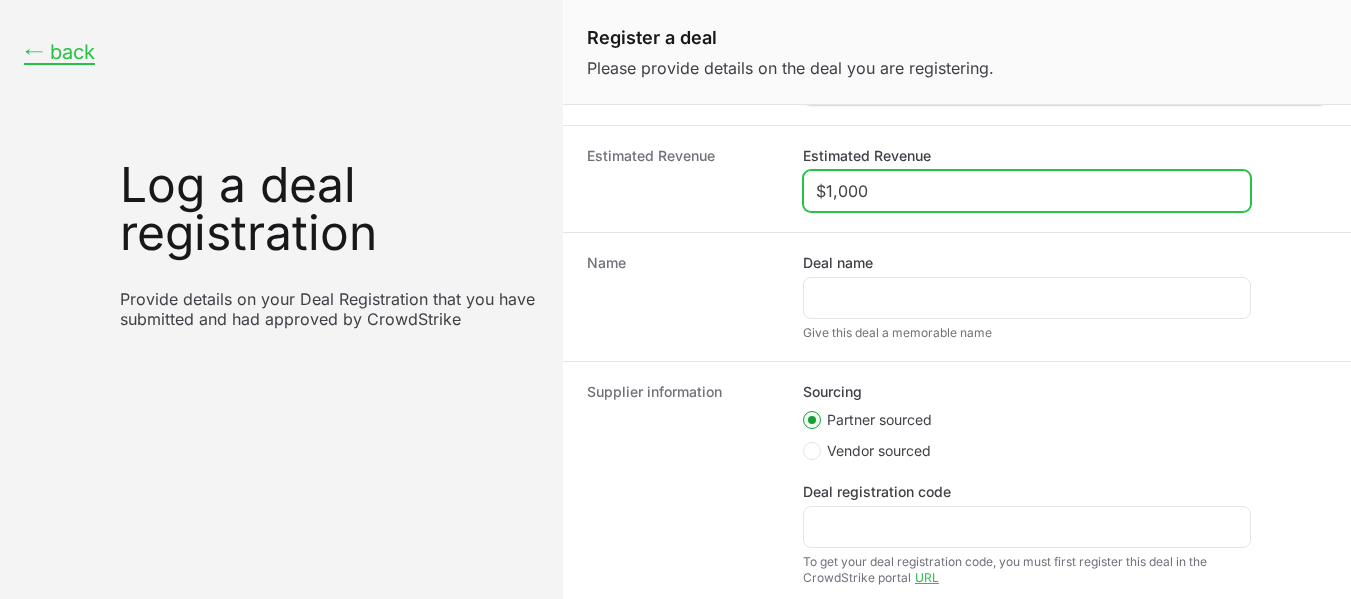 type on "$1,000" 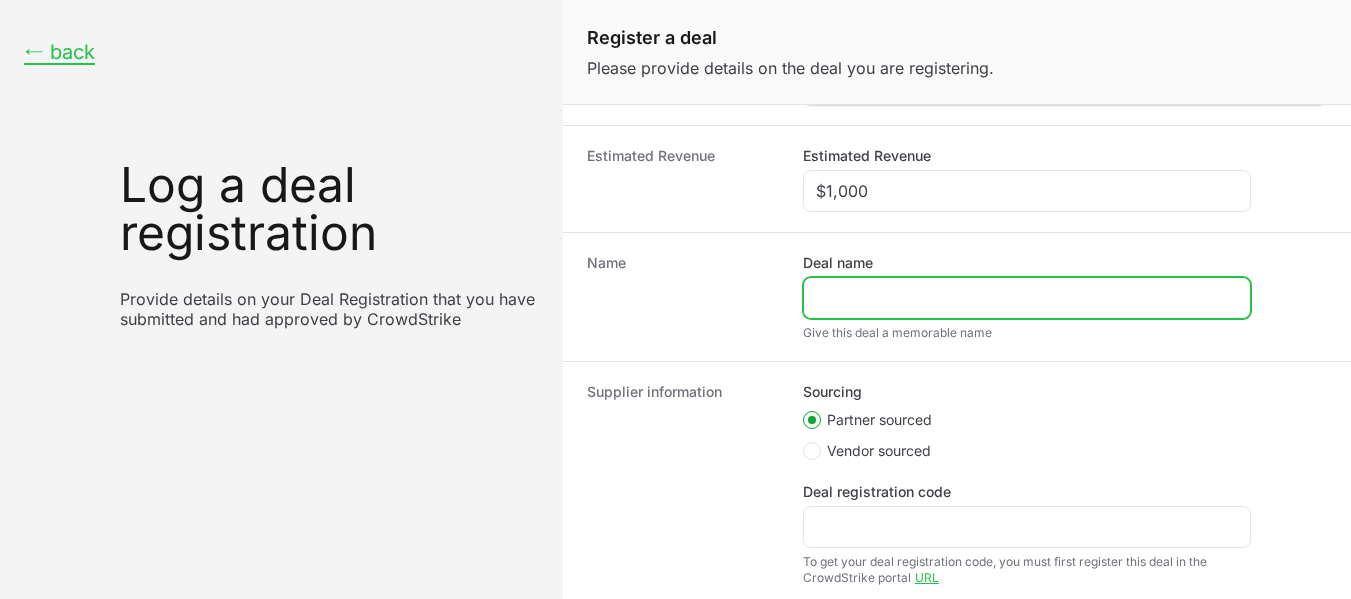 paste on "[CUSTOMER] Chits" 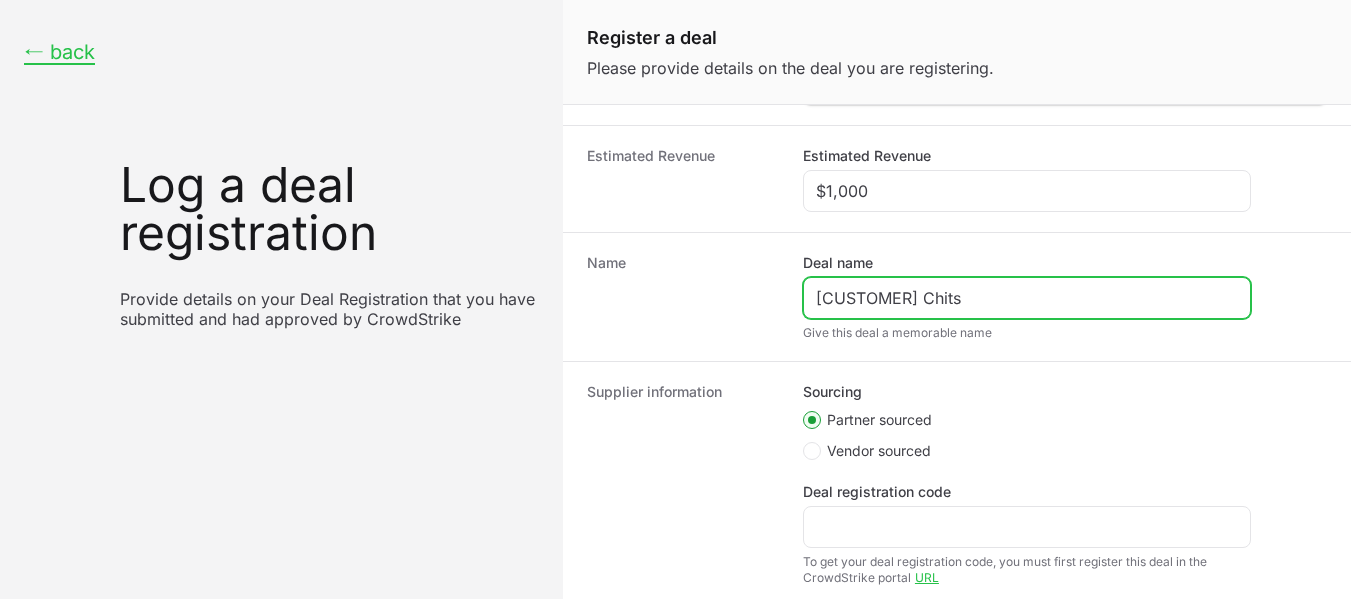 scroll, scrollTop: 746, scrollLeft: 0, axis: vertical 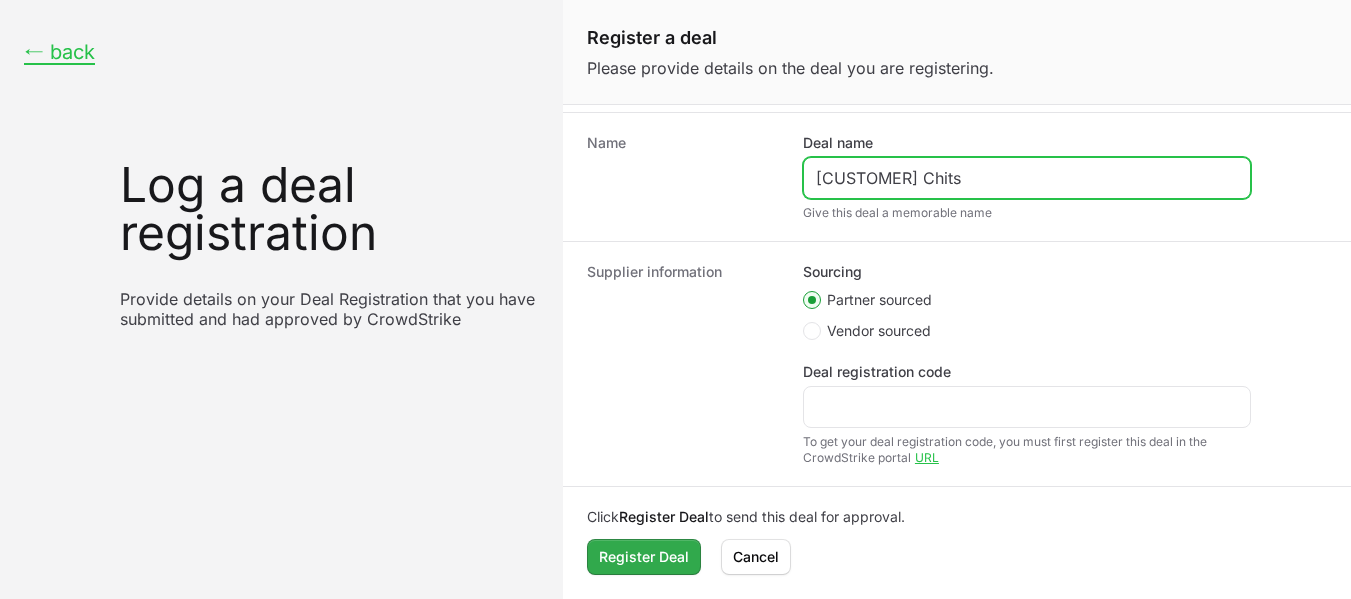 type on "[CUSTOMER] Chits" 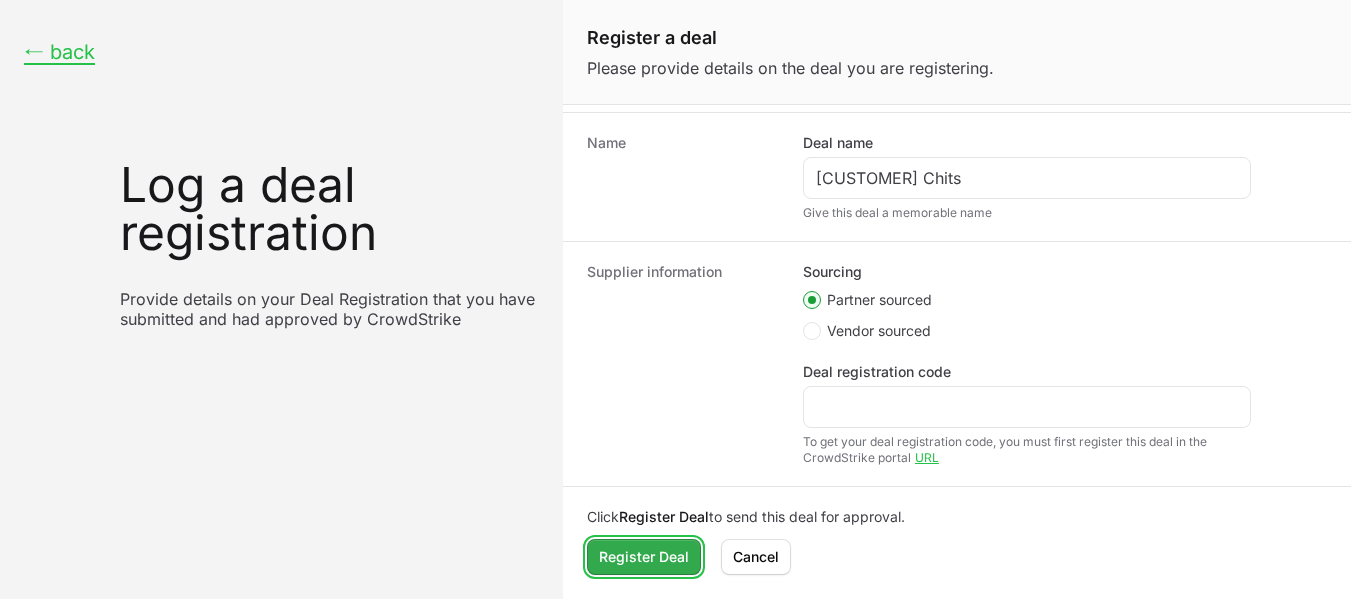 click on "Register Deal" 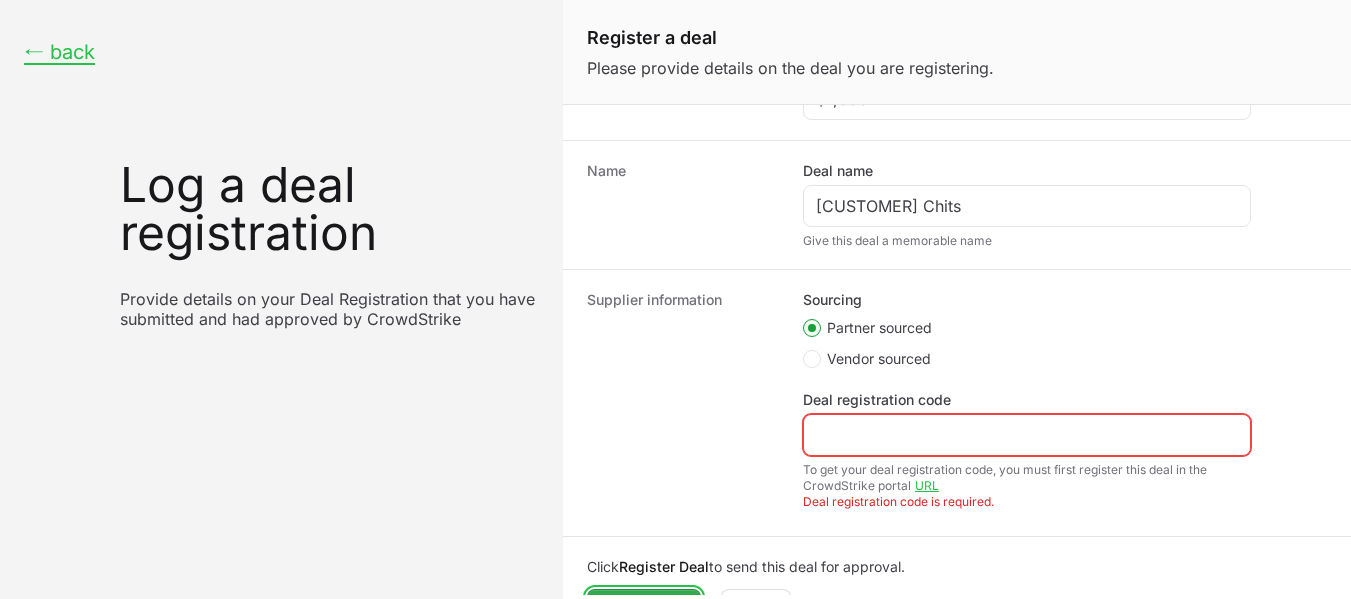 scroll, scrollTop: 774, scrollLeft: 0, axis: vertical 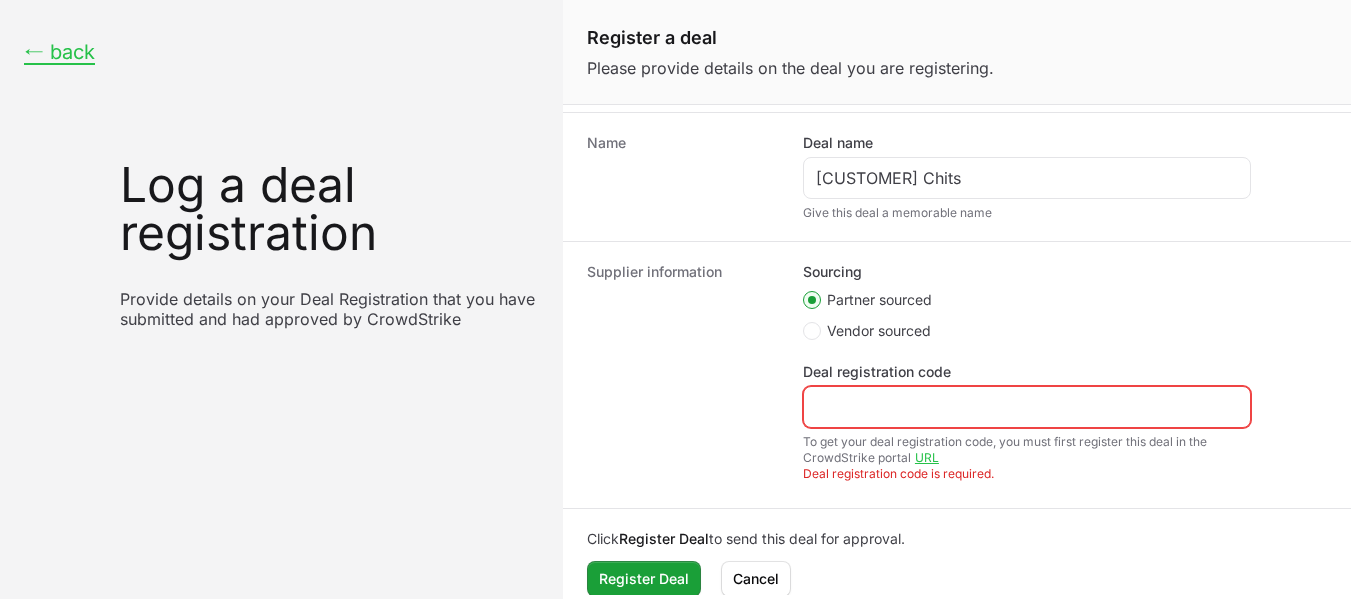 click on "Deal registration code" 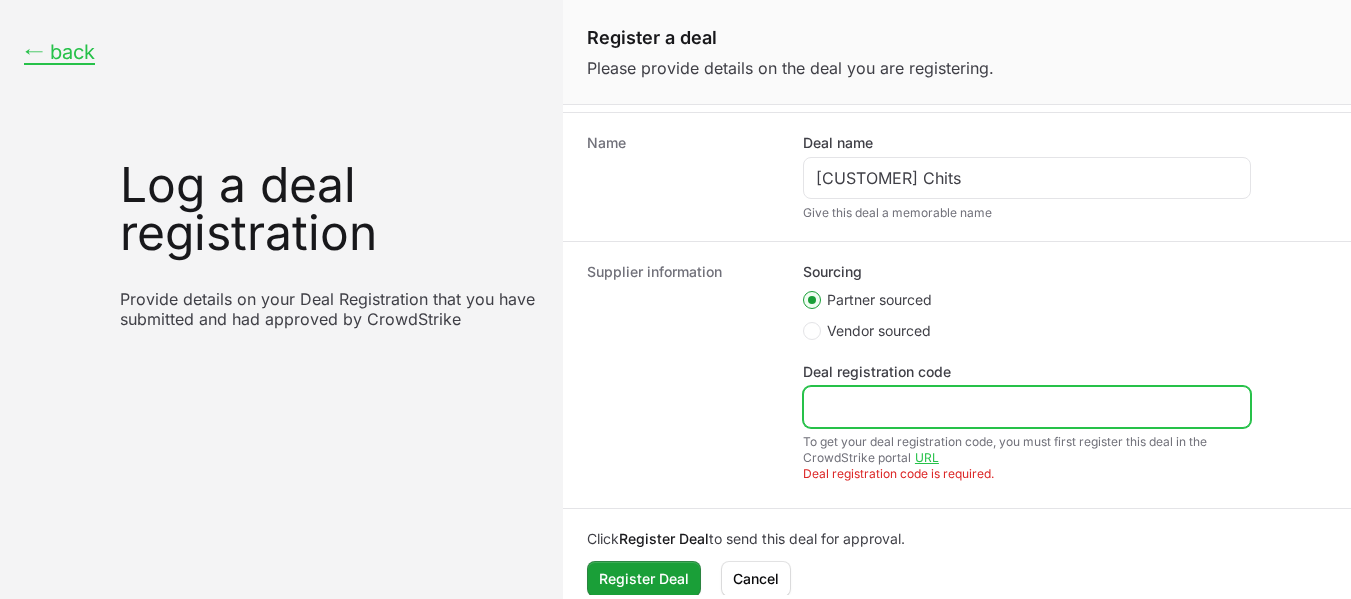 paste on "DR-c27811e0" 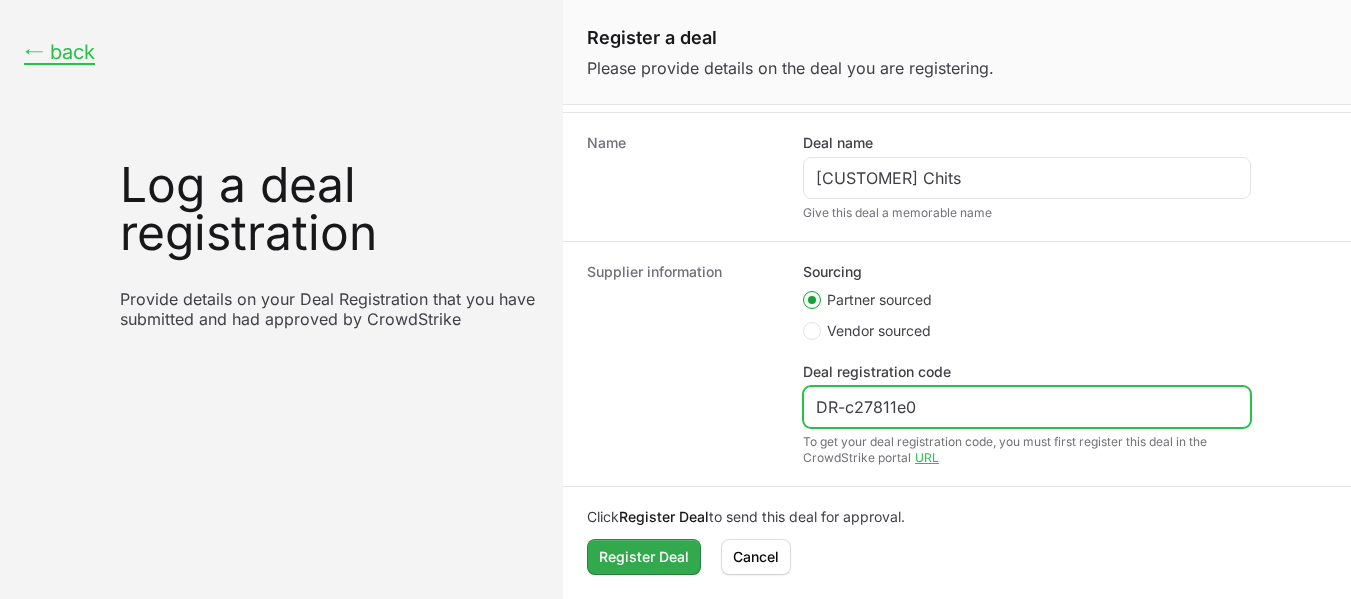 type on "DR-c27811e0" 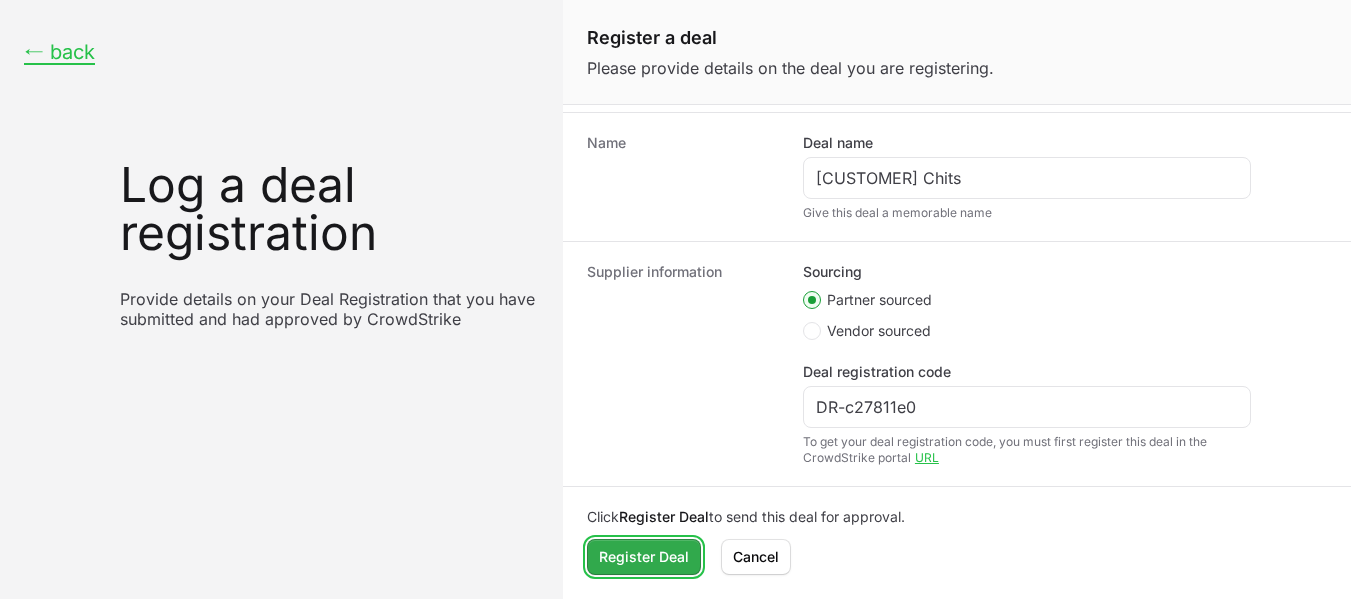 click on "Register Deal" 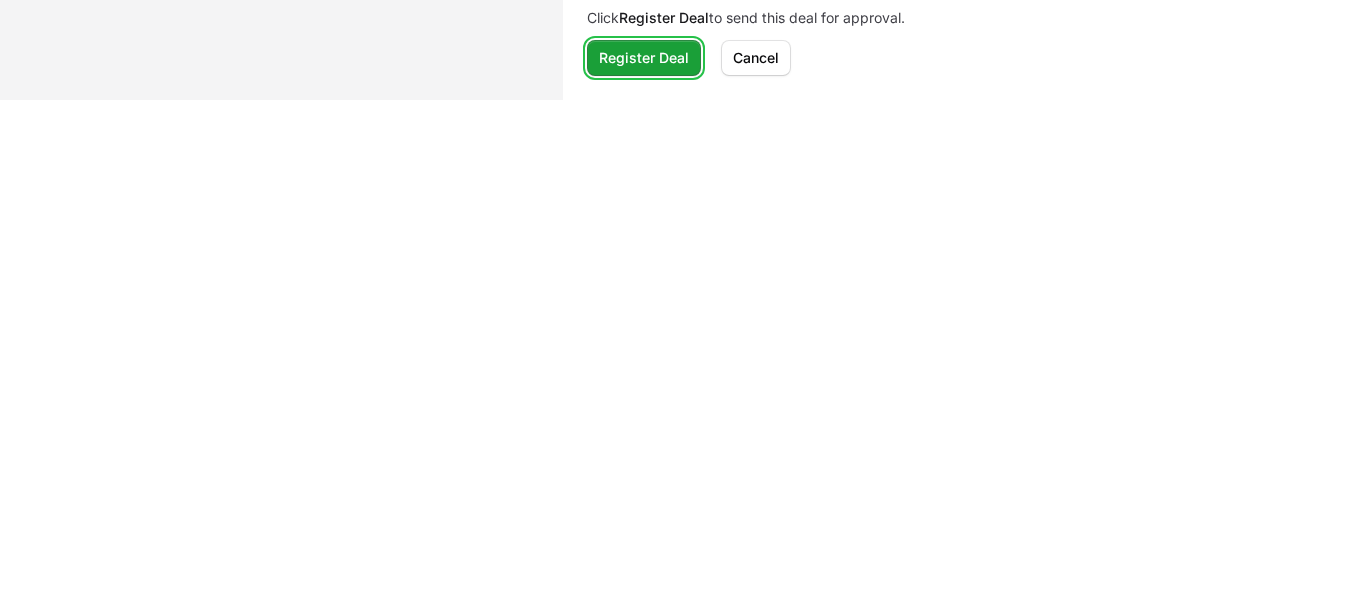 scroll, scrollTop: 0, scrollLeft: 0, axis: both 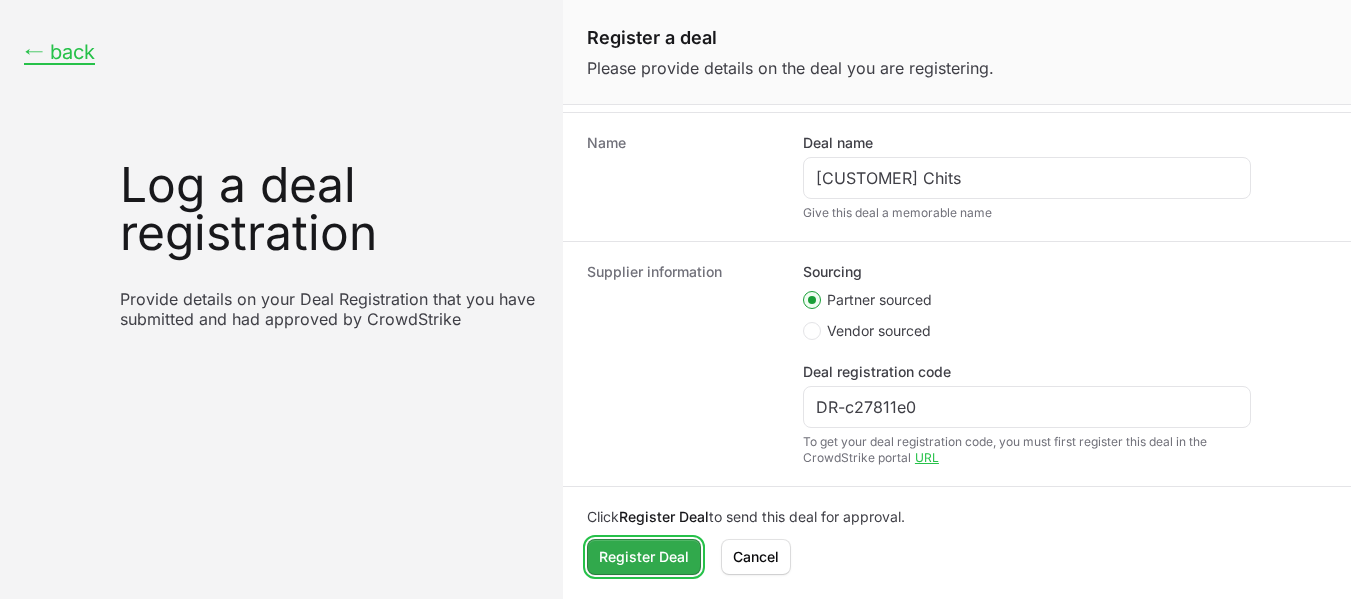 click on "Register Deal" 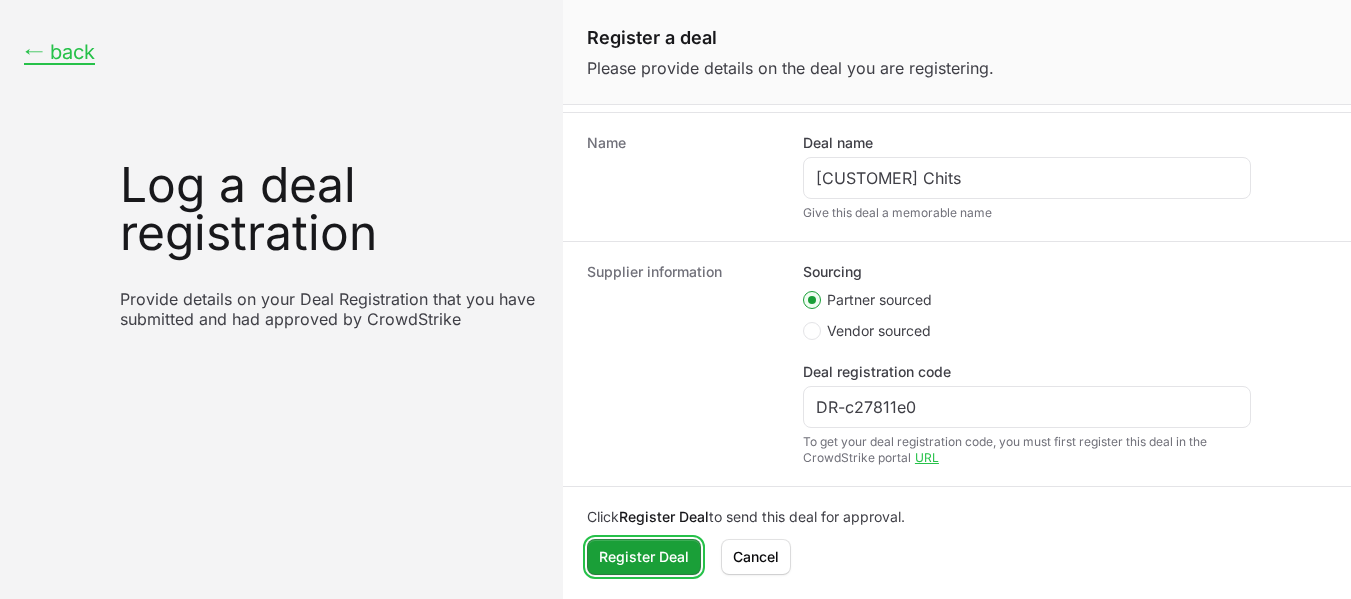 scroll, scrollTop: 499, scrollLeft: 0, axis: vertical 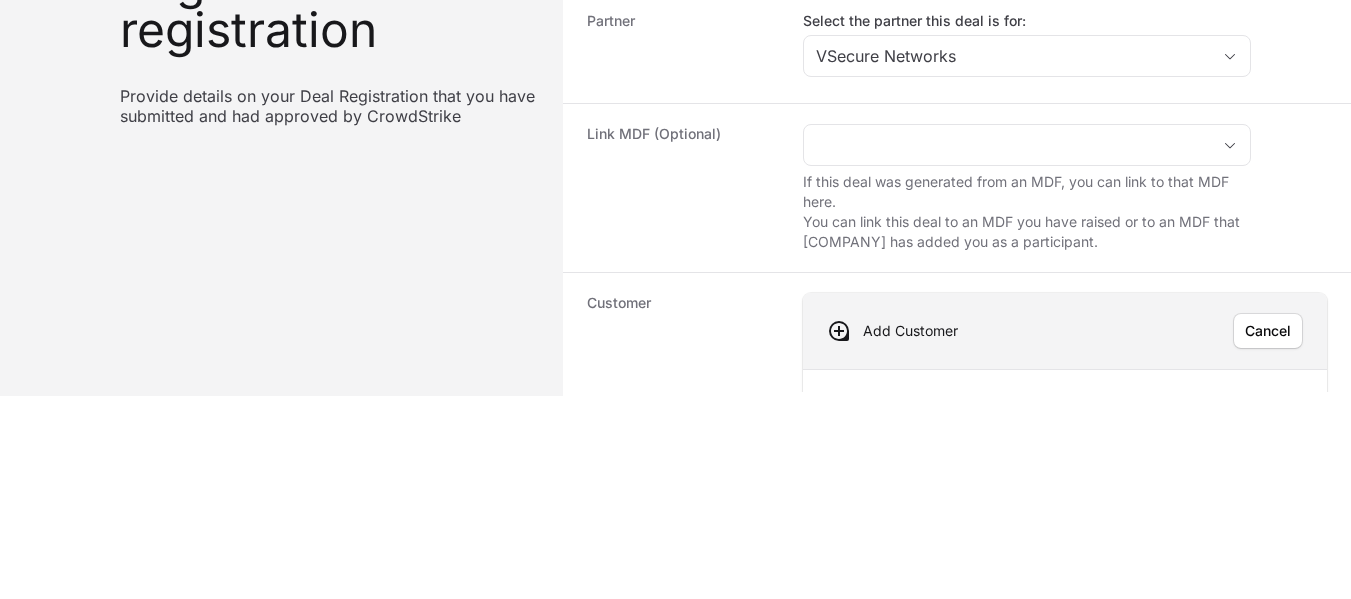 click 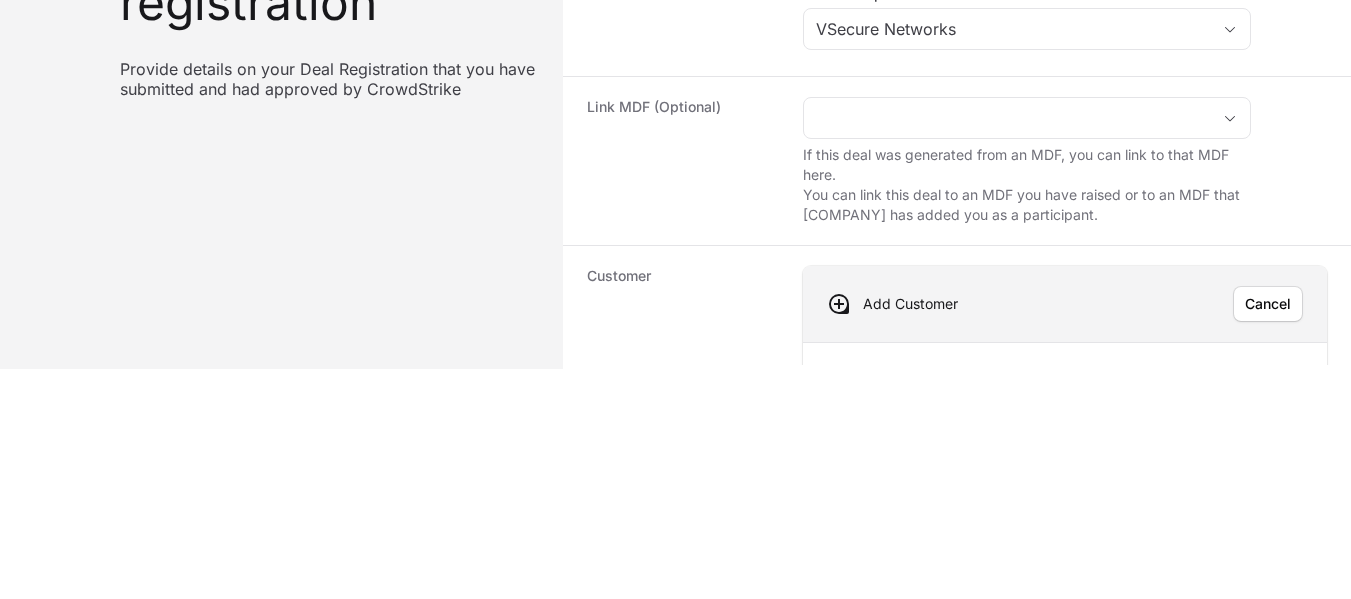scroll, scrollTop: 211, scrollLeft: 0, axis: vertical 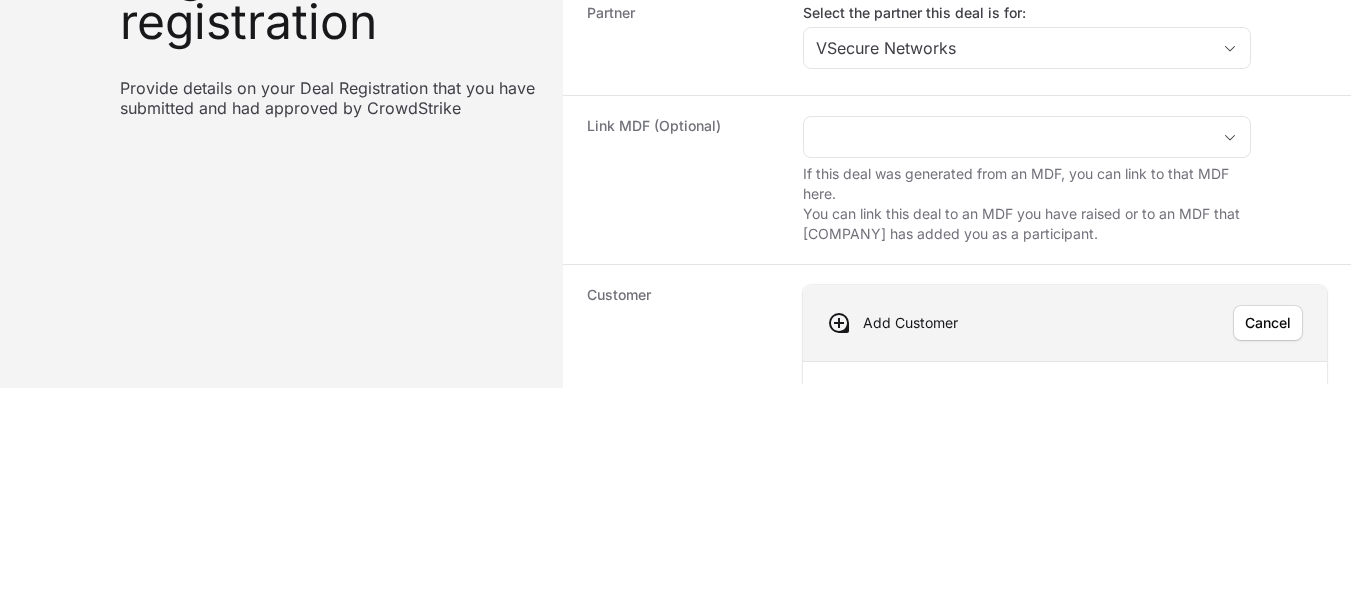 click 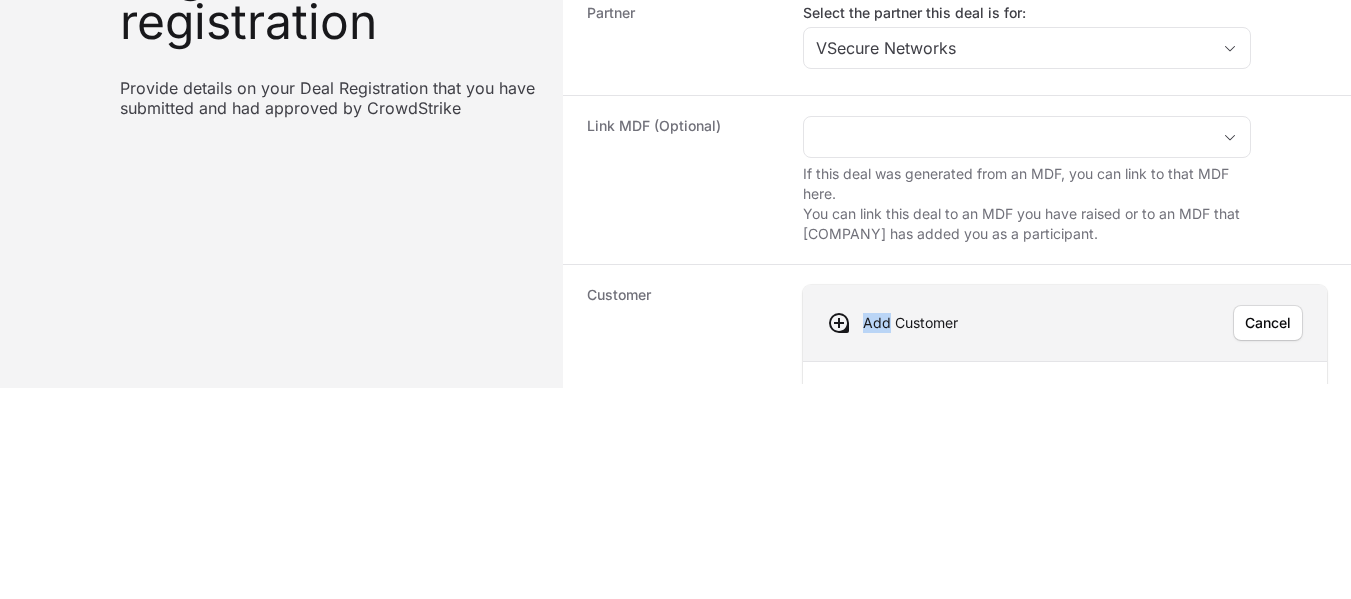click 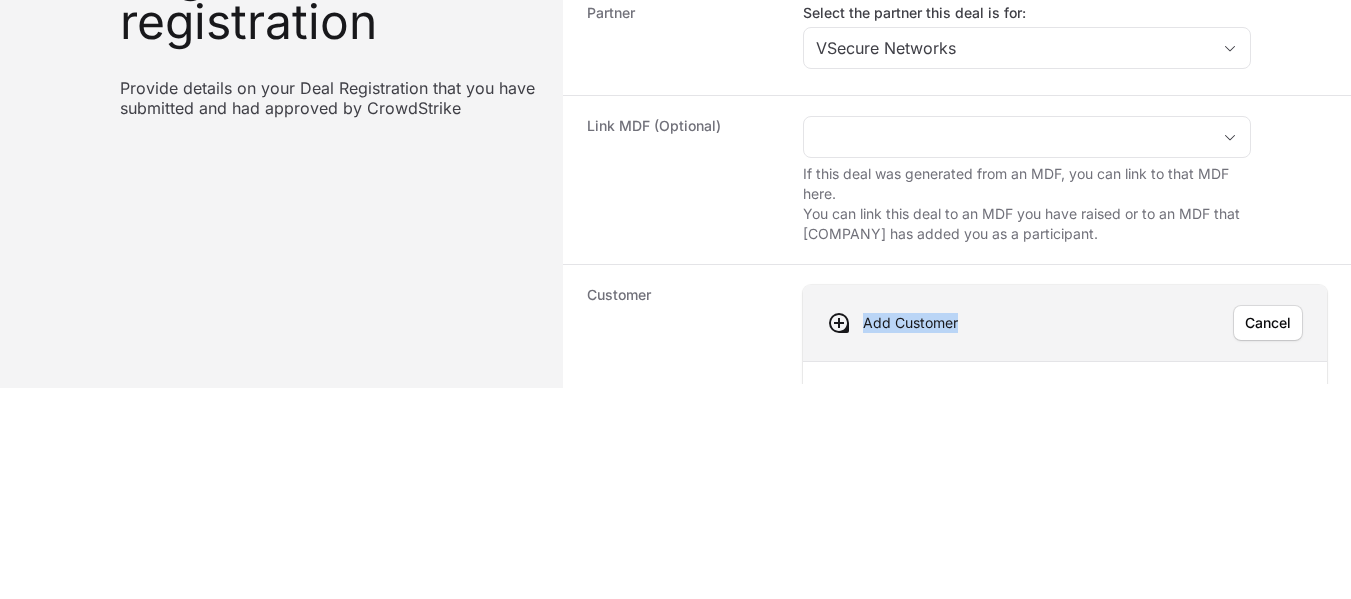 click 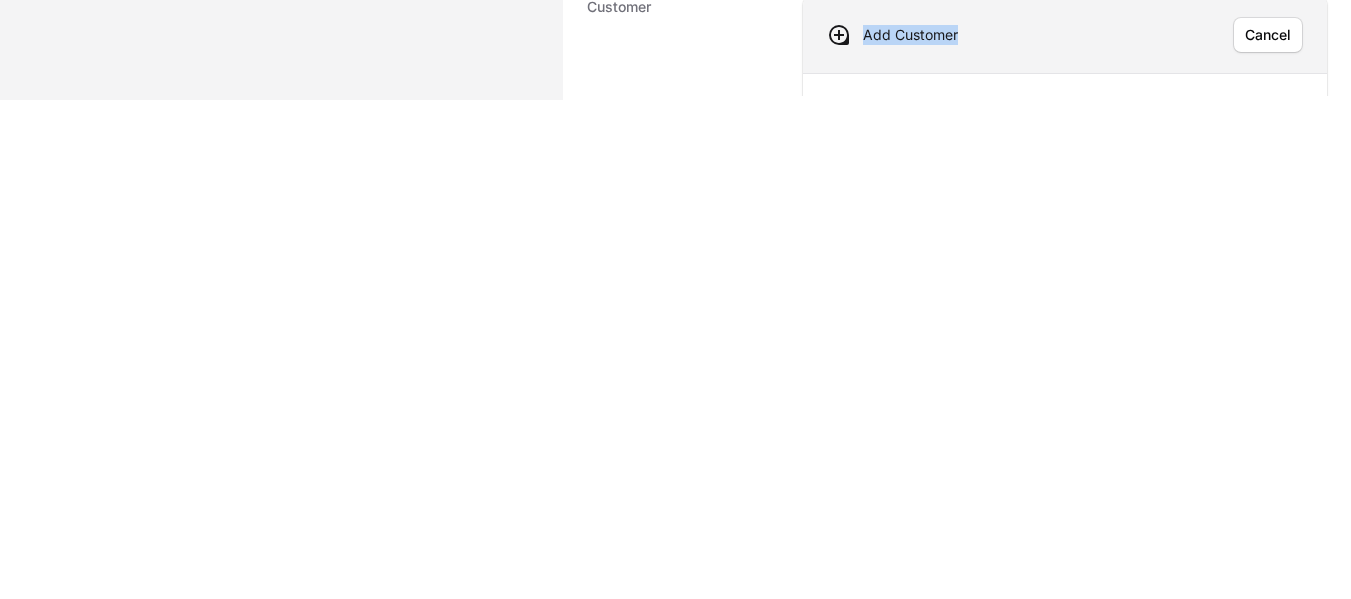 scroll, scrollTop: 0, scrollLeft: 0, axis: both 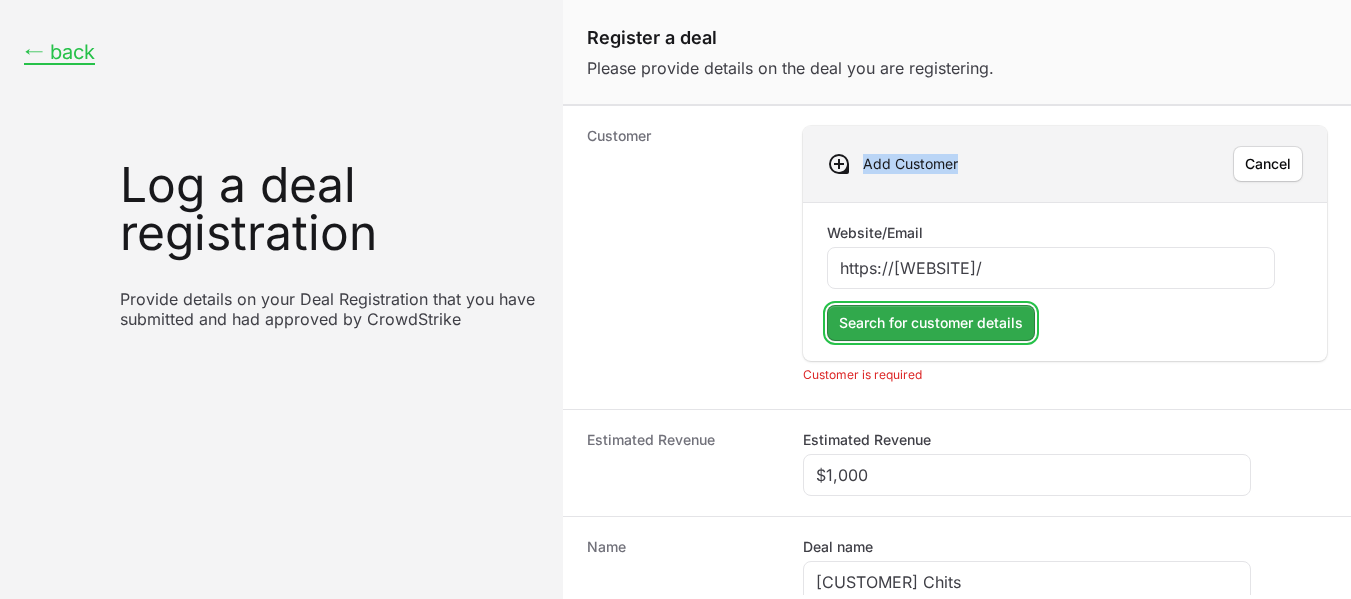 click on "Search for customer details" 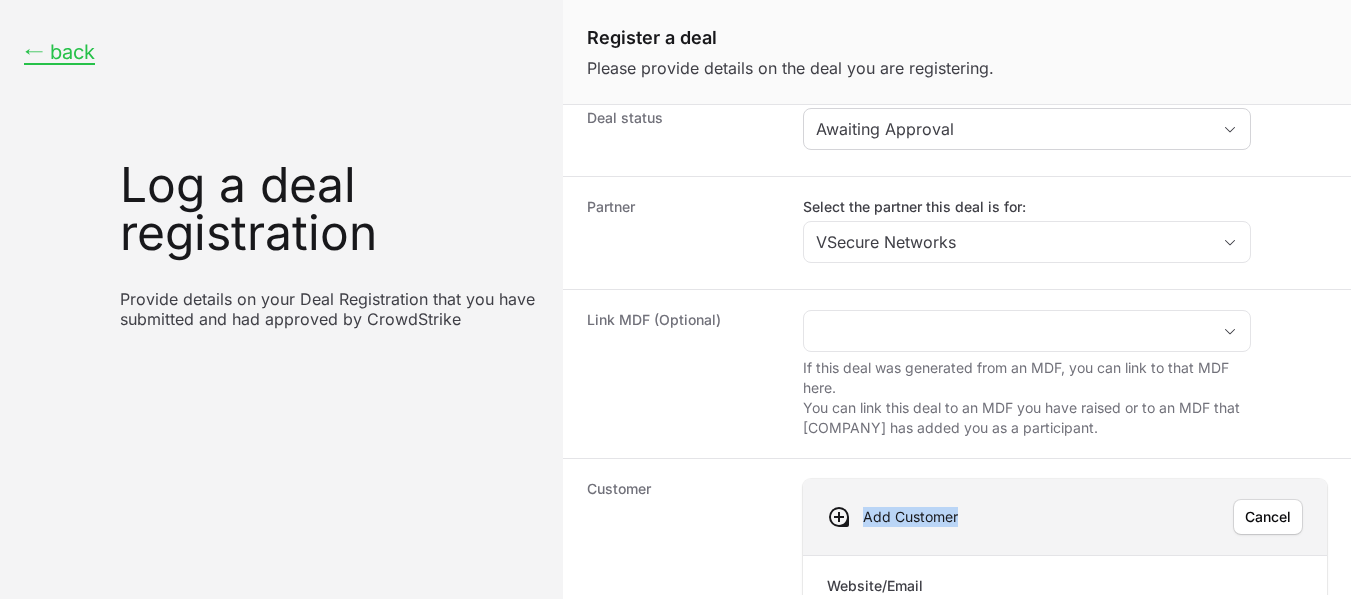 scroll, scrollTop: 14, scrollLeft: 0, axis: vertical 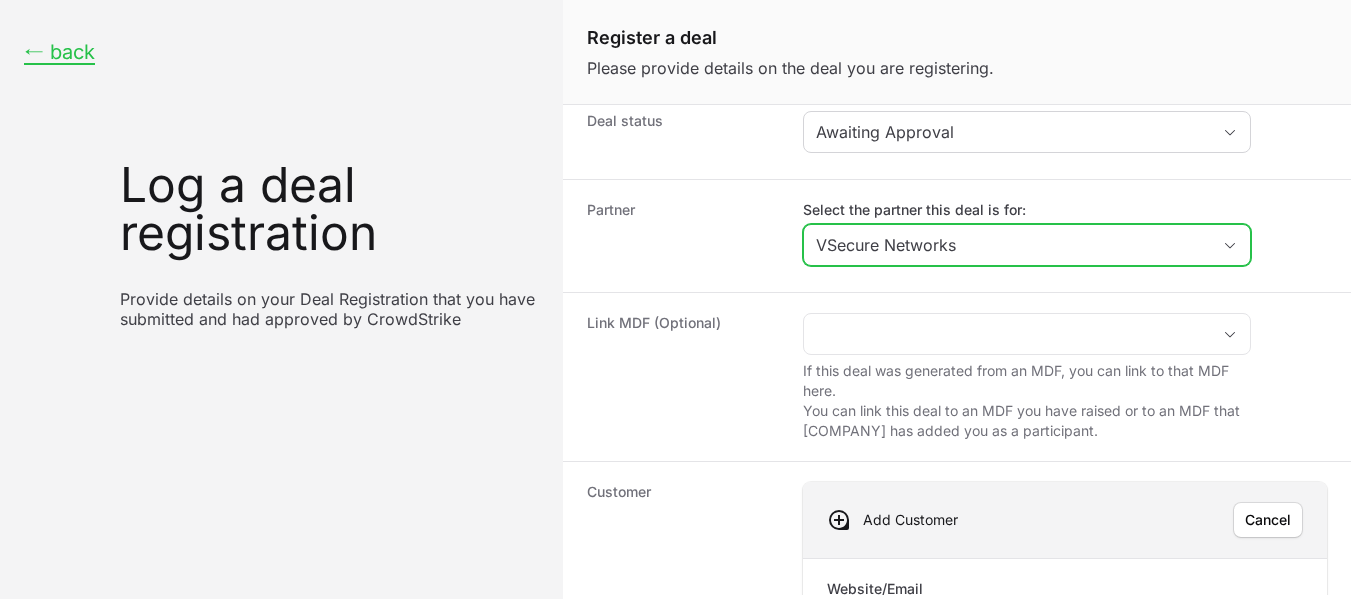 click 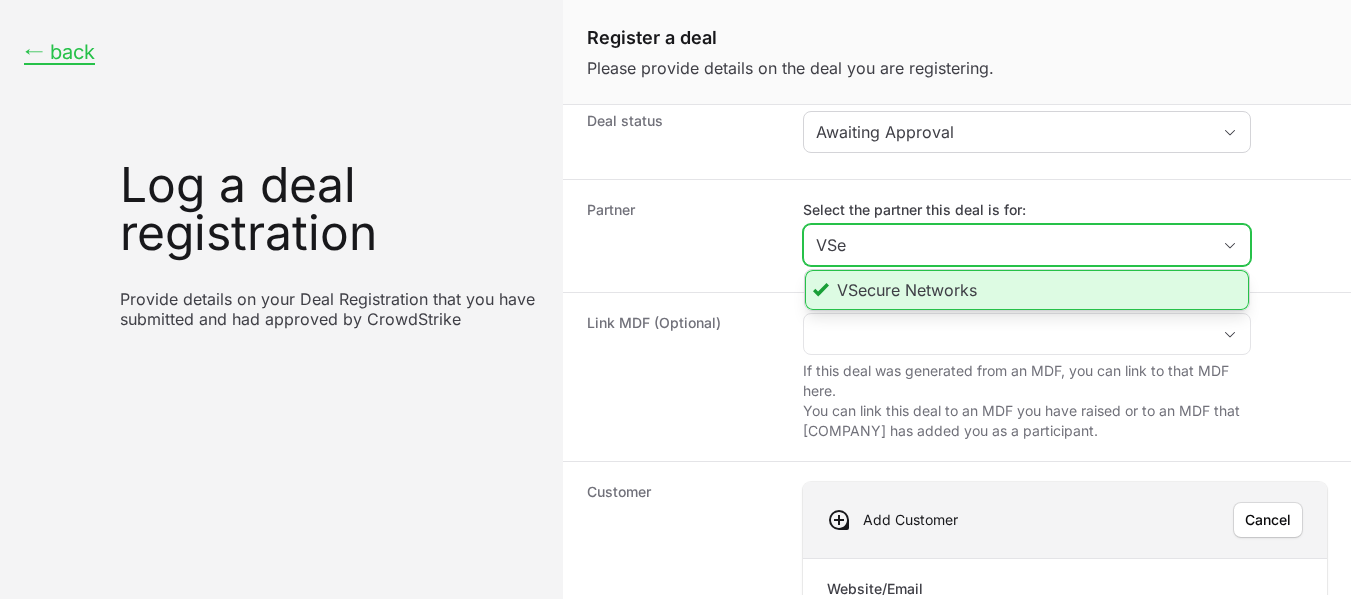 type on "VSe" 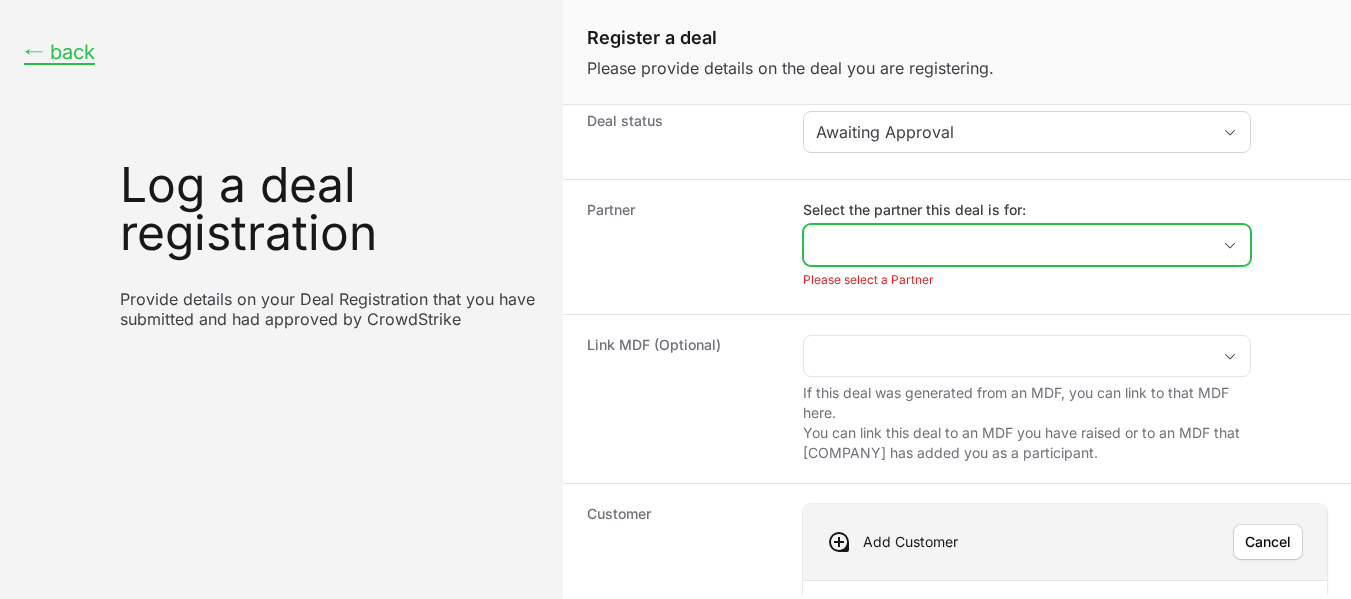 click 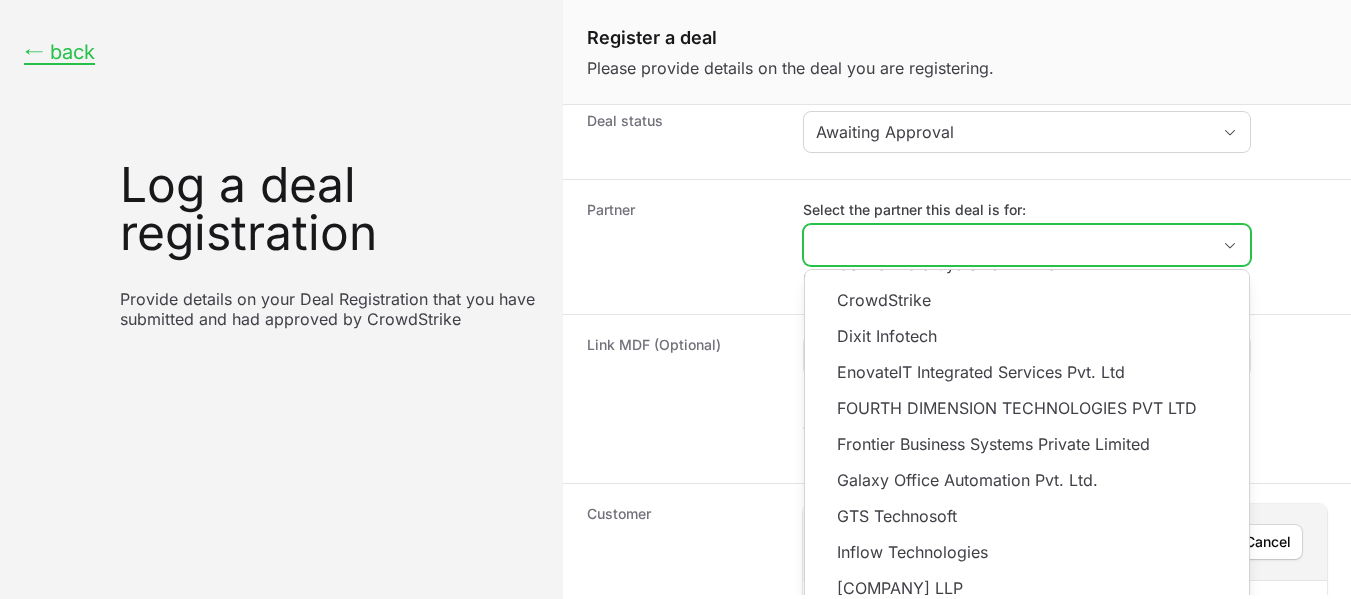 scroll, scrollTop: 360, scrollLeft: 0, axis: vertical 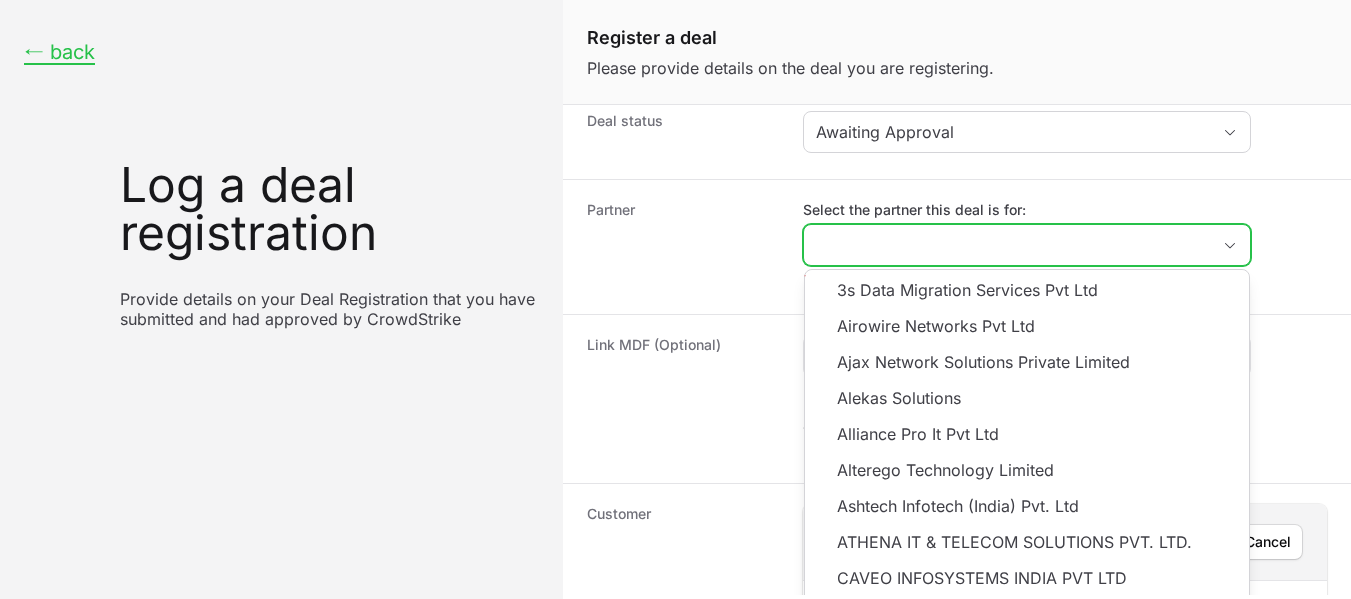 click 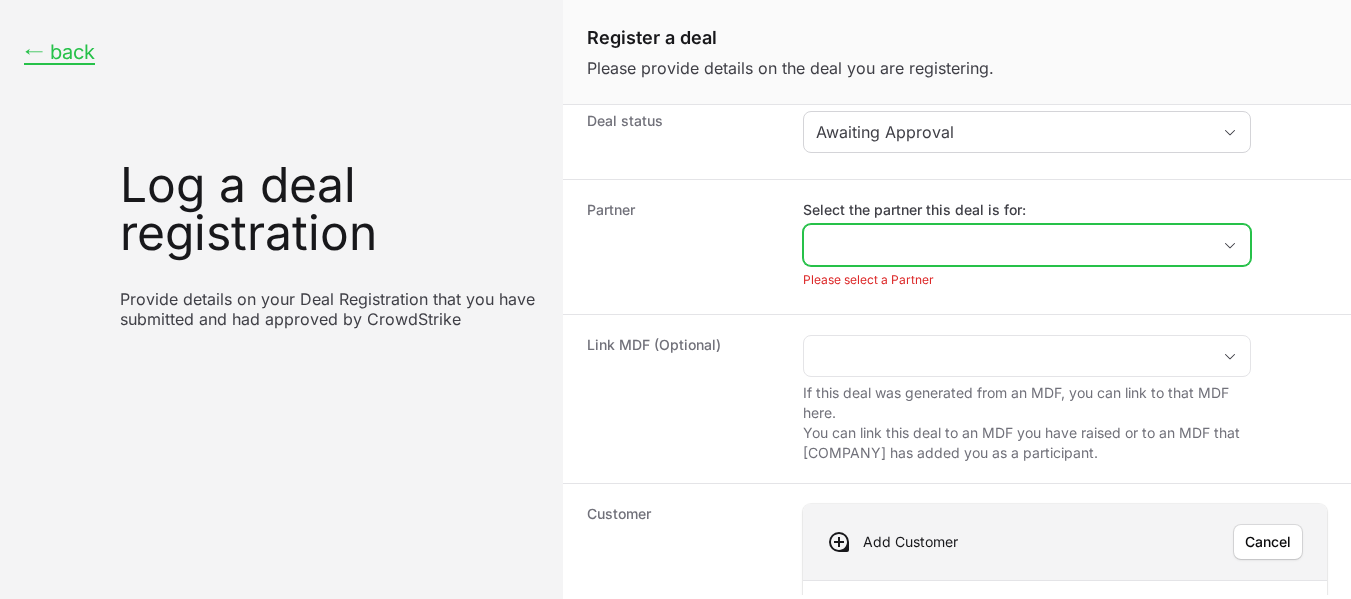 click 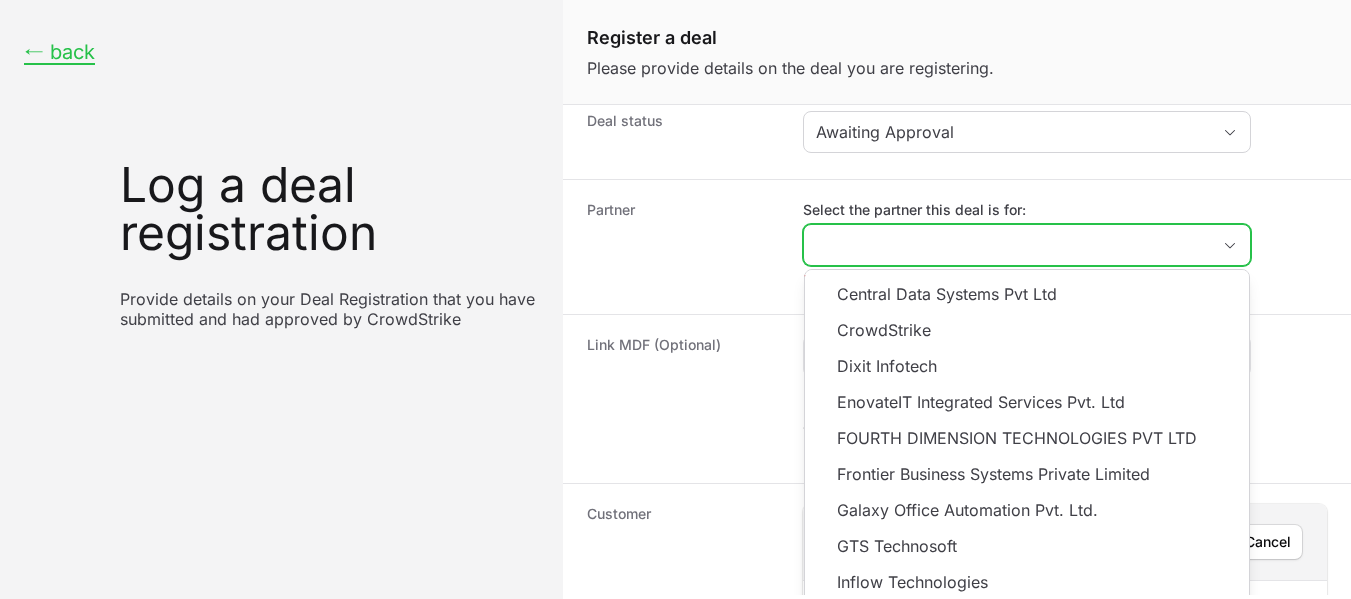 scroll, scrollTop: 360, scrollLeft: 0, axis: vertical 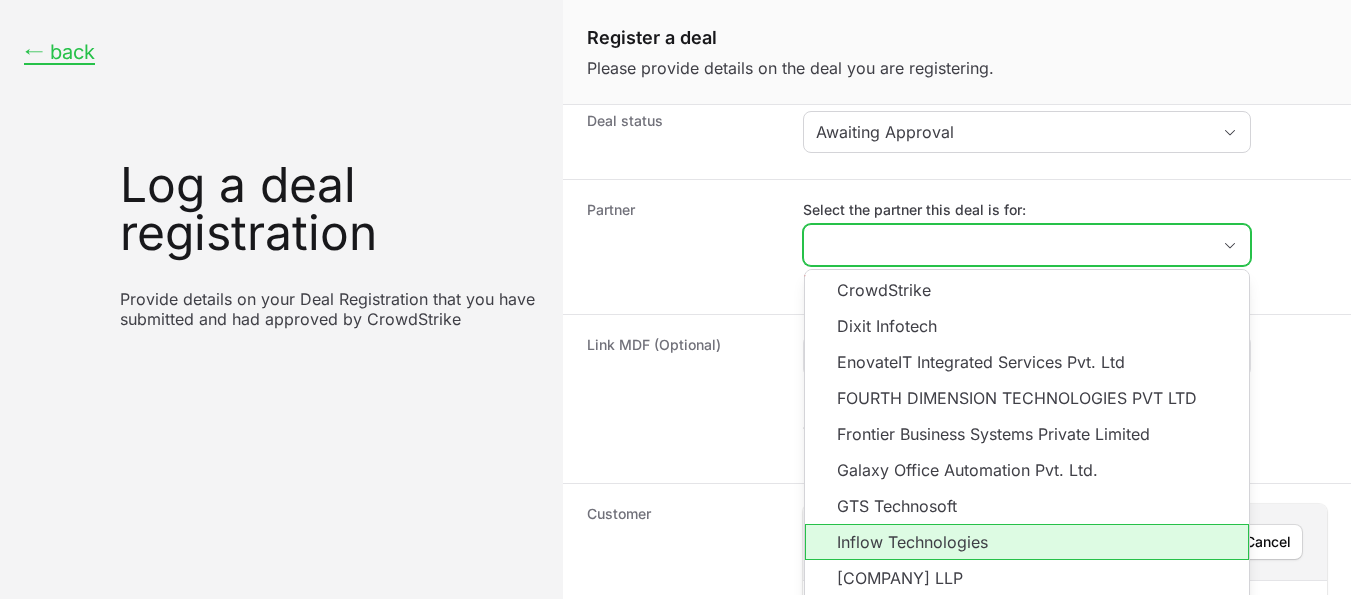 click on "Inflow Technologies" 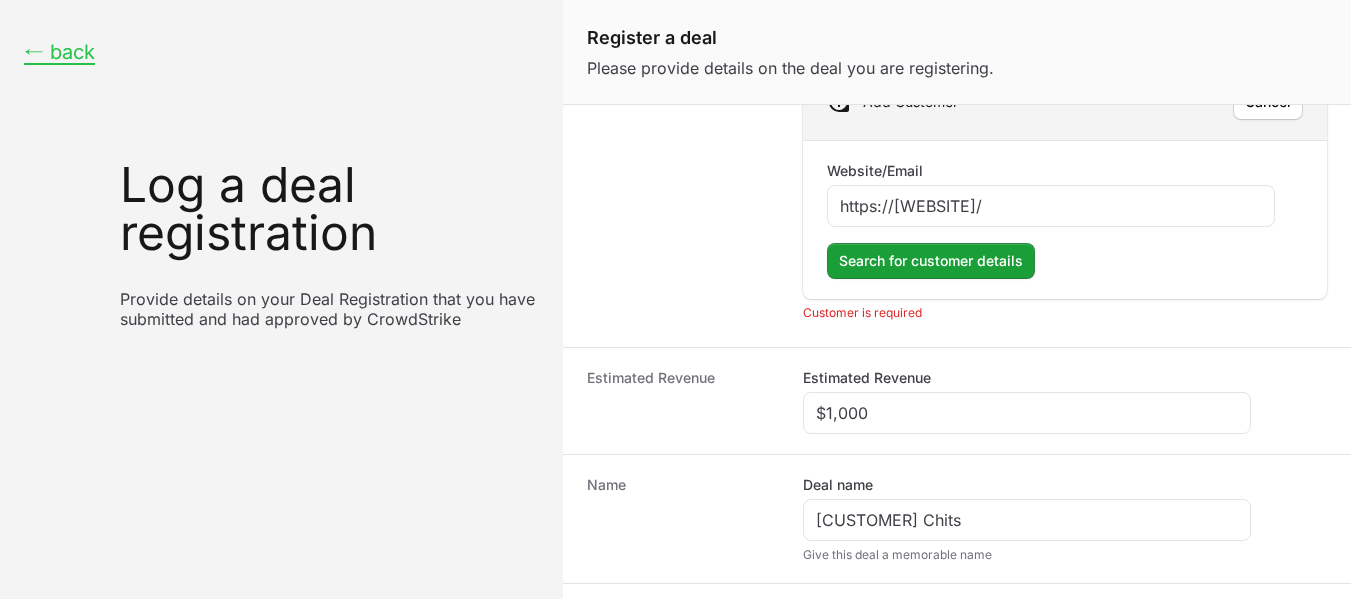 scroll, scrollTop: 496, scrollLeft: 0, axis: vertical 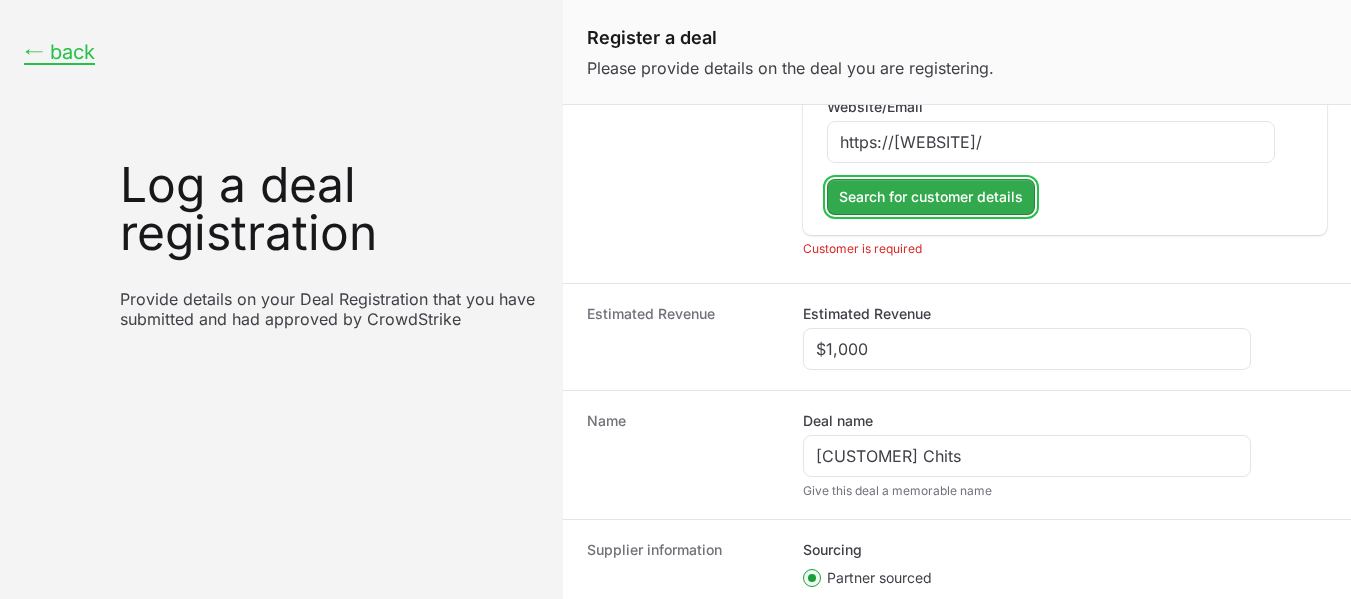 click on "Search for customer details" 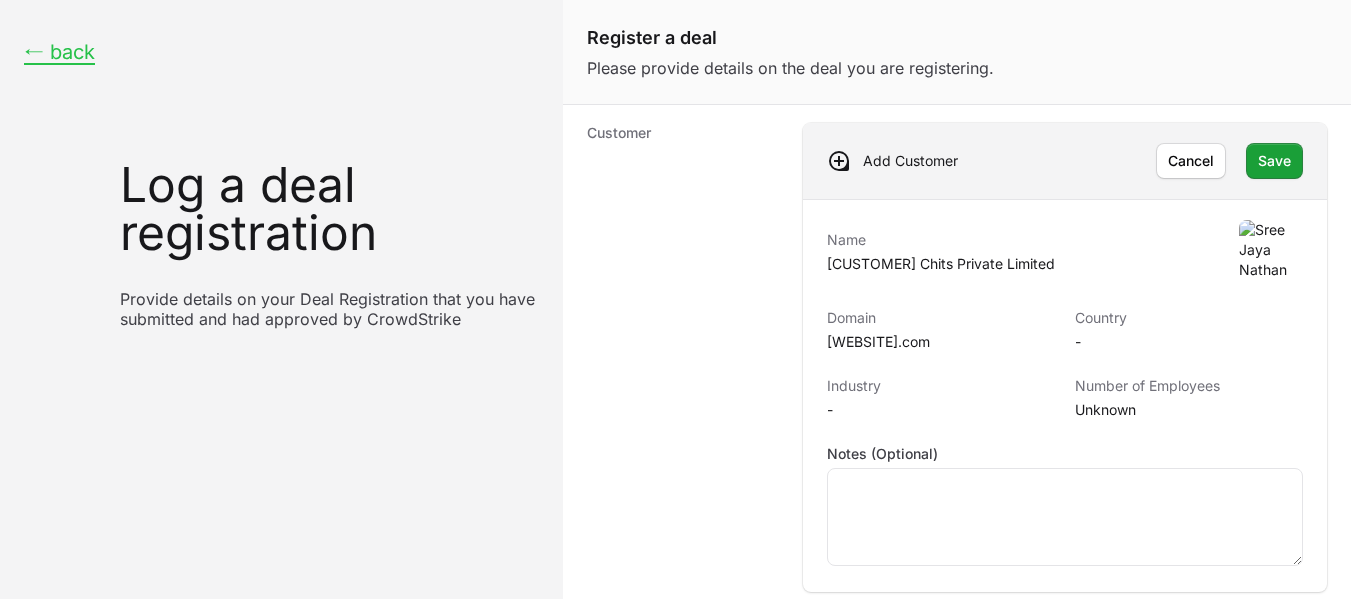 scroll, scrollTop: 370, scrollLeft: 0, axis: vertical 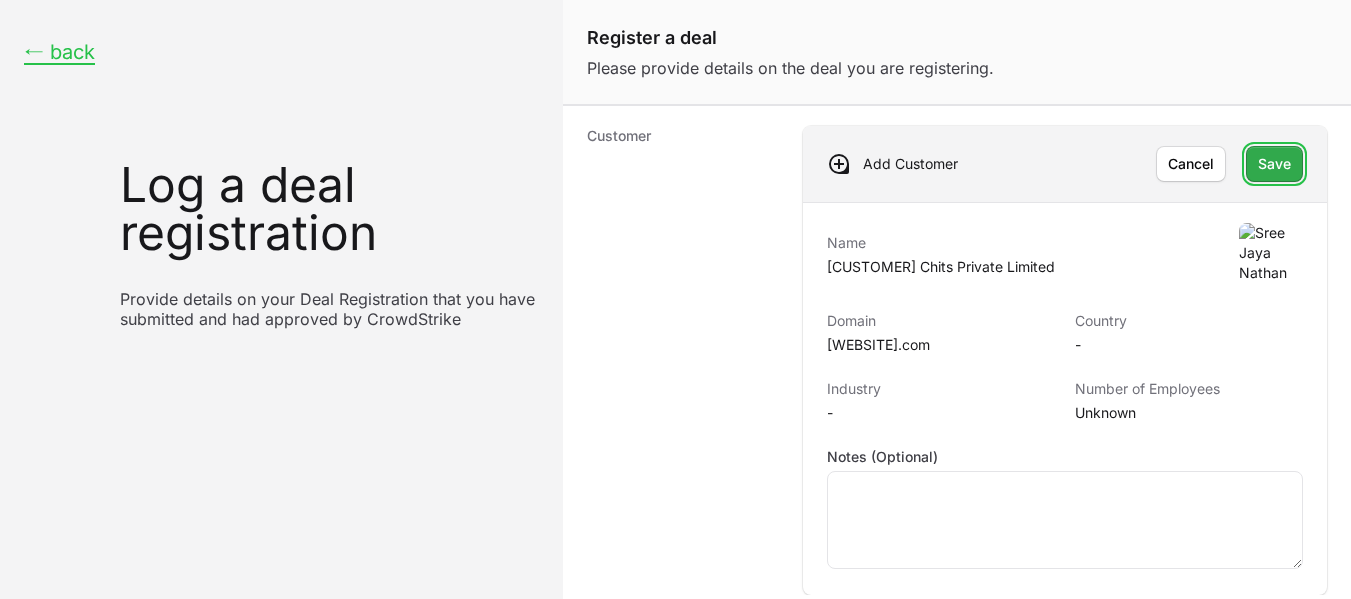 click on "Save" 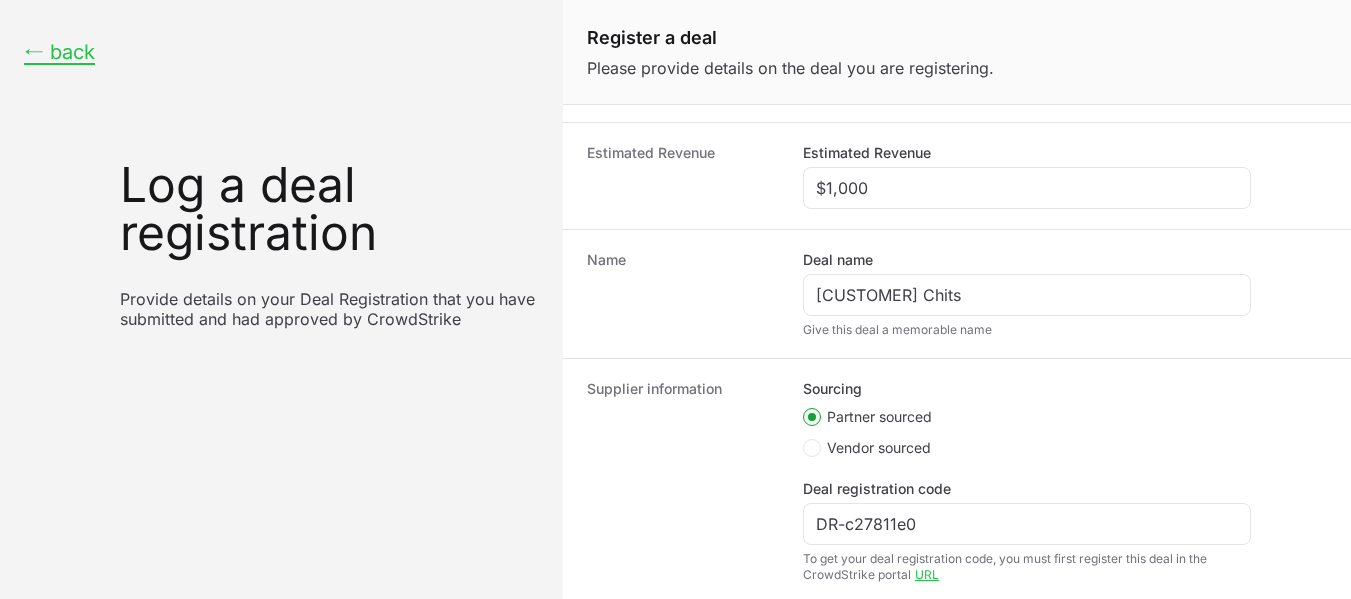 scroll, scrollTop: 711, scrollLeft: 0, axis: vertical 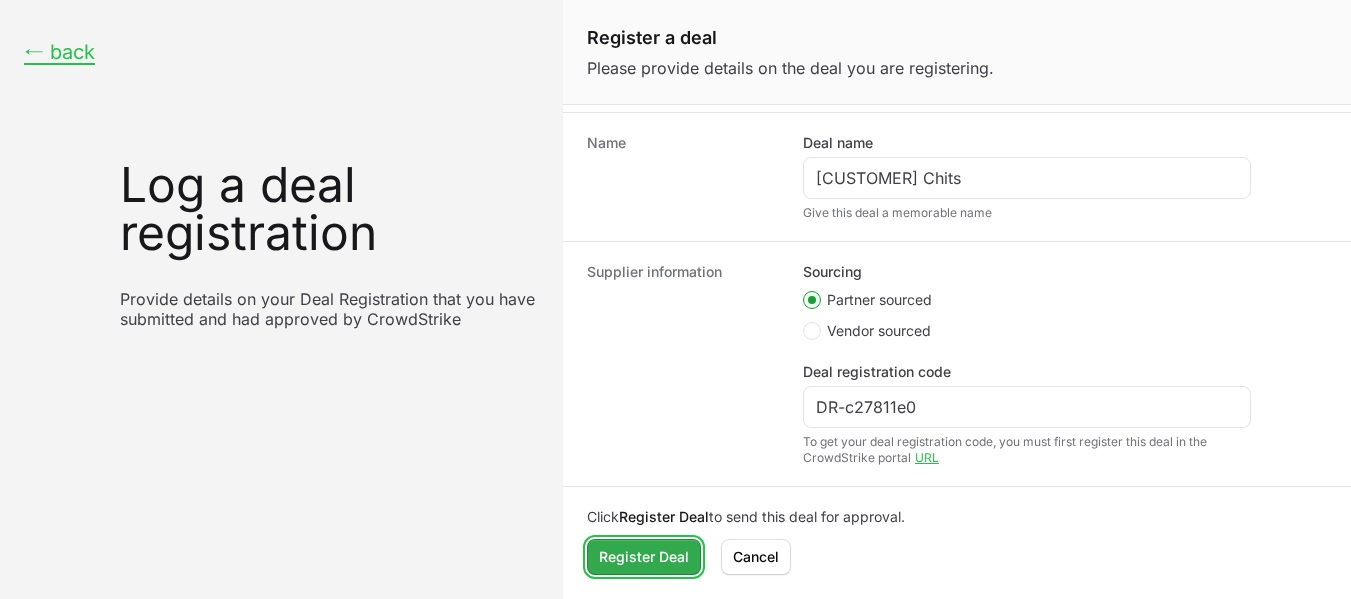 click on "Register Deal" 